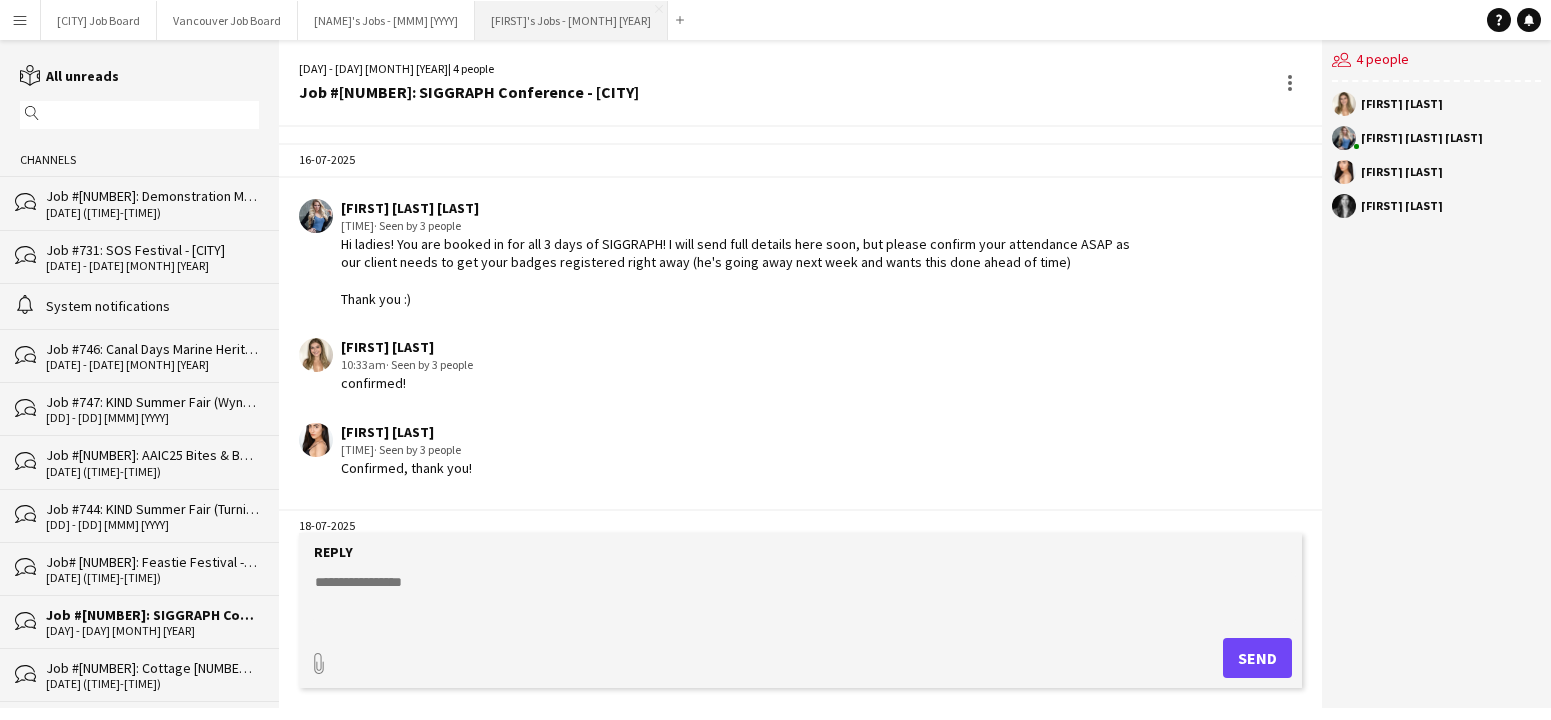 scroll, scrollTop: 0, scrollLeft: 0, axis: both 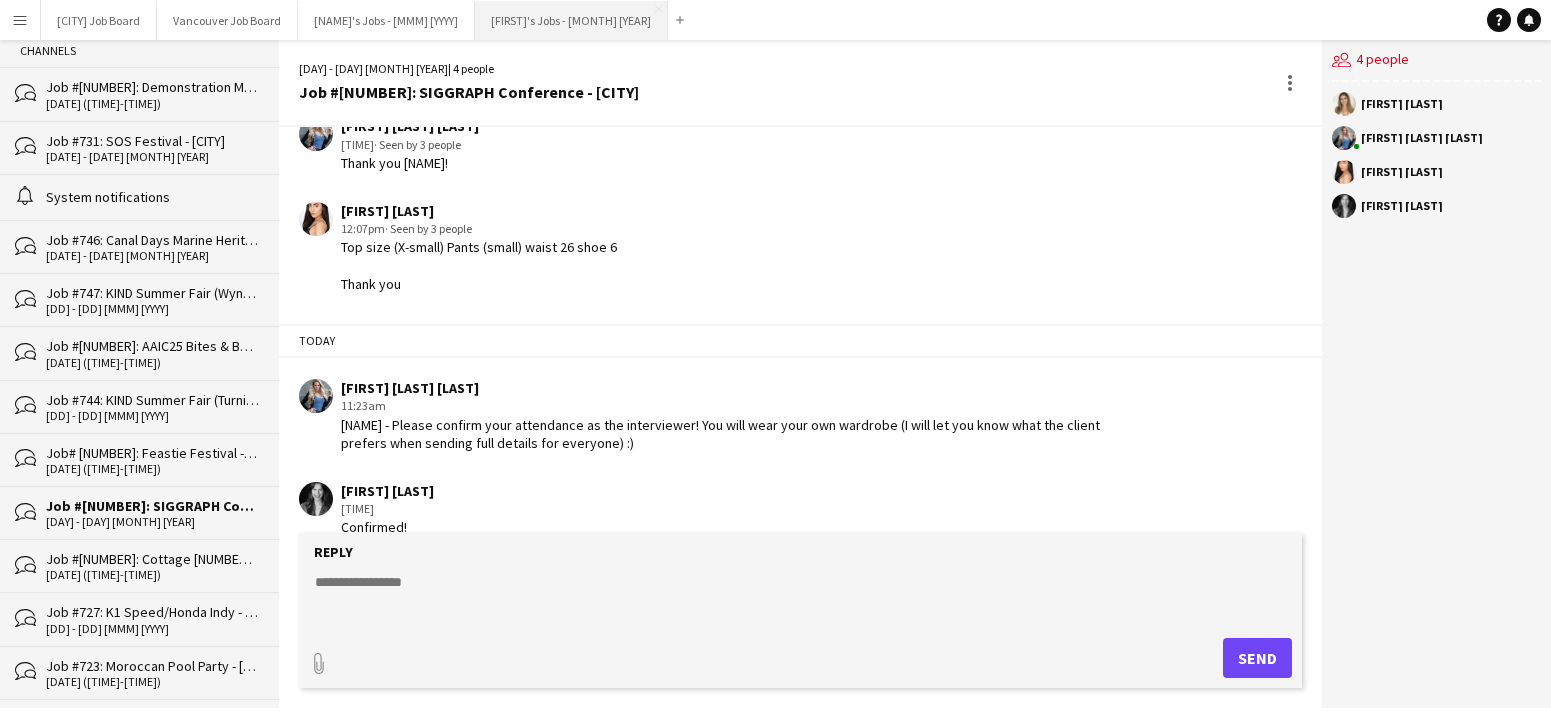 click on "[NAME]'s Jobs - [MMM] [YYYY]
Close" at bounding box center [571, 20] 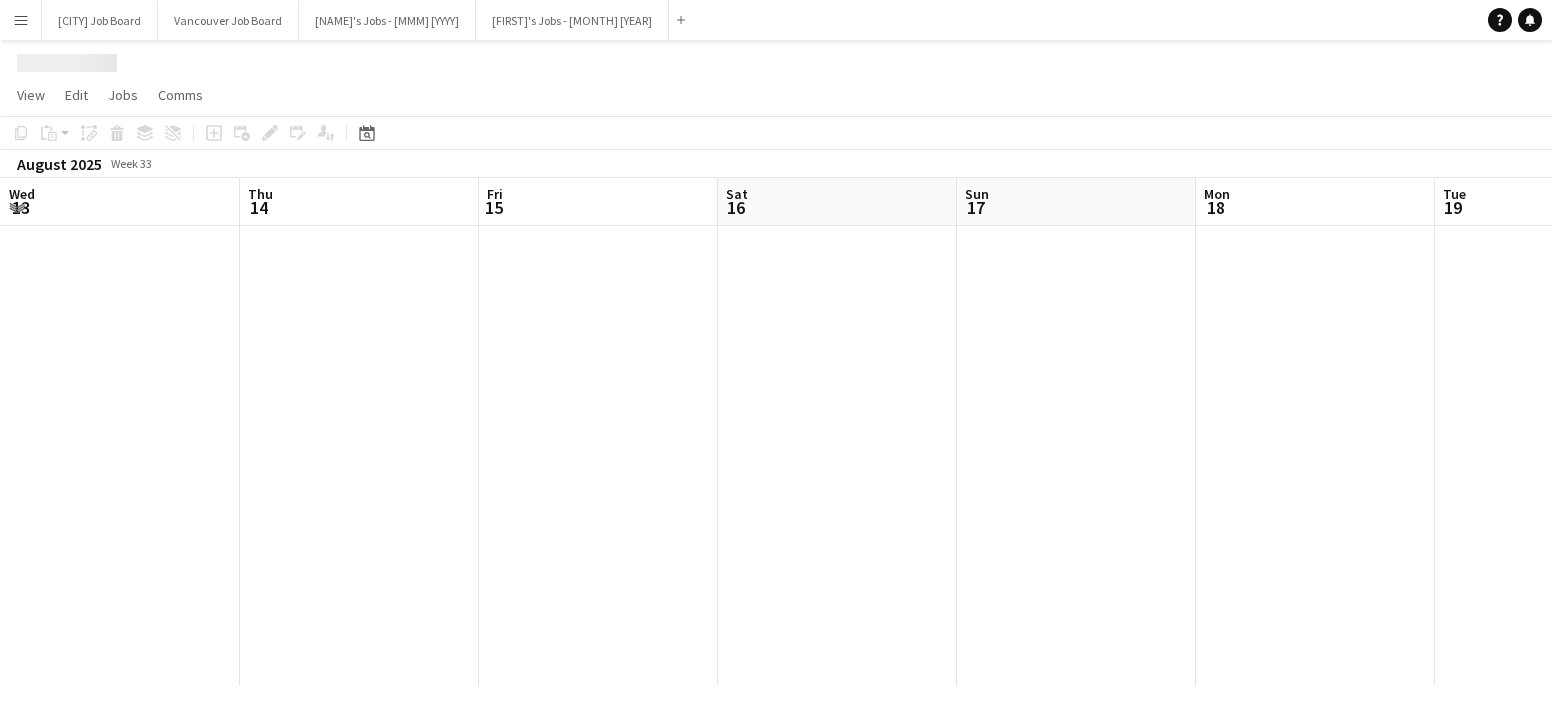 scroll, scrollTop: 0, scrollLeft: 768, axis: horizontal 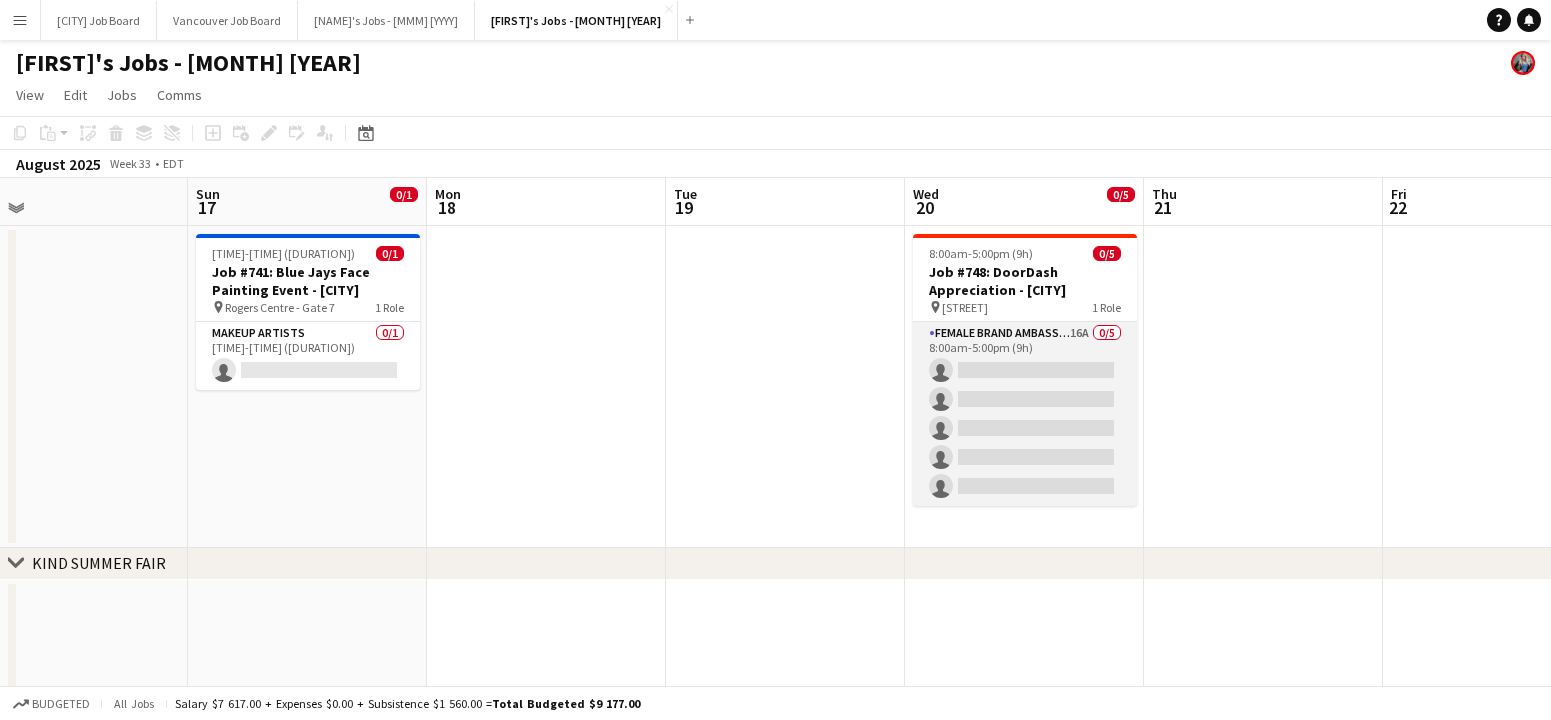 click on "Female Brand Ambassadors 16A 0/5 [TIME]-[TIME] ([TIME])
single-neutral-actions
single-neutral-actions
single-neutral-actions
single-neutral-actions
single-neutral-actions" at bounding box center [1025, 414] 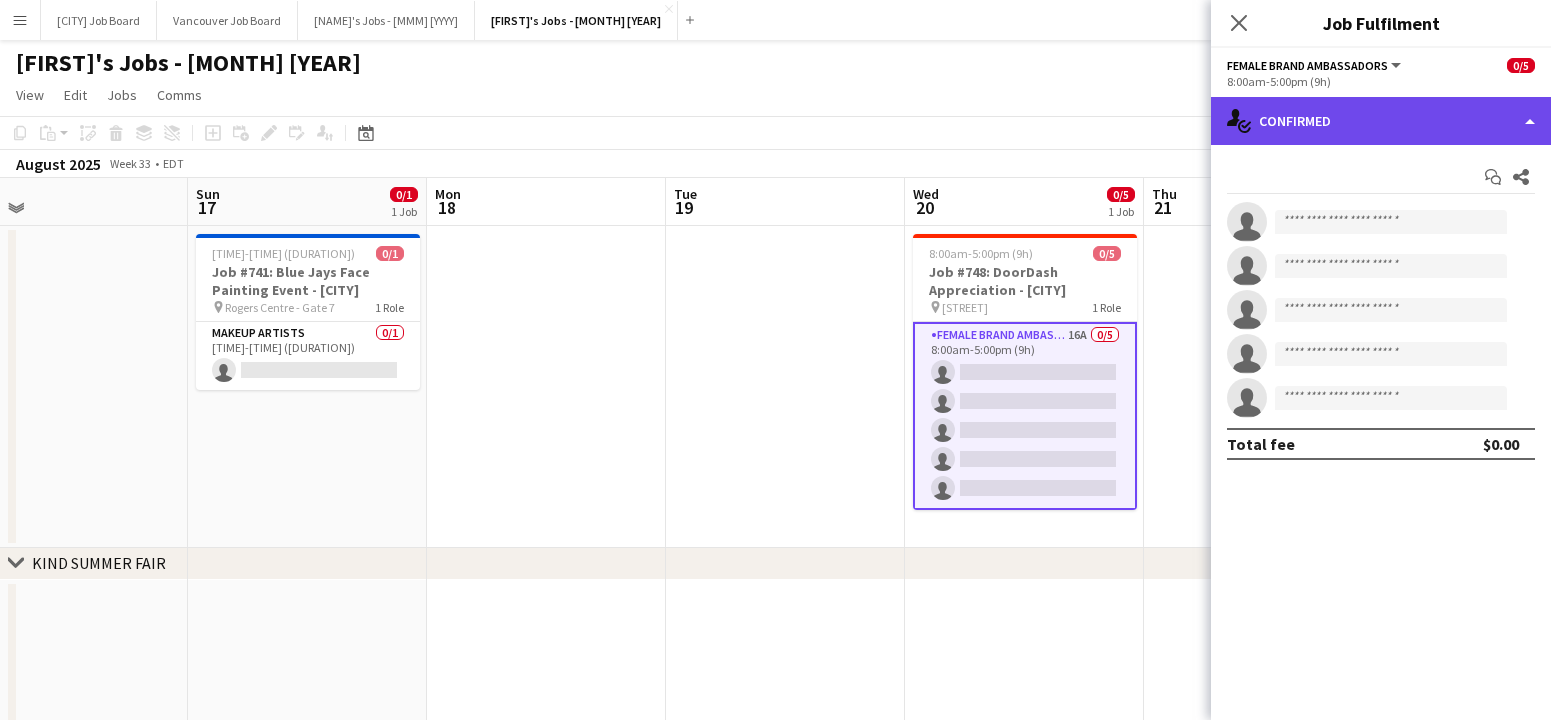 click on "single-neutral-actions-check-2
Confirmed" 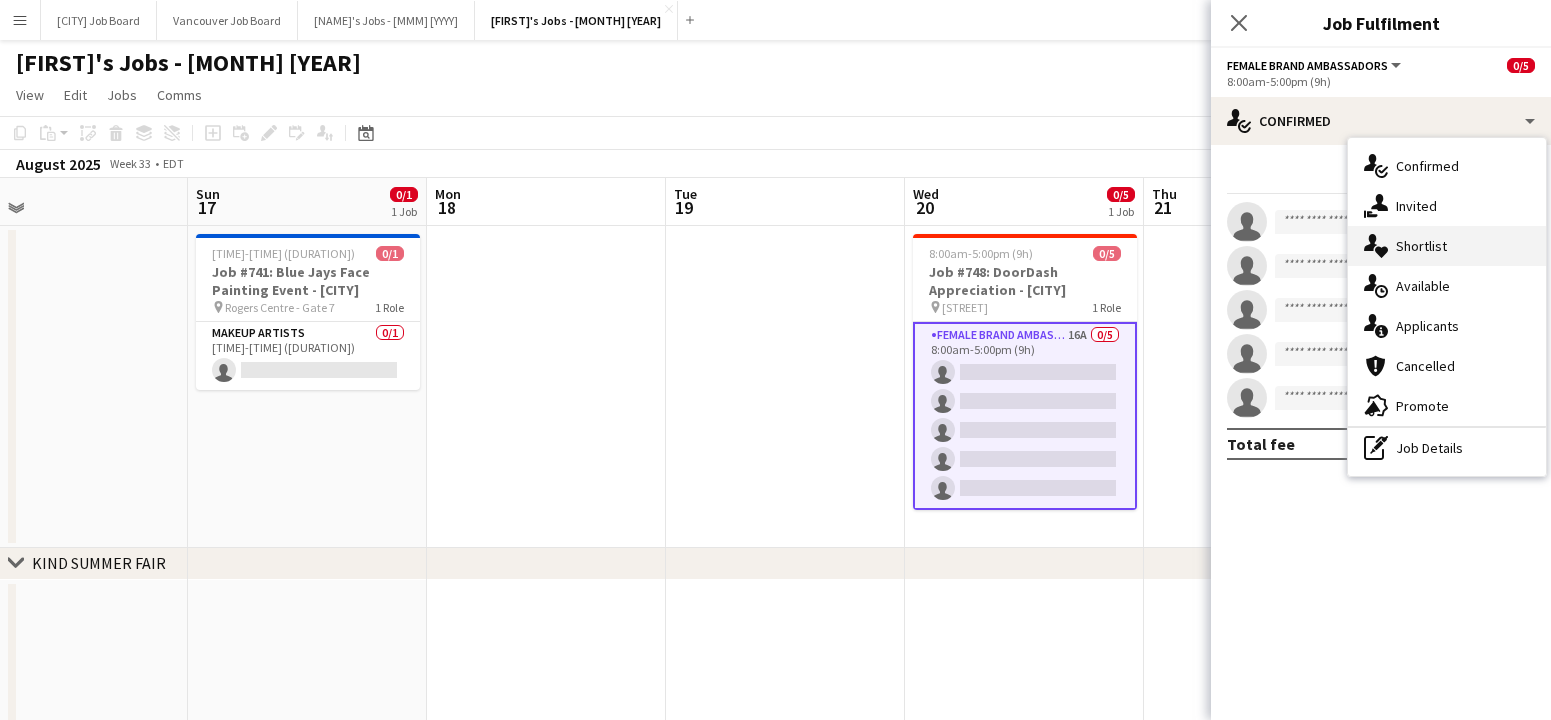 click on "single-neutral-actions-heart
Shortlist" at bounding box center (1447, 246) 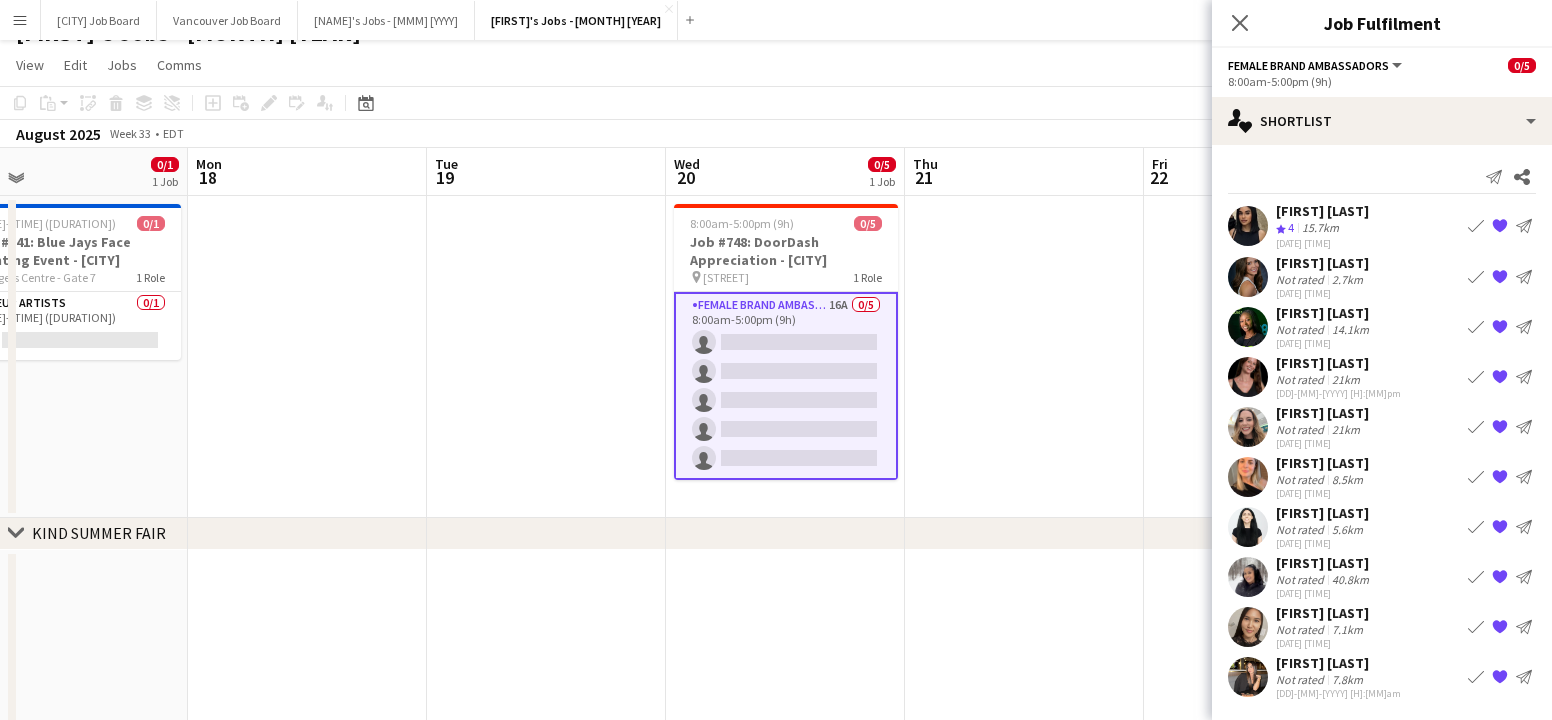 scroll, scrollTop: 39, scrollLeft: 0, axis: vertical 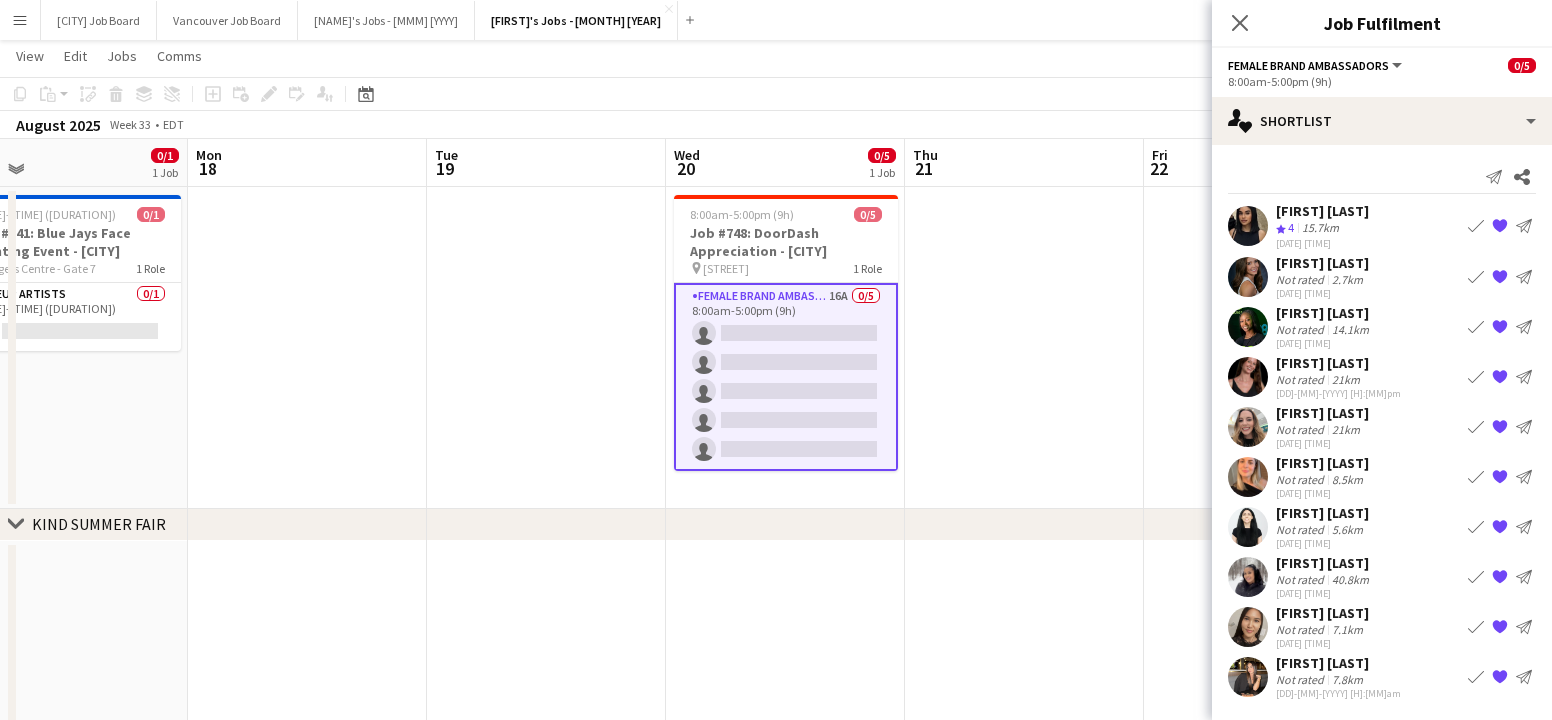 click on "Book crew" at bounding box center (1476, 477) 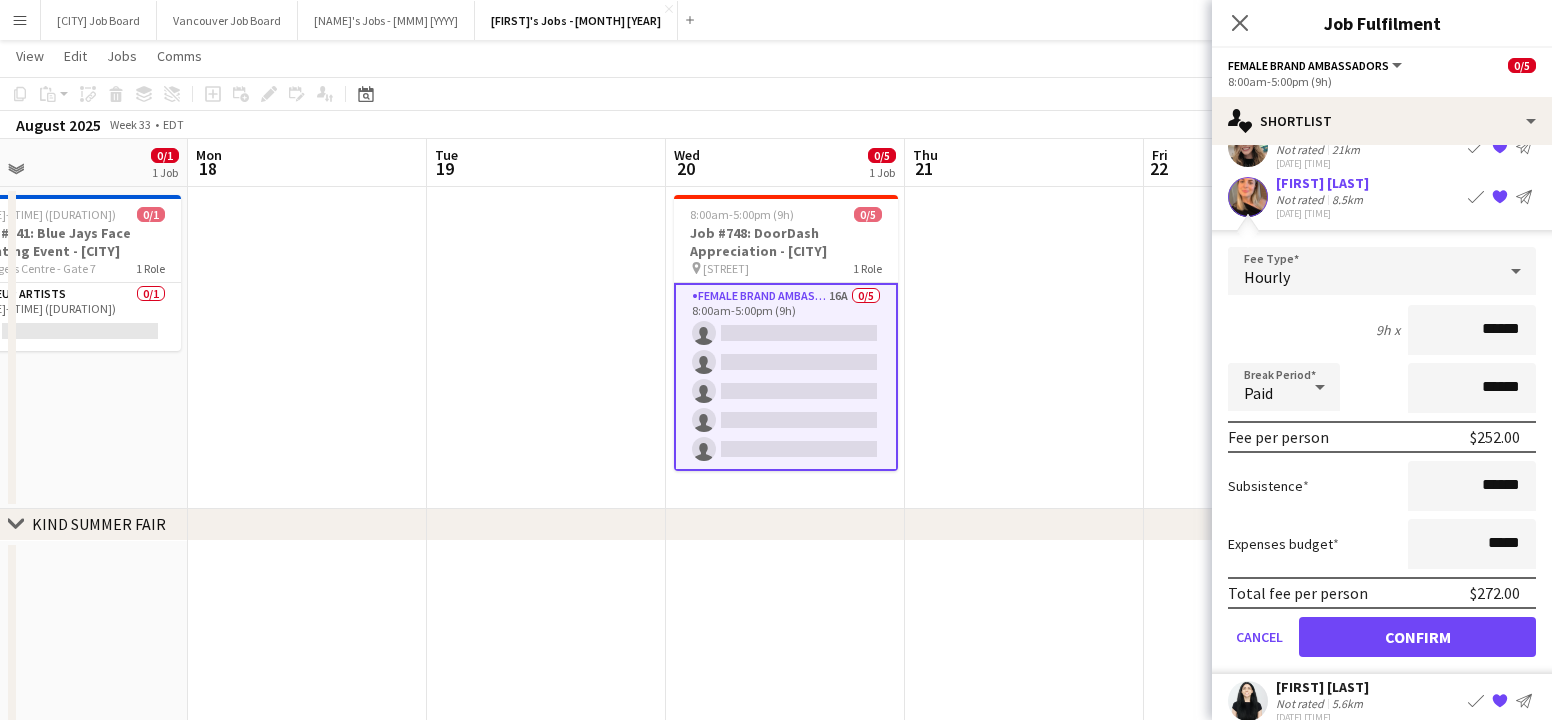 scroll, scrollTop: 339, scrollLeft: 0, axis: vertical 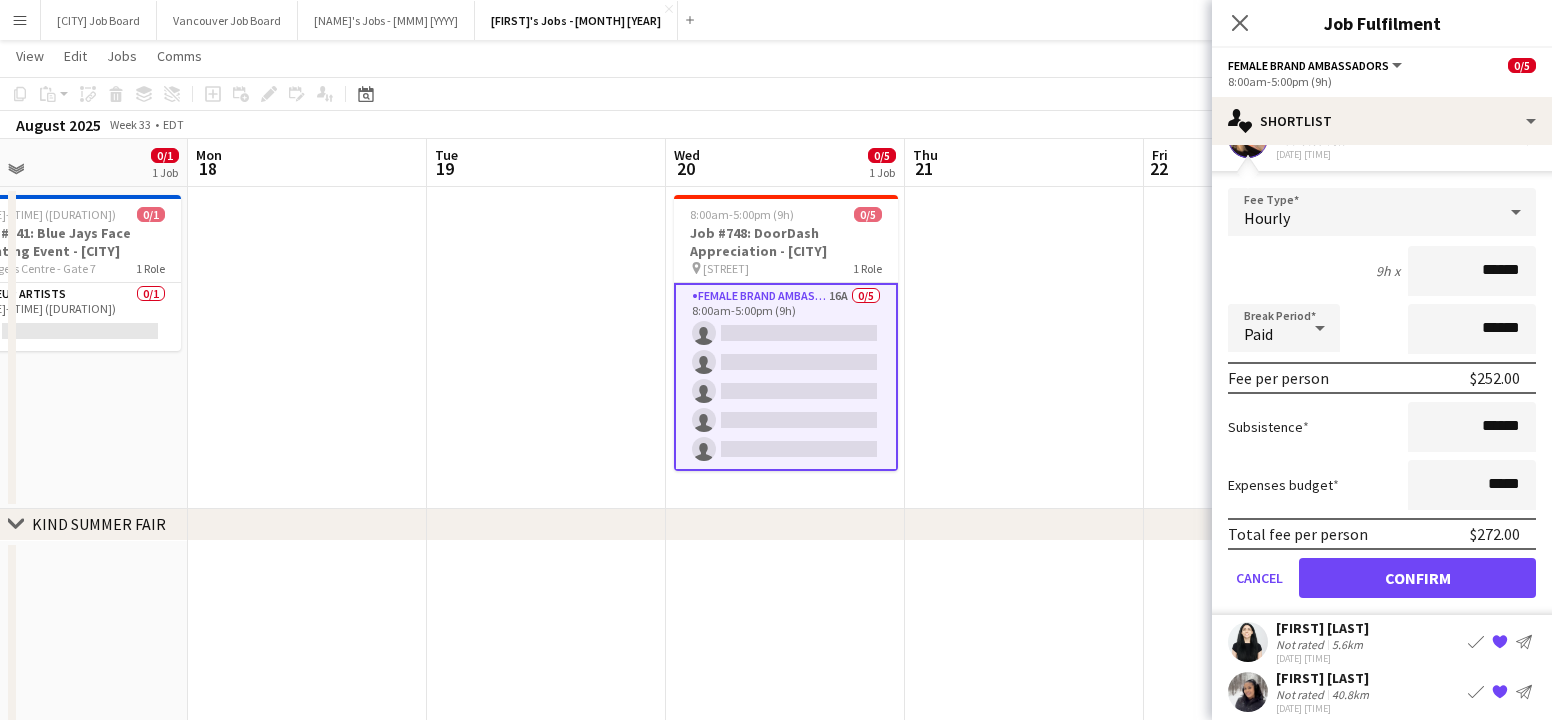click on "Confirm" at bounding box center (1417, 578) 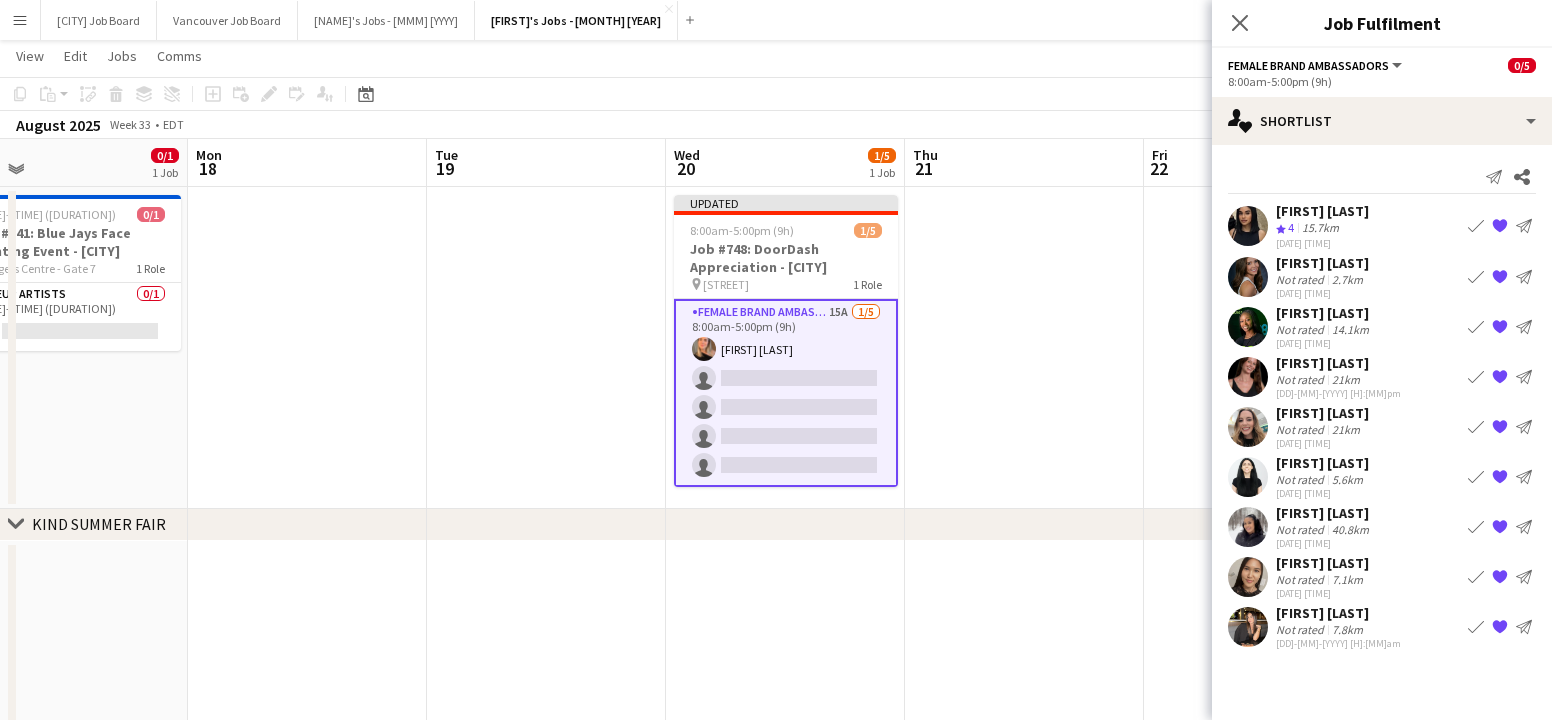 scroll, scrollTop: 0, scrollLeft: 0, axis: both 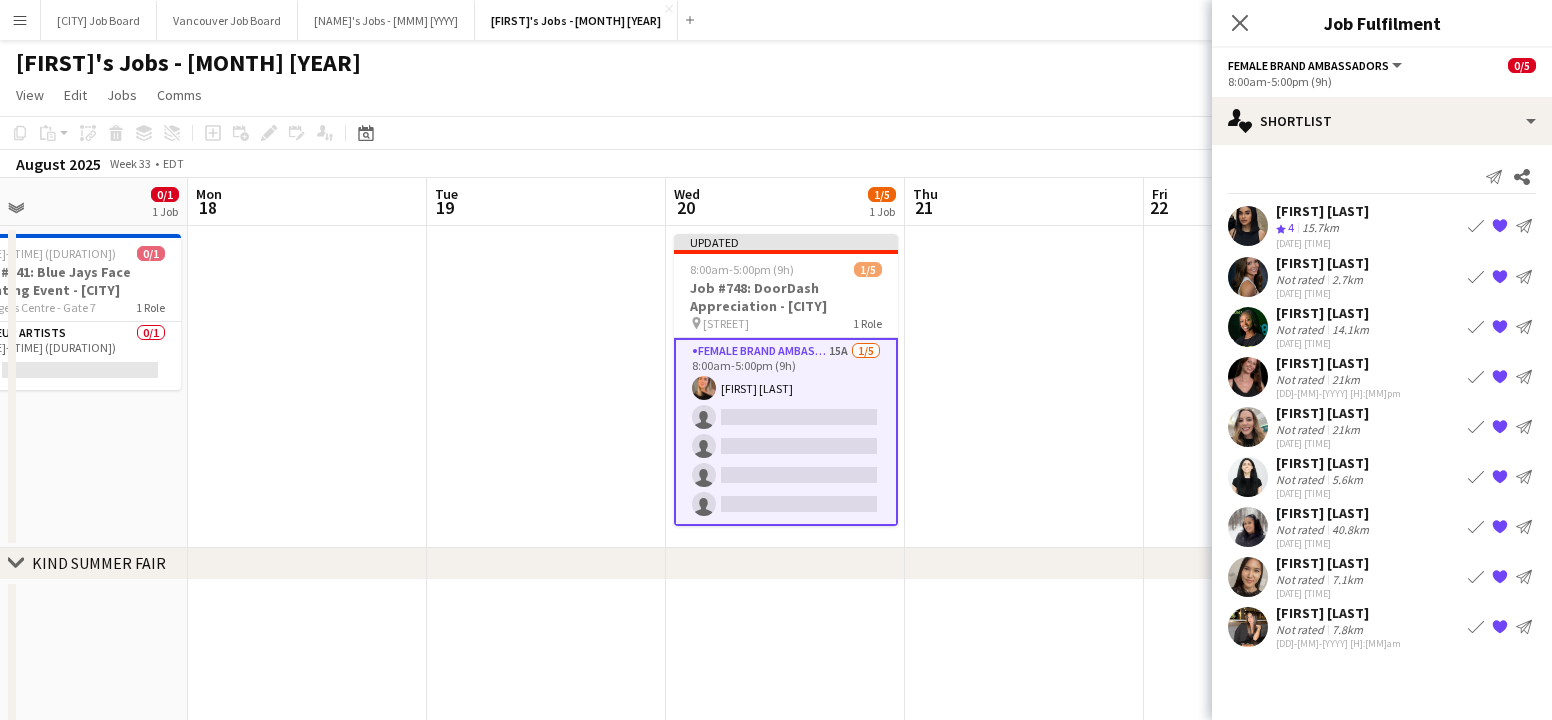 click on "Book crew" at bounding box center (1476, 277) 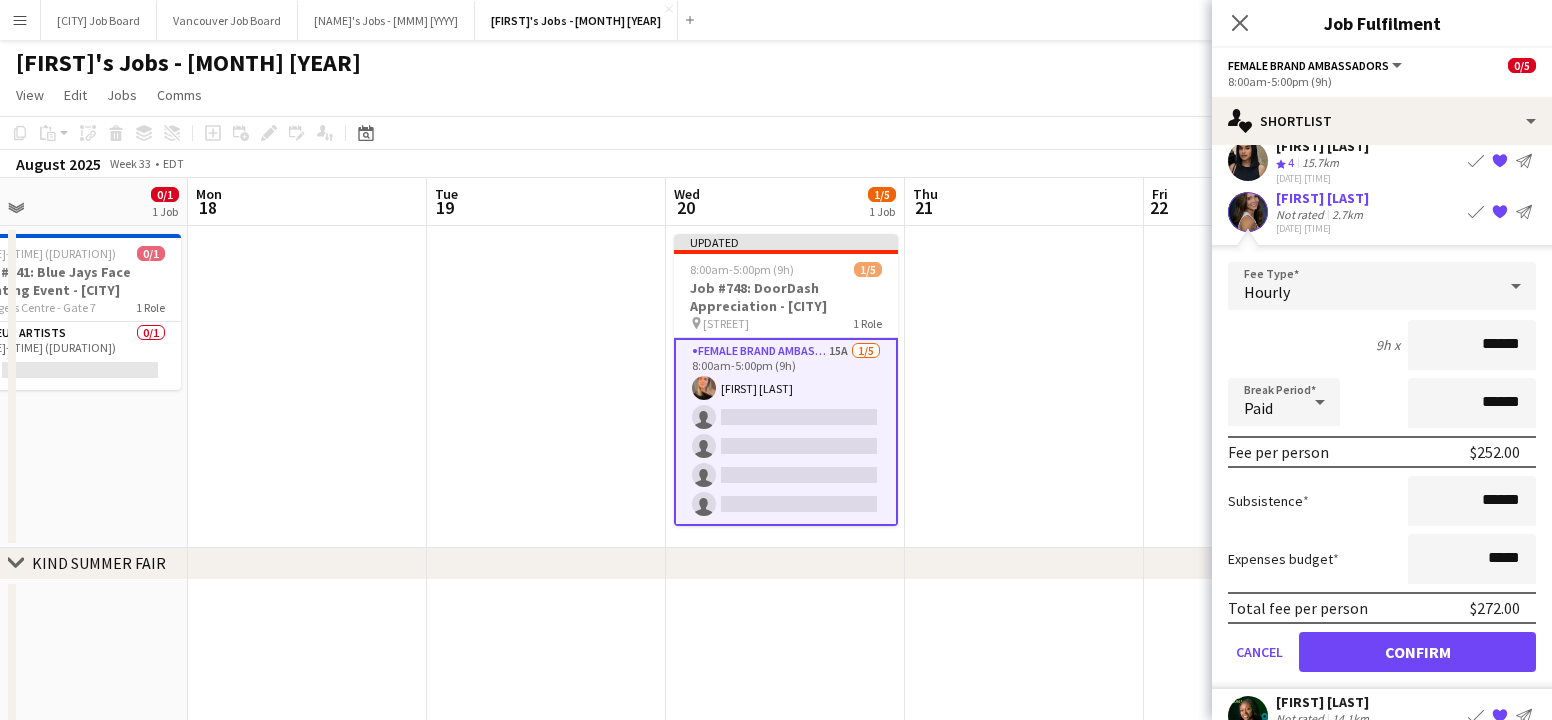 scroll, scrollTop: 78, scrollLeft: 0, axis: vertical 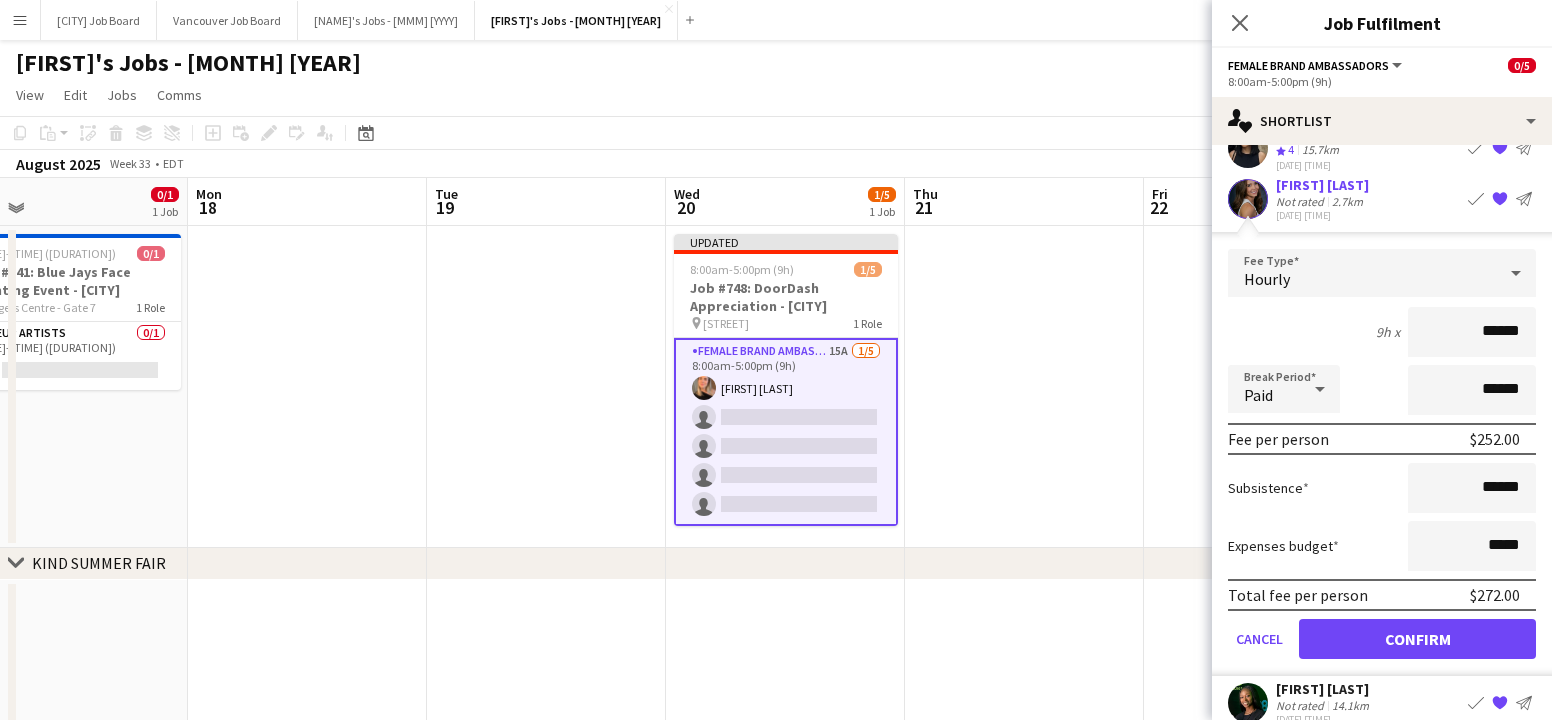 click on "Confirm" at bounding box center [1417, 639] 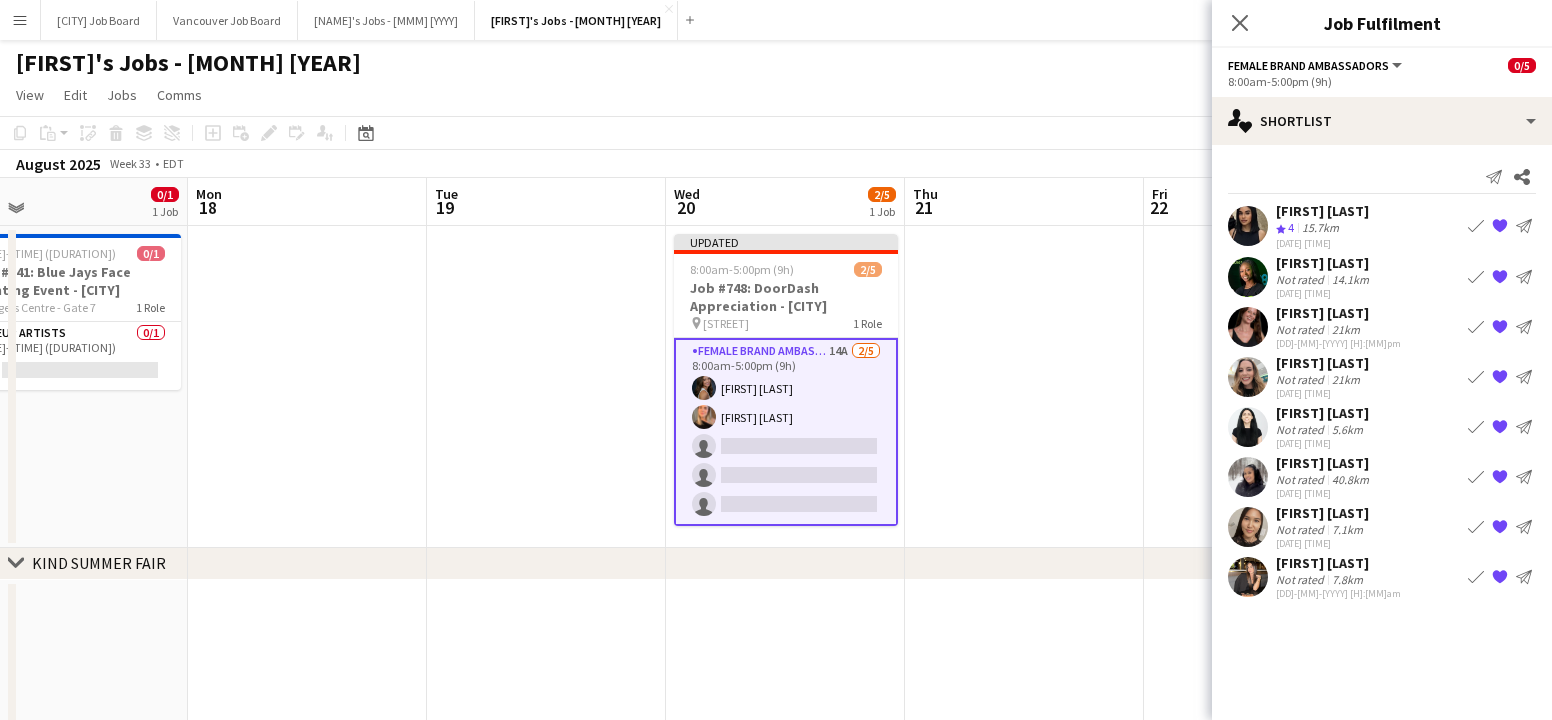 scroll, scrollTop: 0, scrollLeft: 0, axis: both 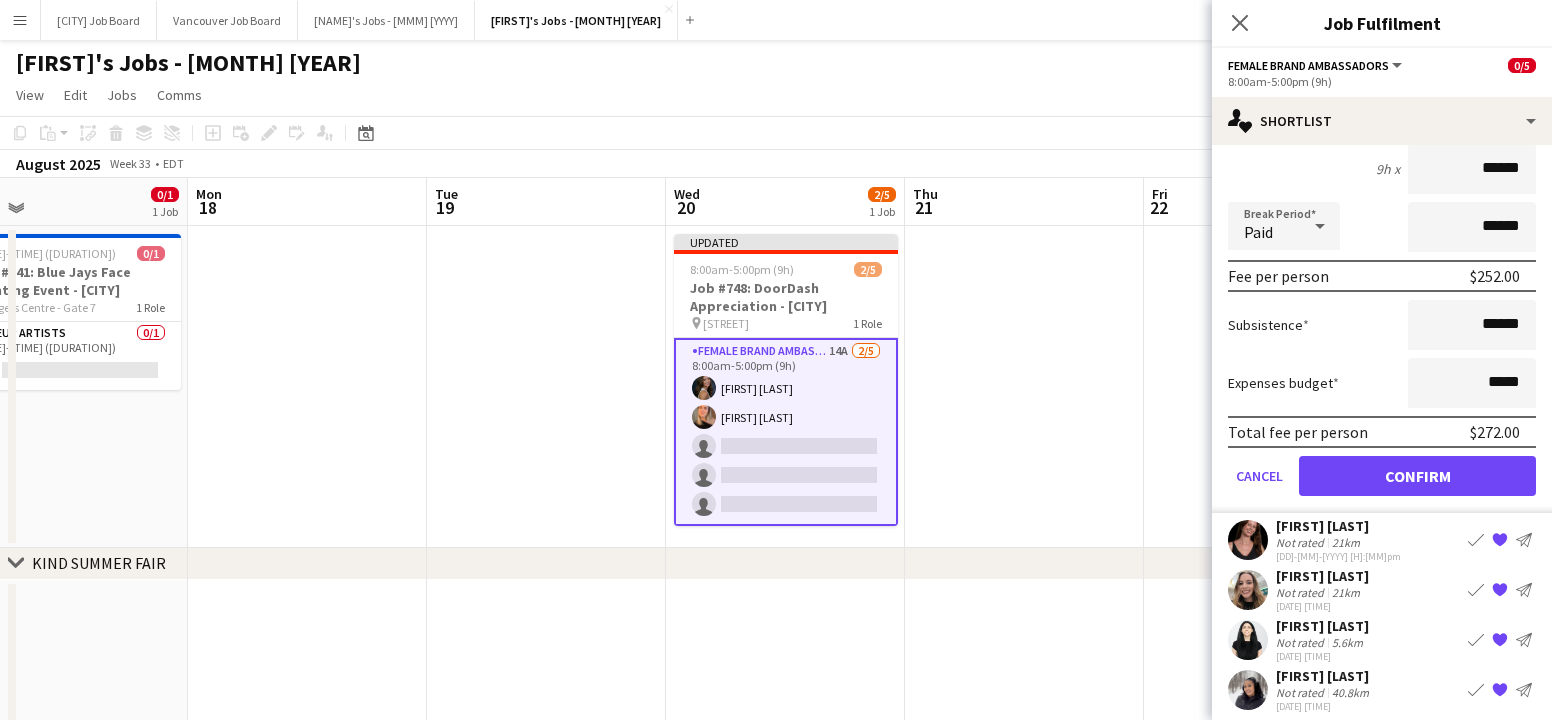 click on "Confirm" at bounding box center (1417, 476) 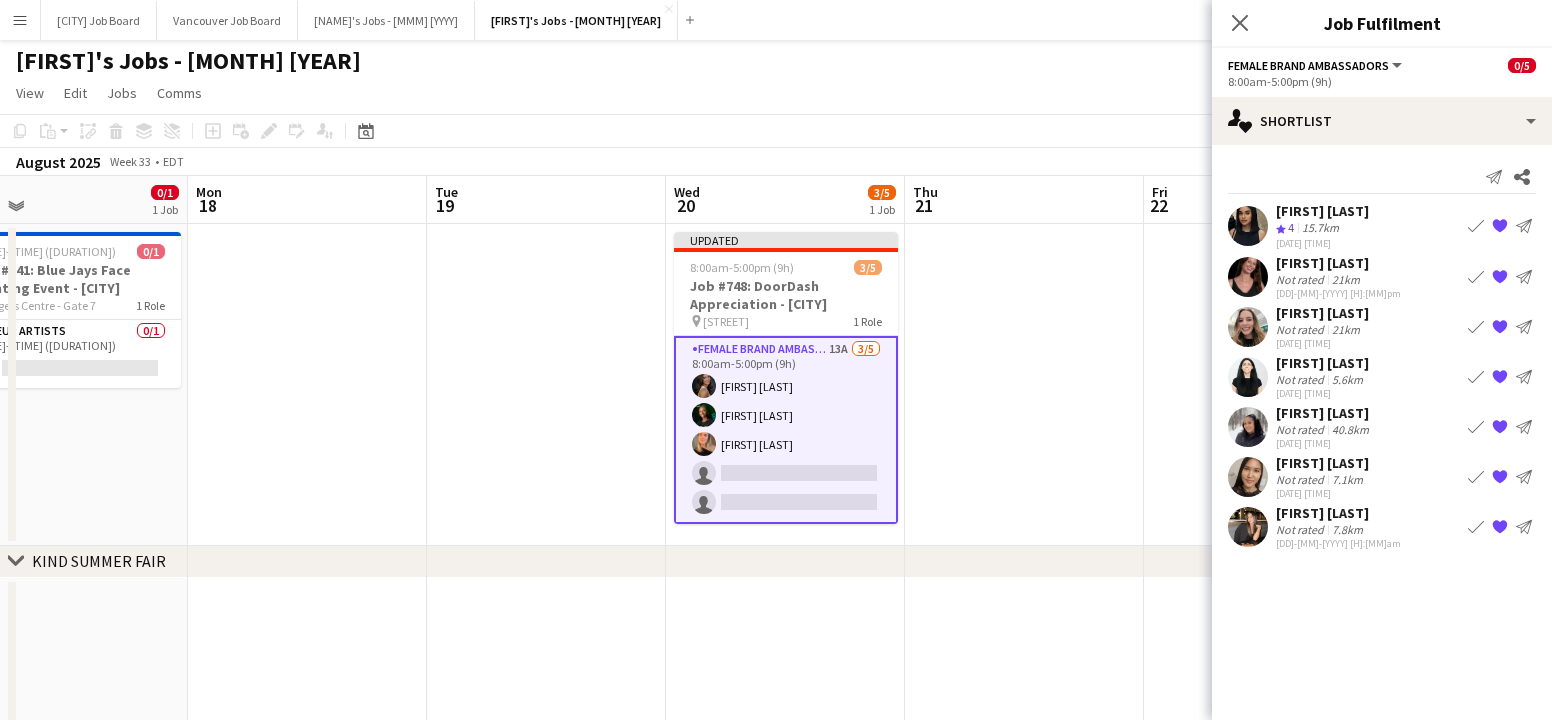 scroll, scrollTop: 8, scrollLeft: 0, axis: vertical 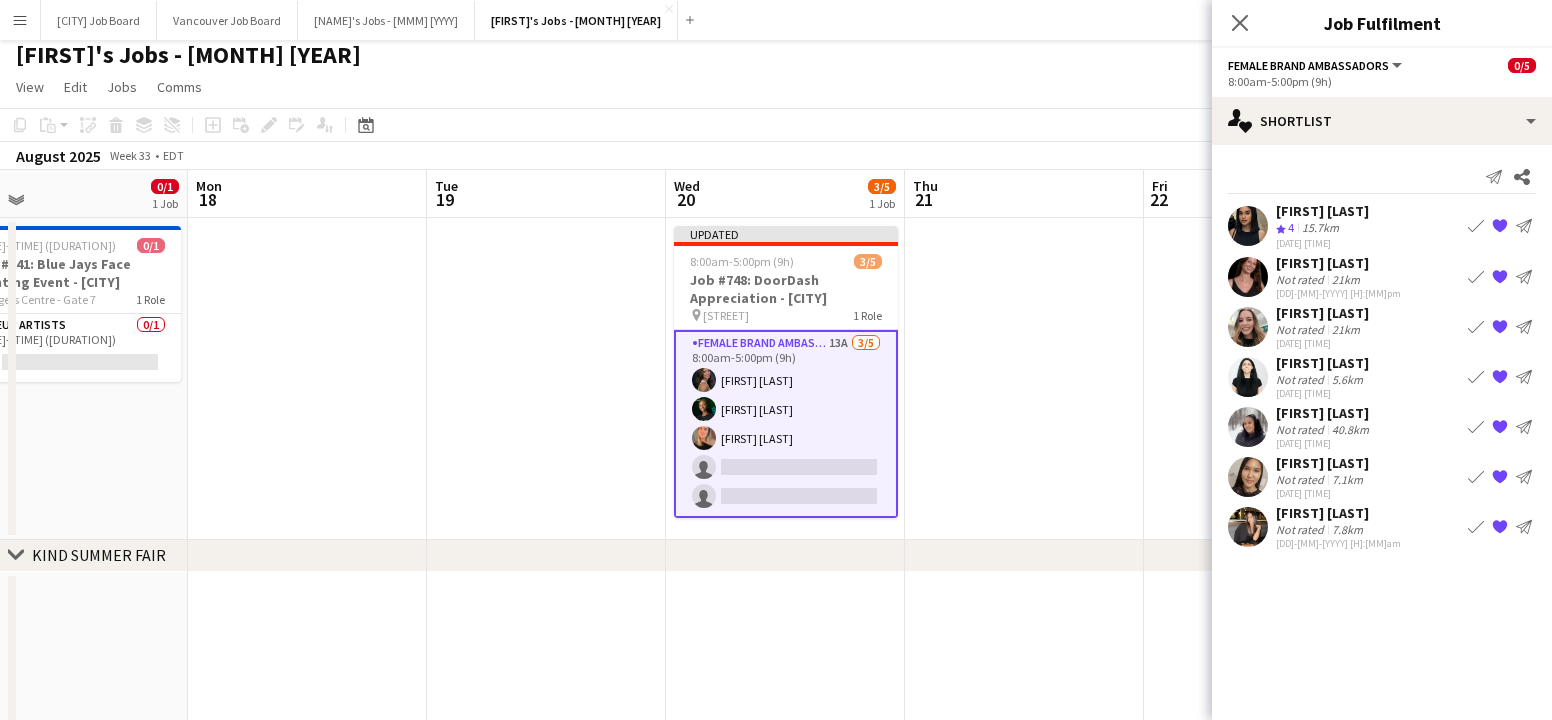click on "Book crew" at bounding box center [1476, 327] 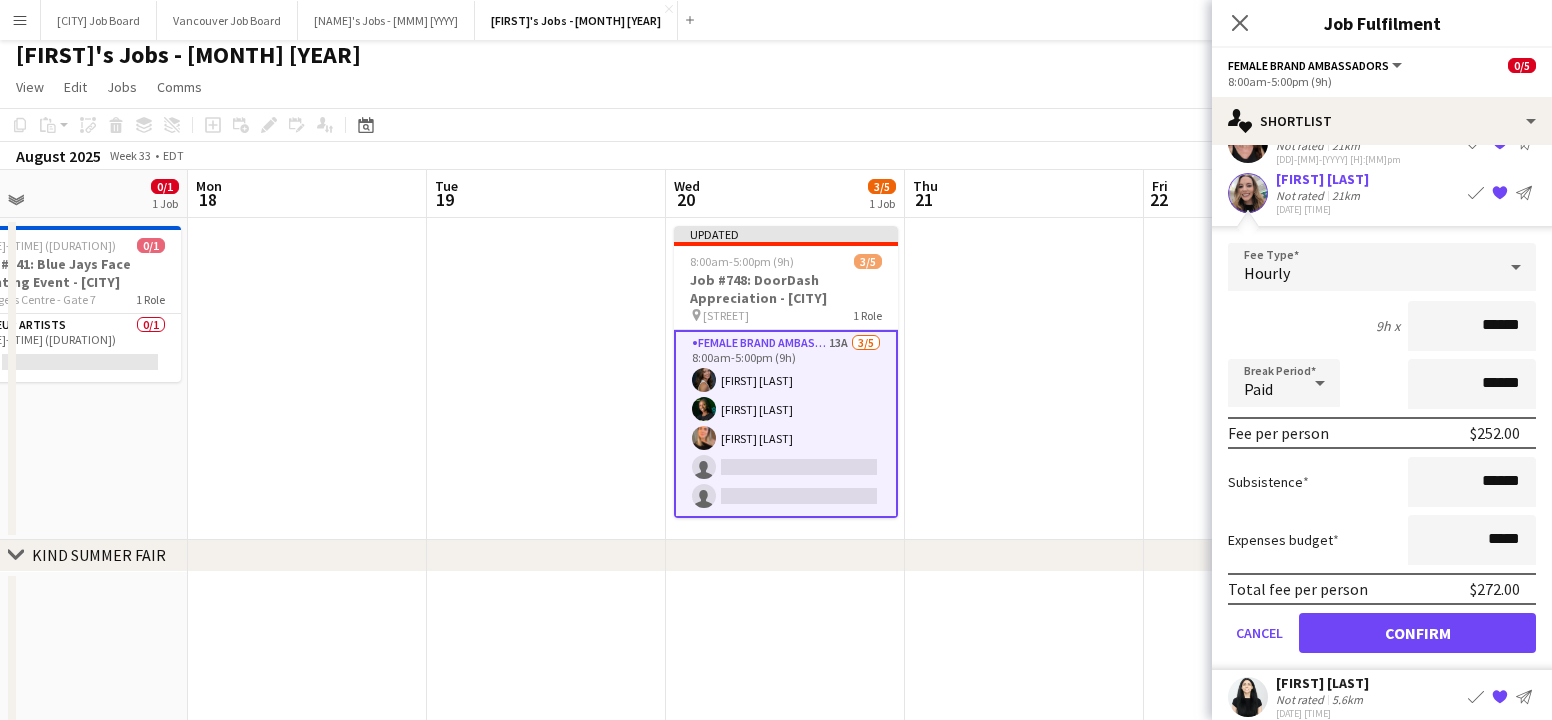 scroll, scrollTop: 171, scrollLeft: 0, axis: vertical 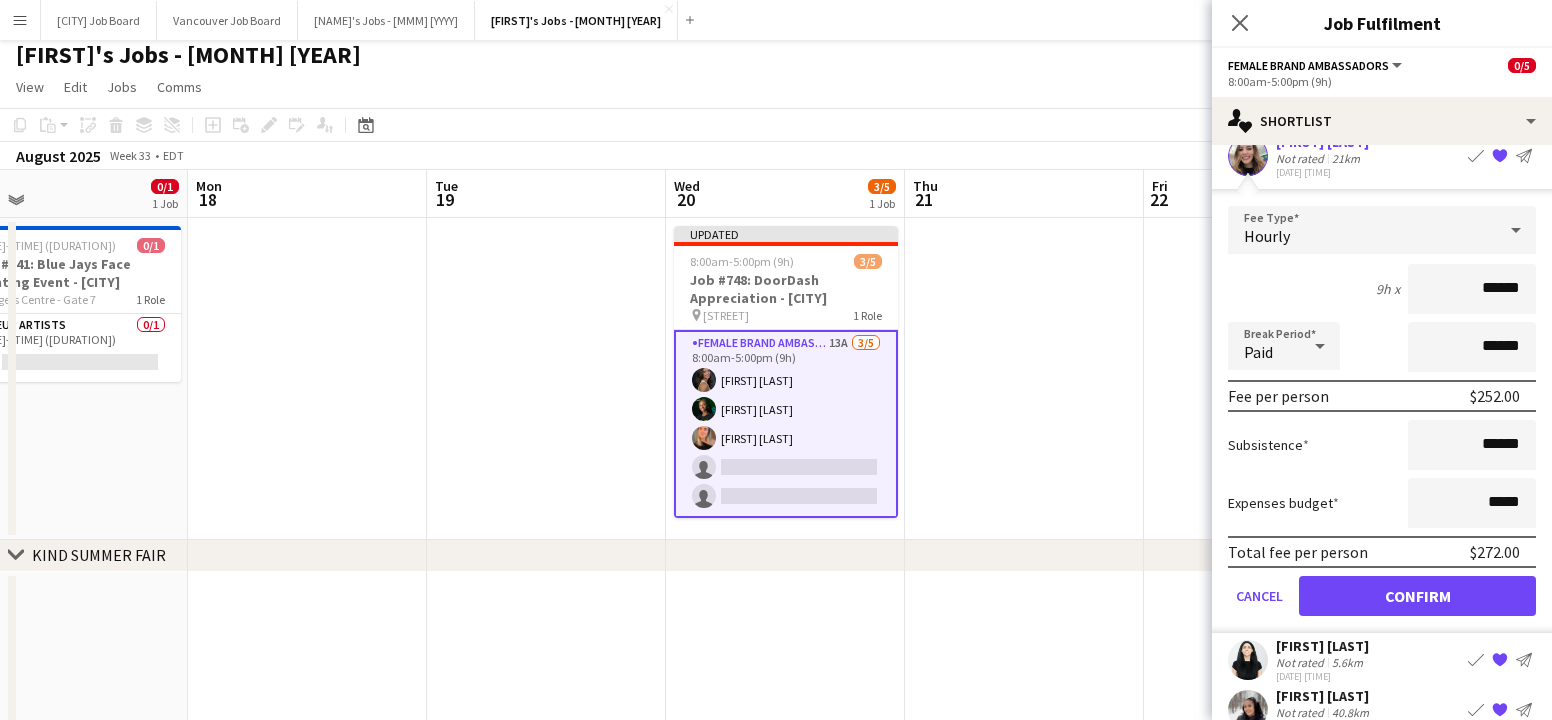 click on "Confirm" at bounding box center [1417, 596] 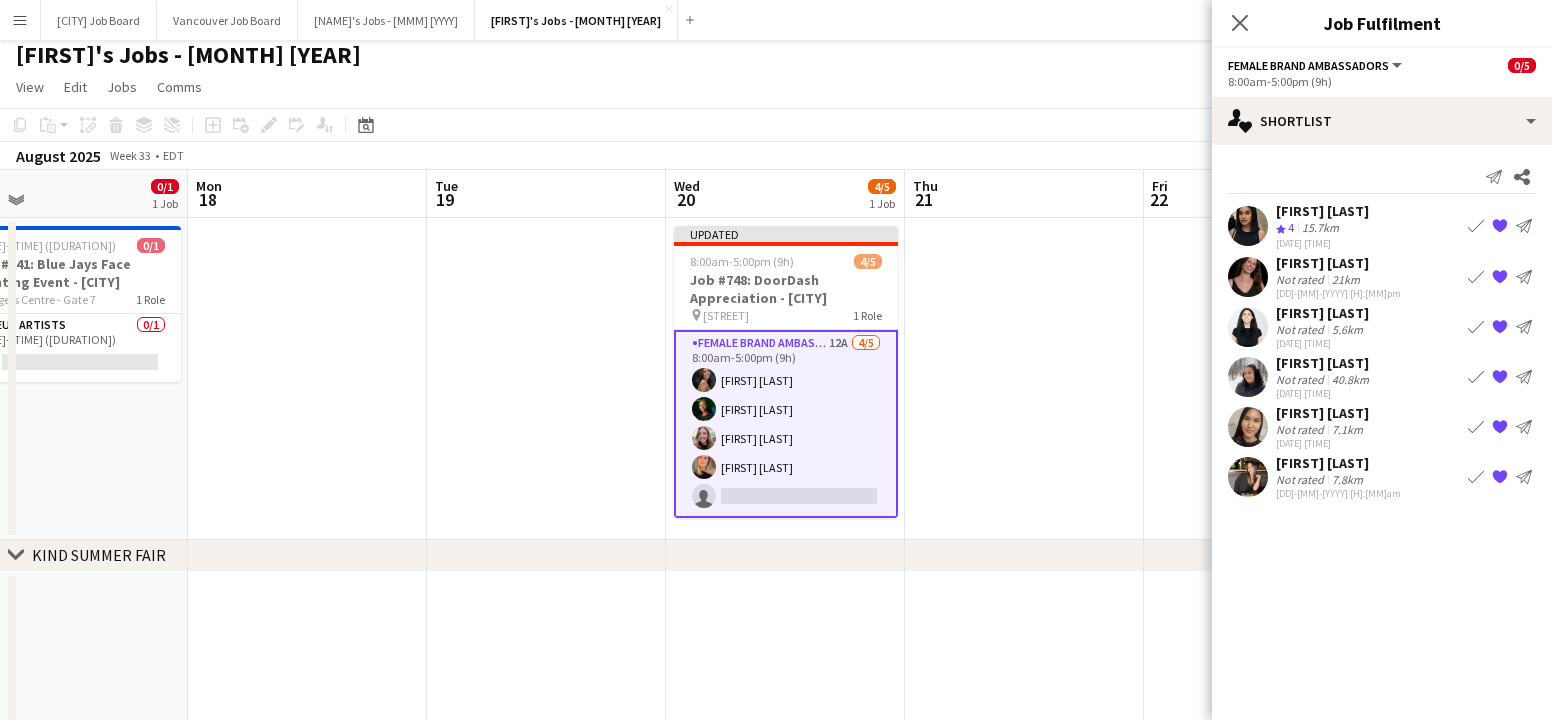 click on "Book crew" at bounding box center [1476, 277] 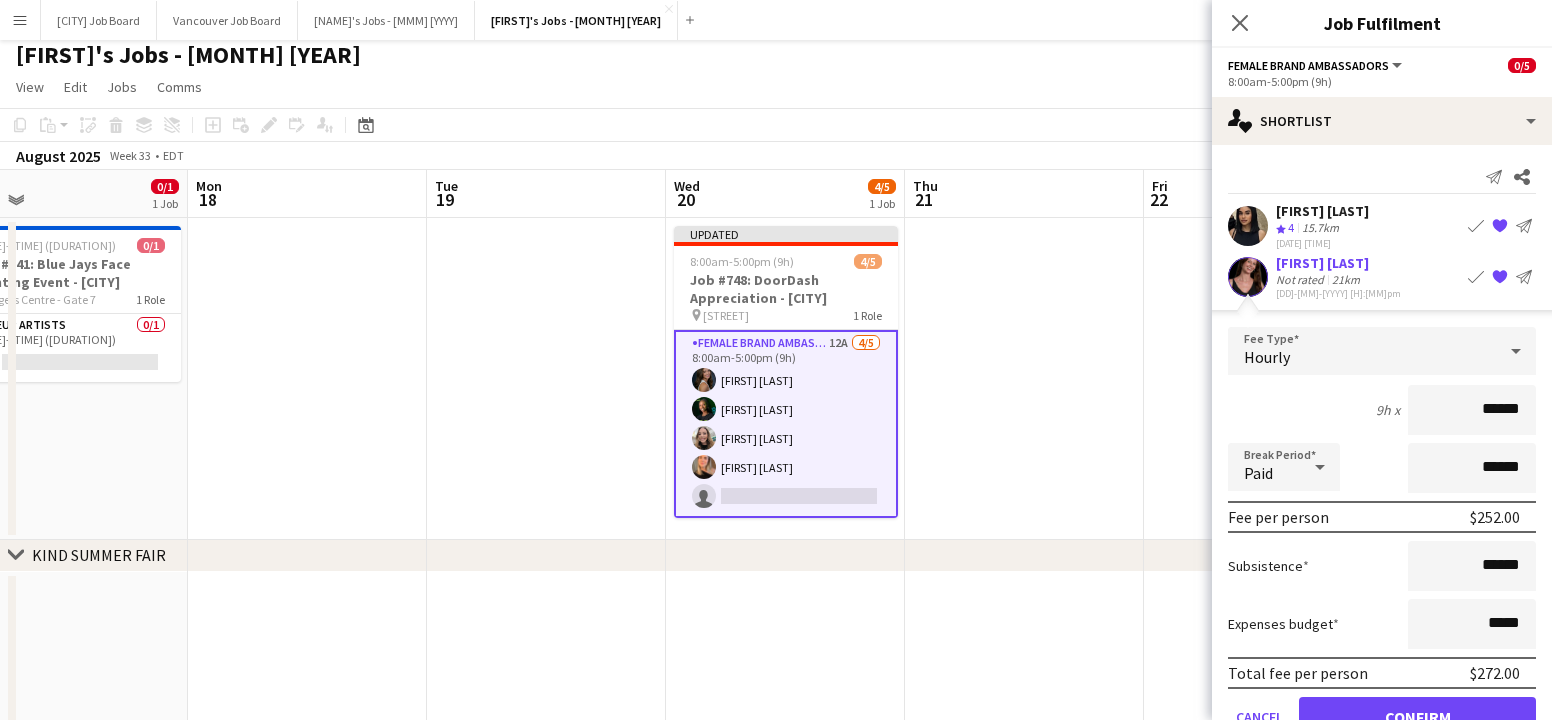 drag, startPoint x: 1426, startPoint y: 703, endPoint x: 1331, endPoint y: 623, distance: 124.197426 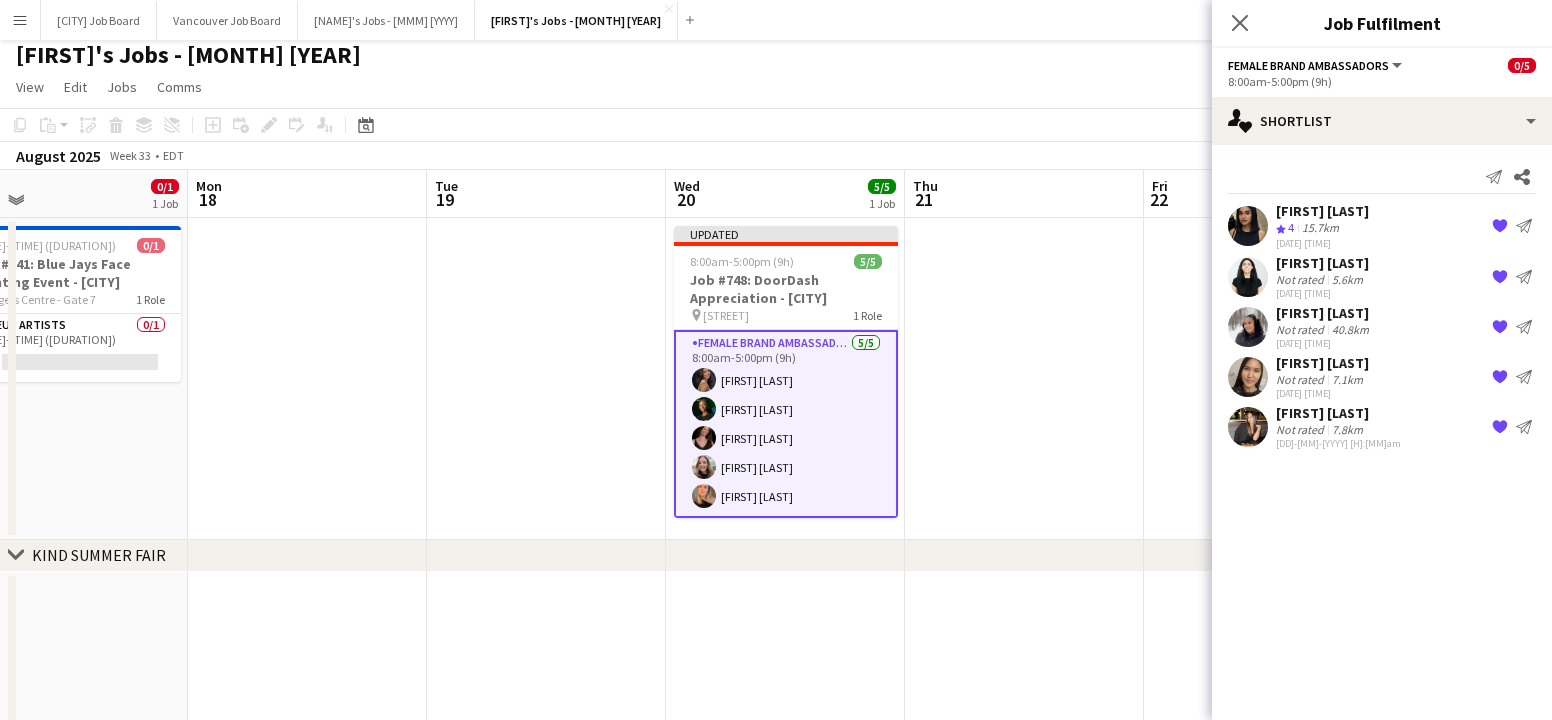 click on "Female Brand Ambassadors 5/5 [TIME]-[TIME] ([TIME])
[FIRST] [LAST] [FIRST] [LAST] [FIRST] [LAST] [FIRST] [LAST] [FIRST] [LAST]" at bounding box center [786, 424] 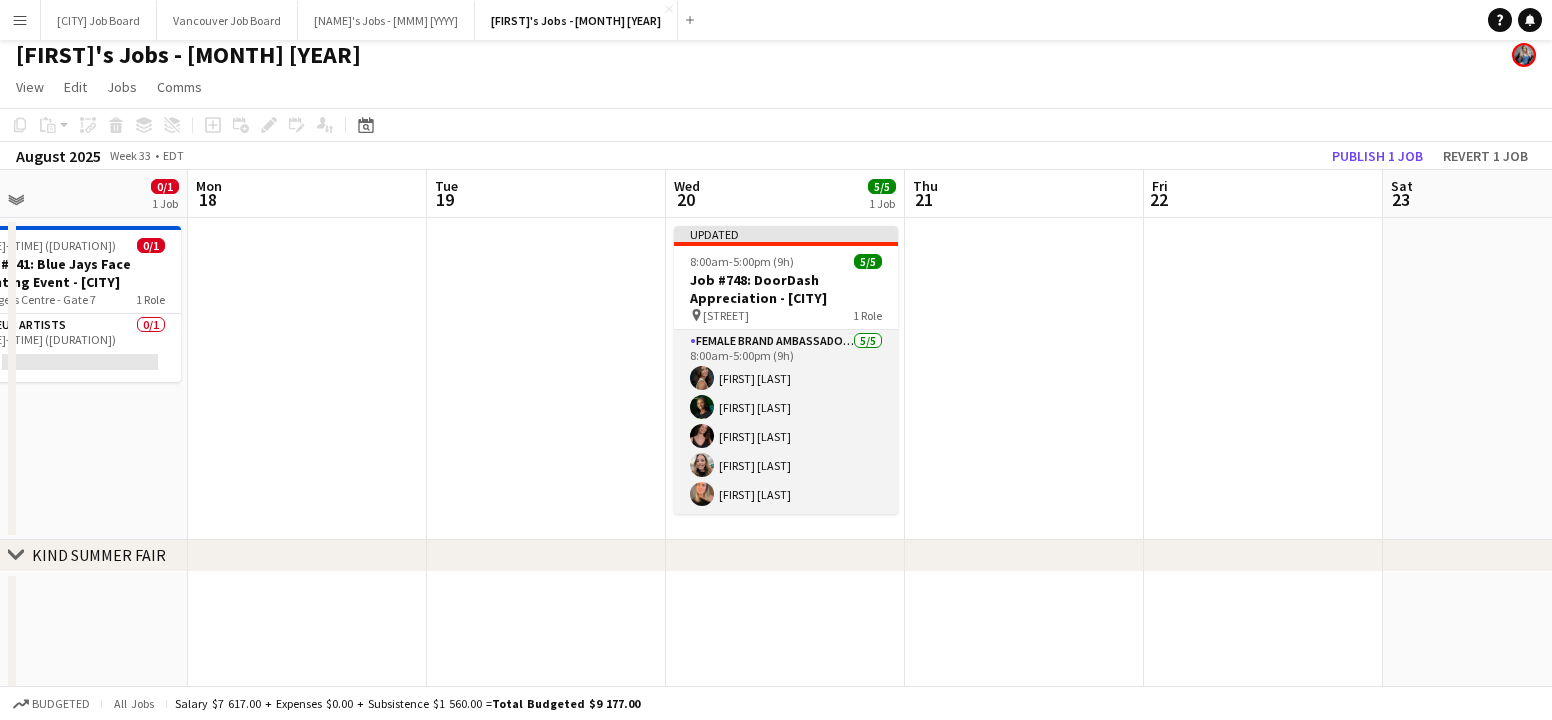 click on "Female Brand Ambassadors 5/5 [TIME]-[TIME] ([TIME])
[FIRST] [LAST] [FIRST] [LAST] [FIRST] [LAST] [FIRST] [LAST] [FIRST] [LAST]" at bounding box center [786, 422] 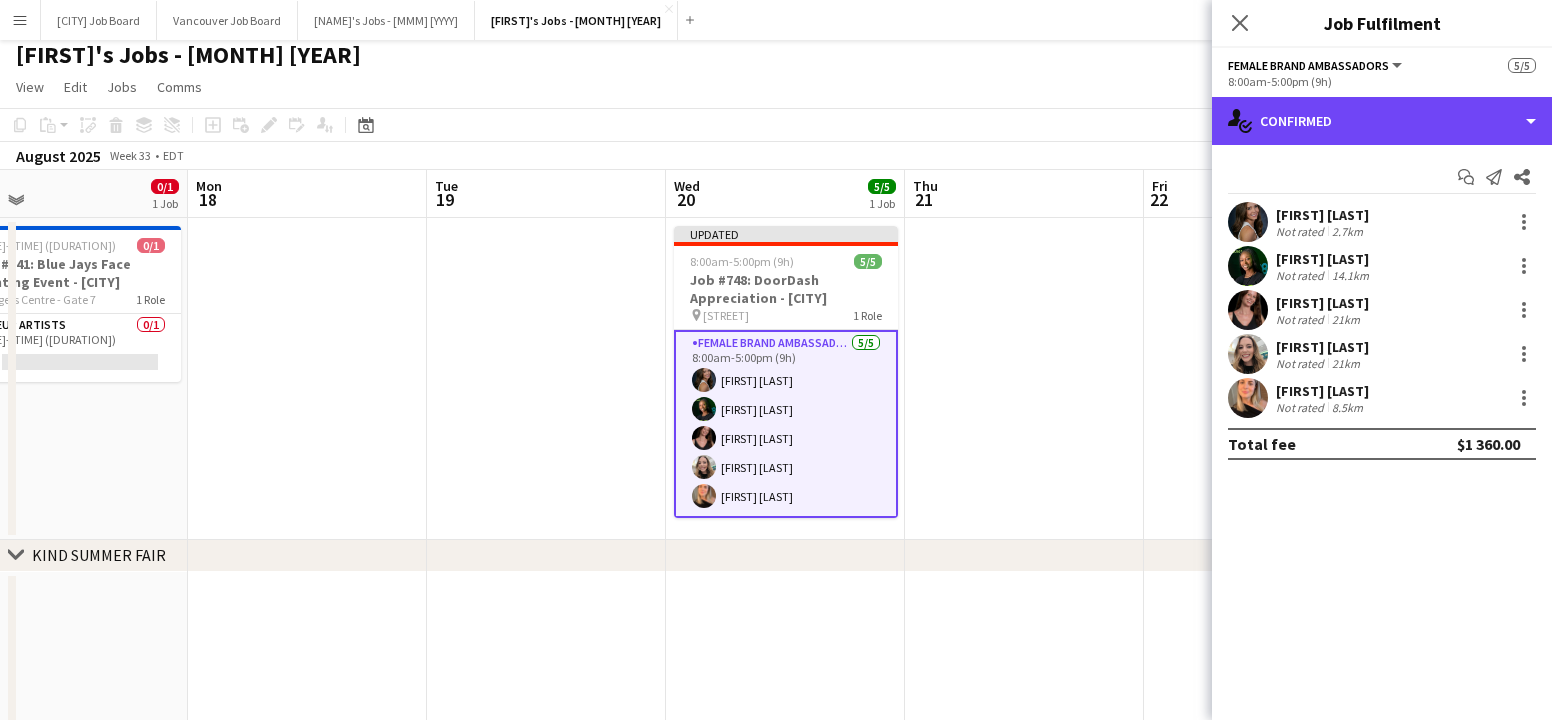 drag, startPoint x: 1402, startPoint y: 126, endPoint x: 1403, endPoint y: 216, distance: 90.005554 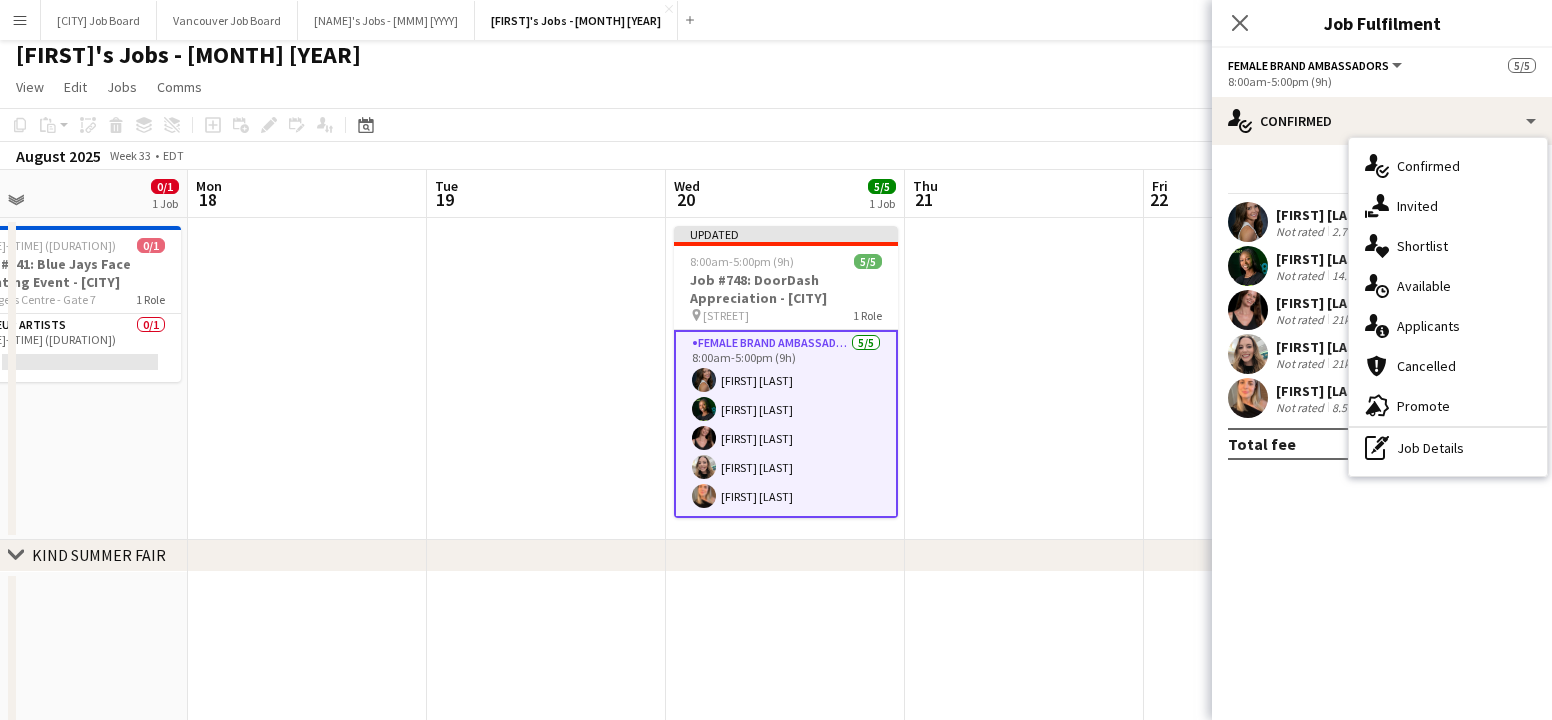 drag, startPoint x: 1406, startPoint y: 441, endPoint x: 1322, endPoint y: 225, distance: 231.7585 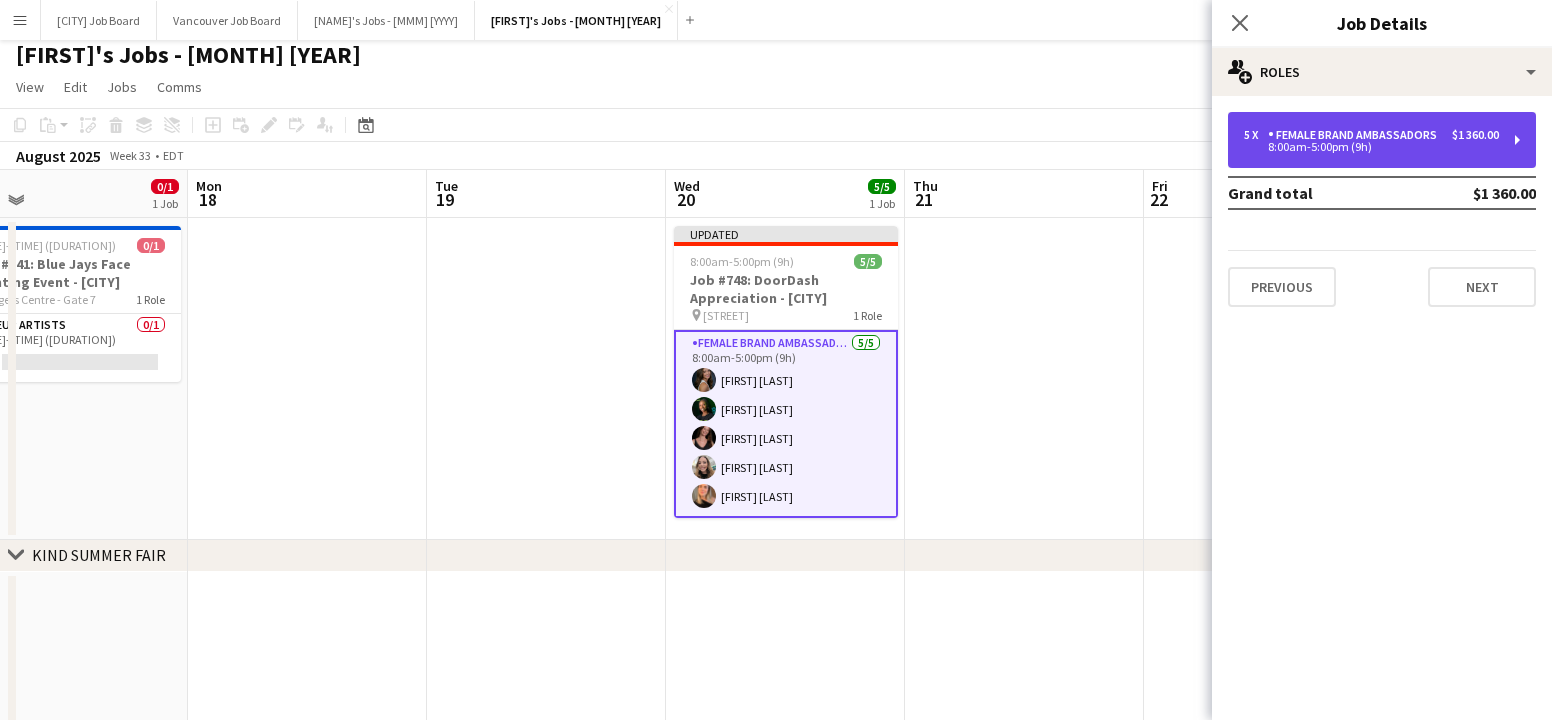 click on "5 x   Female Brand Ambassadors   $ [NUMBER]   [TIME]-[TIME] ([HOURS])" at bounding box center (1382, 140) 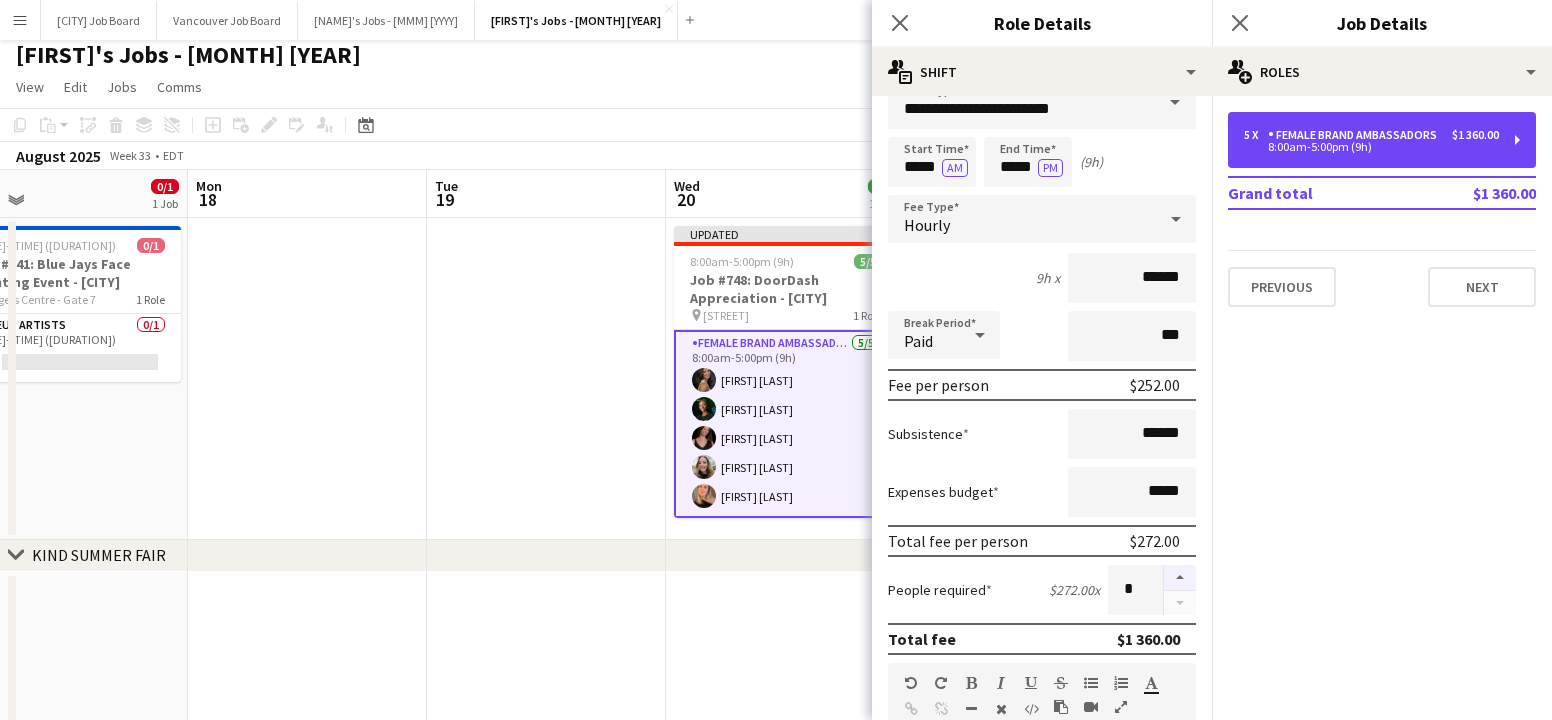 scroll, scrollTop: 44, scrollLeft: 0, axis: vertical 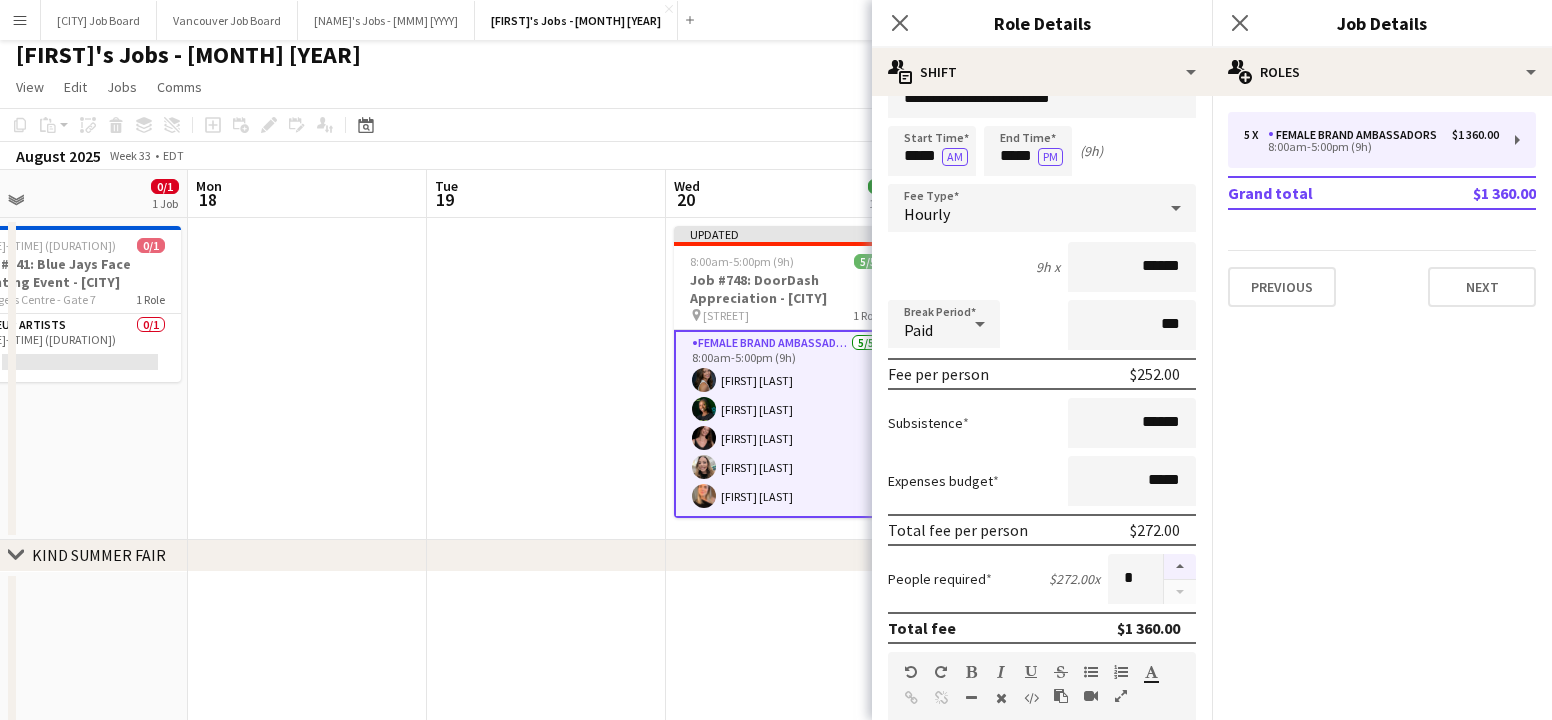 click at bounding box center [1180, 567] 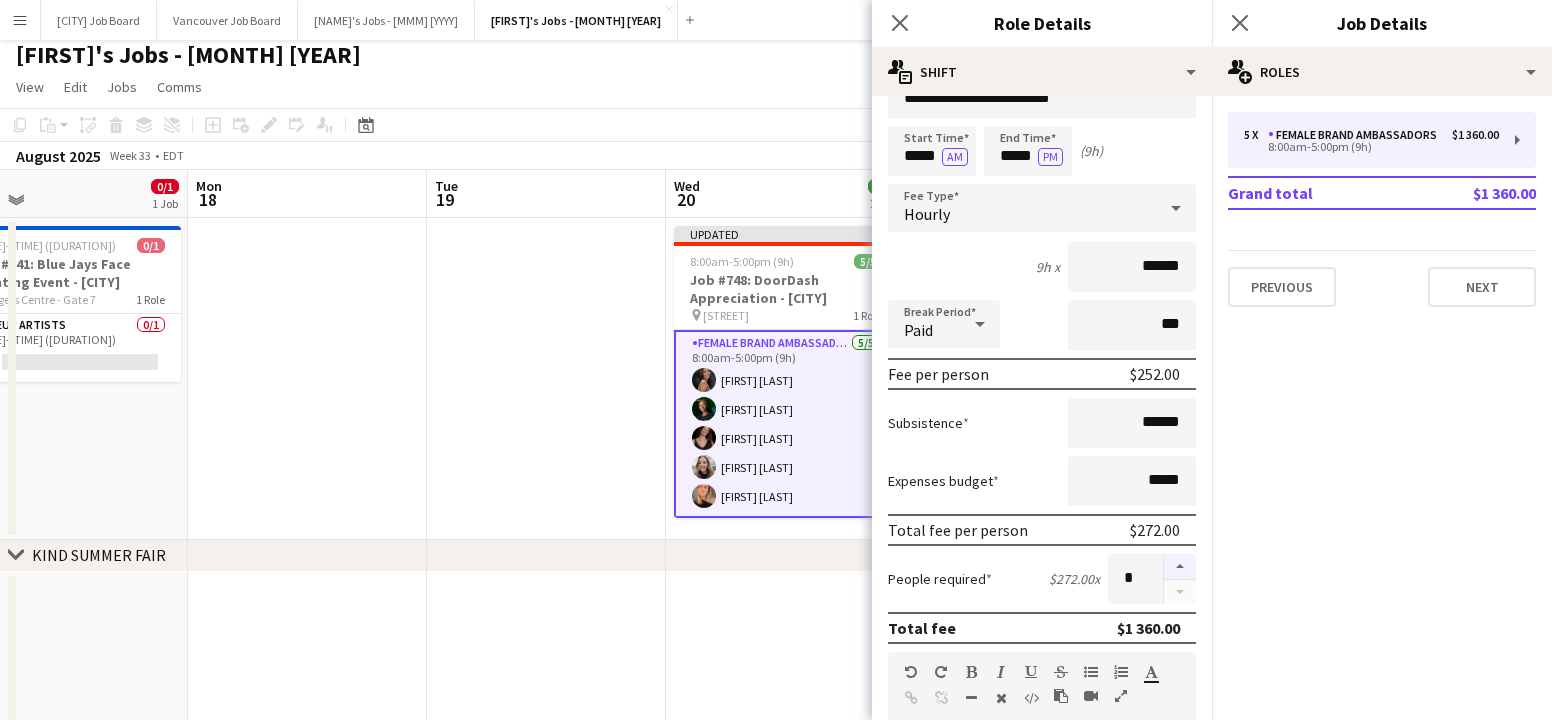 type on "*" 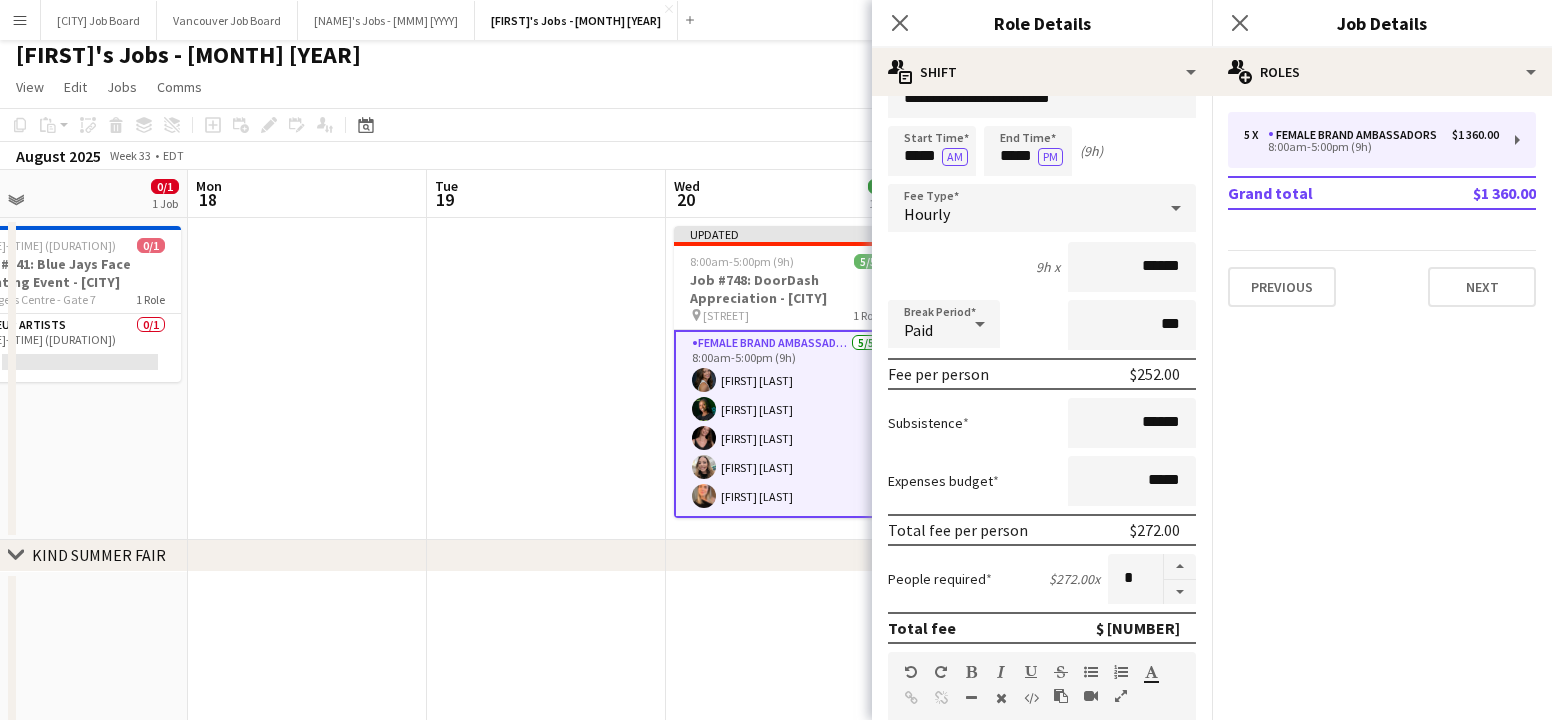scroll, scrollTop: 39, scrollLeft: 0, axis: vertical 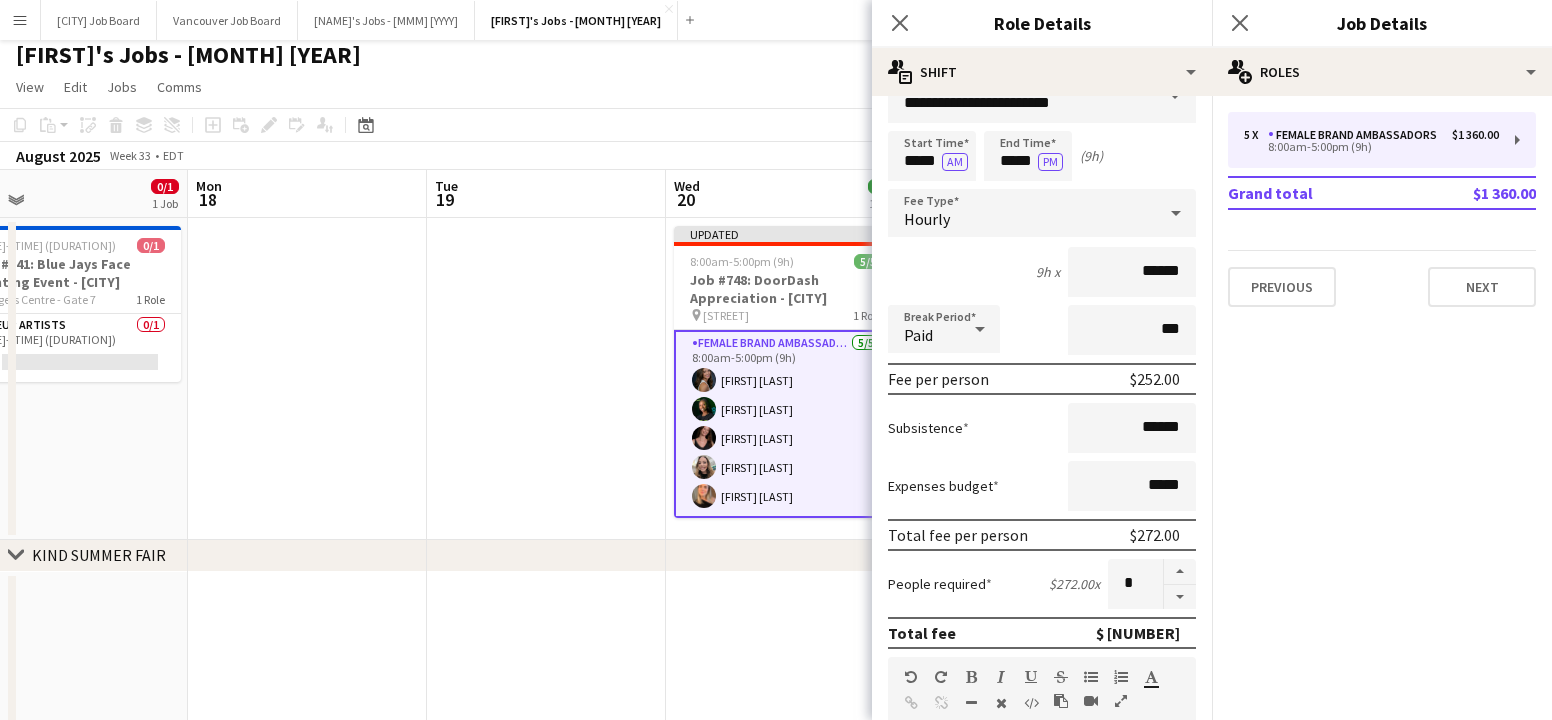 click on "[DAY] [DATE] 5/5 1 Job" at bounding box center [785, 194] 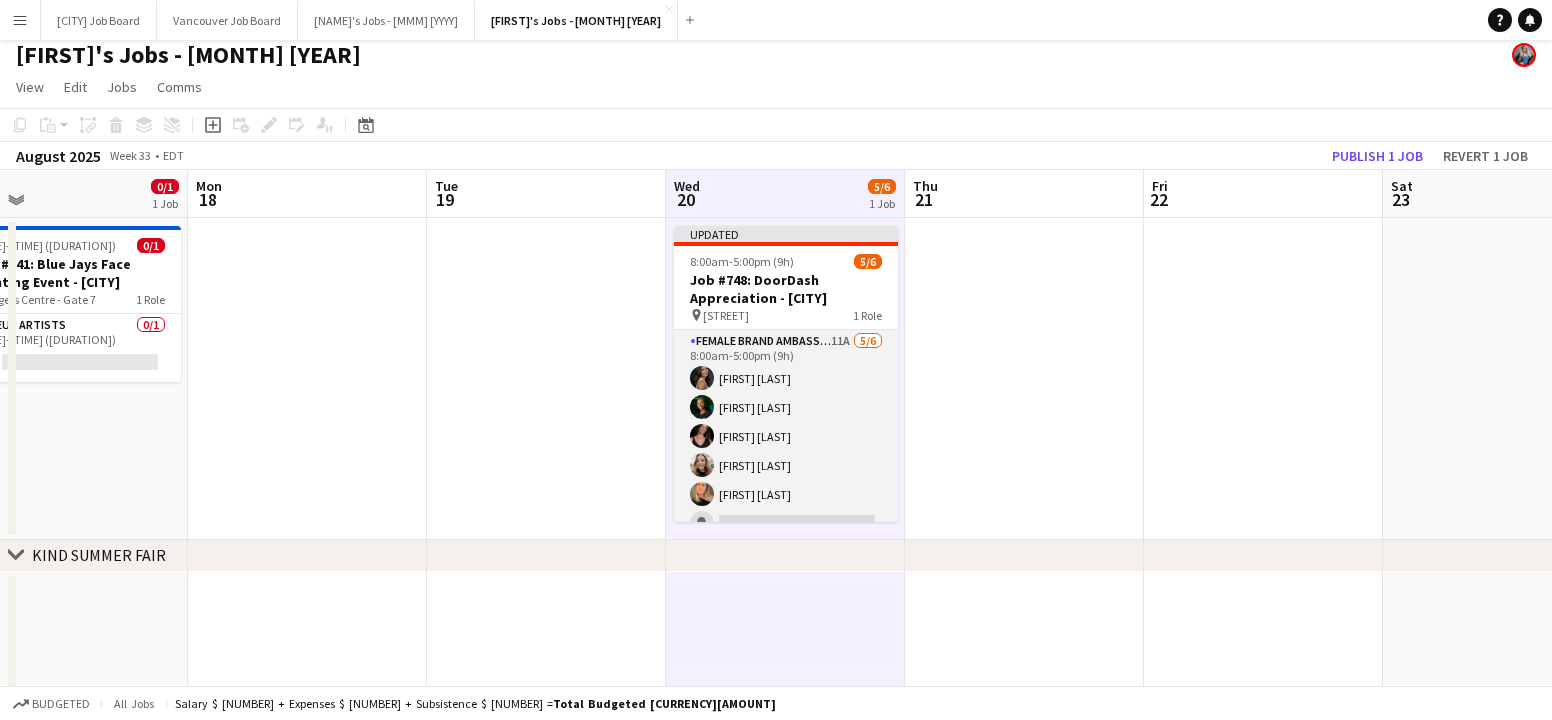 scroll, scrollTop: 0, scrollLeft: 764, axis: horizontal 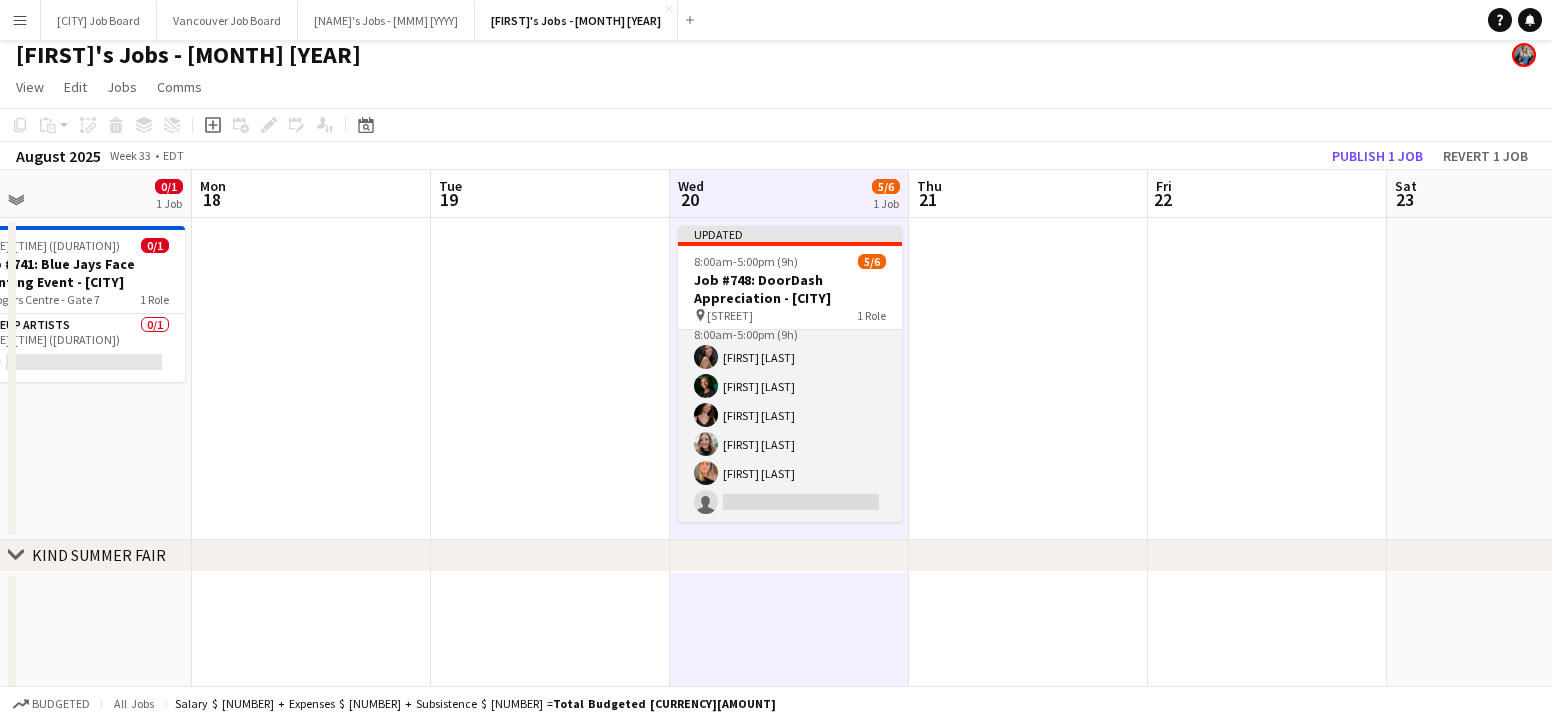 click on "Female Brand Ambassadors   11A   5/6   [TIME]-[TIME] ([HOURS])
[FIRST] [LAST] [FIRST] [LAST] [FIRST] [LAST] [FIRST] [LAST] [FIRST] [LAST]
single-neutral-actions" at bounding box center [790, 415] 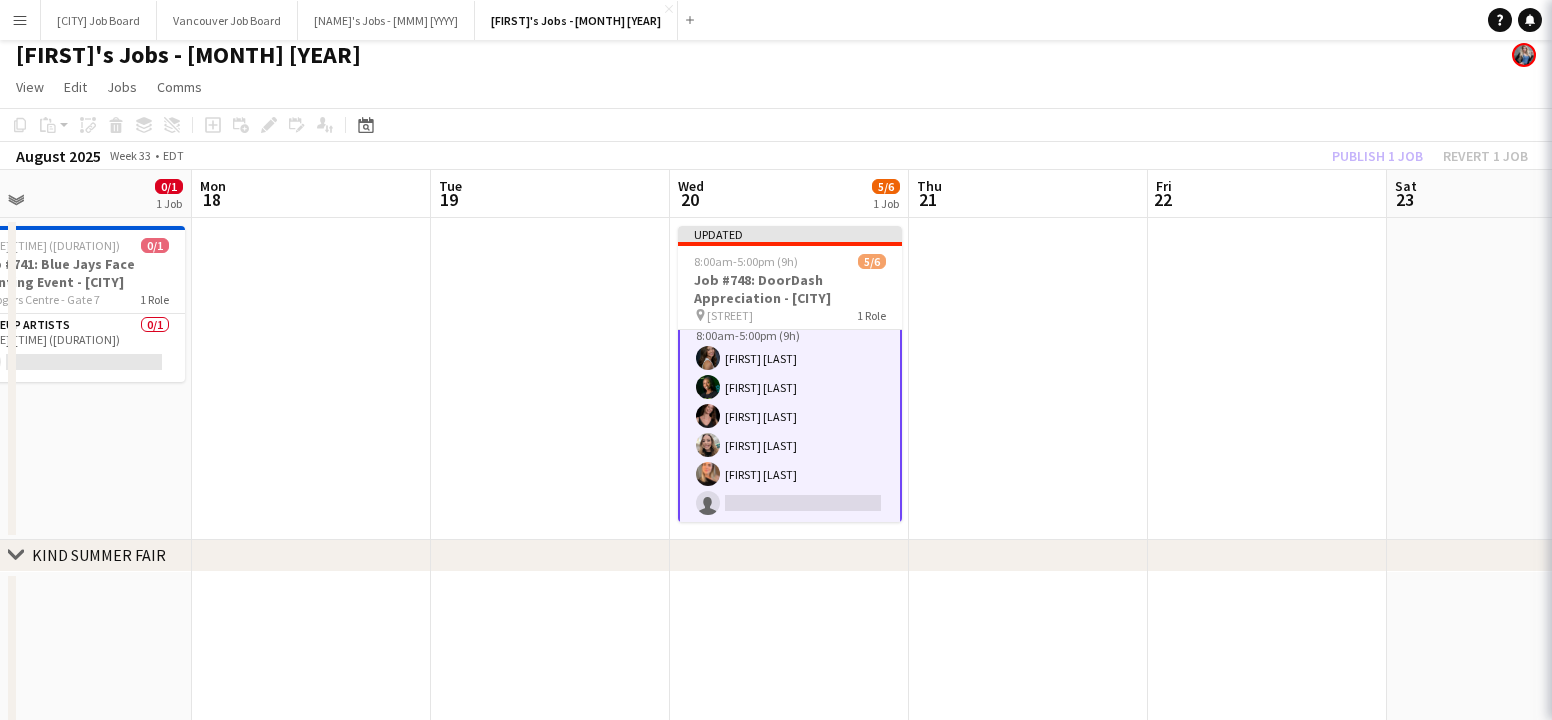 scroll, scrollTop: 21, scrollLeft: 0, axis: vertical 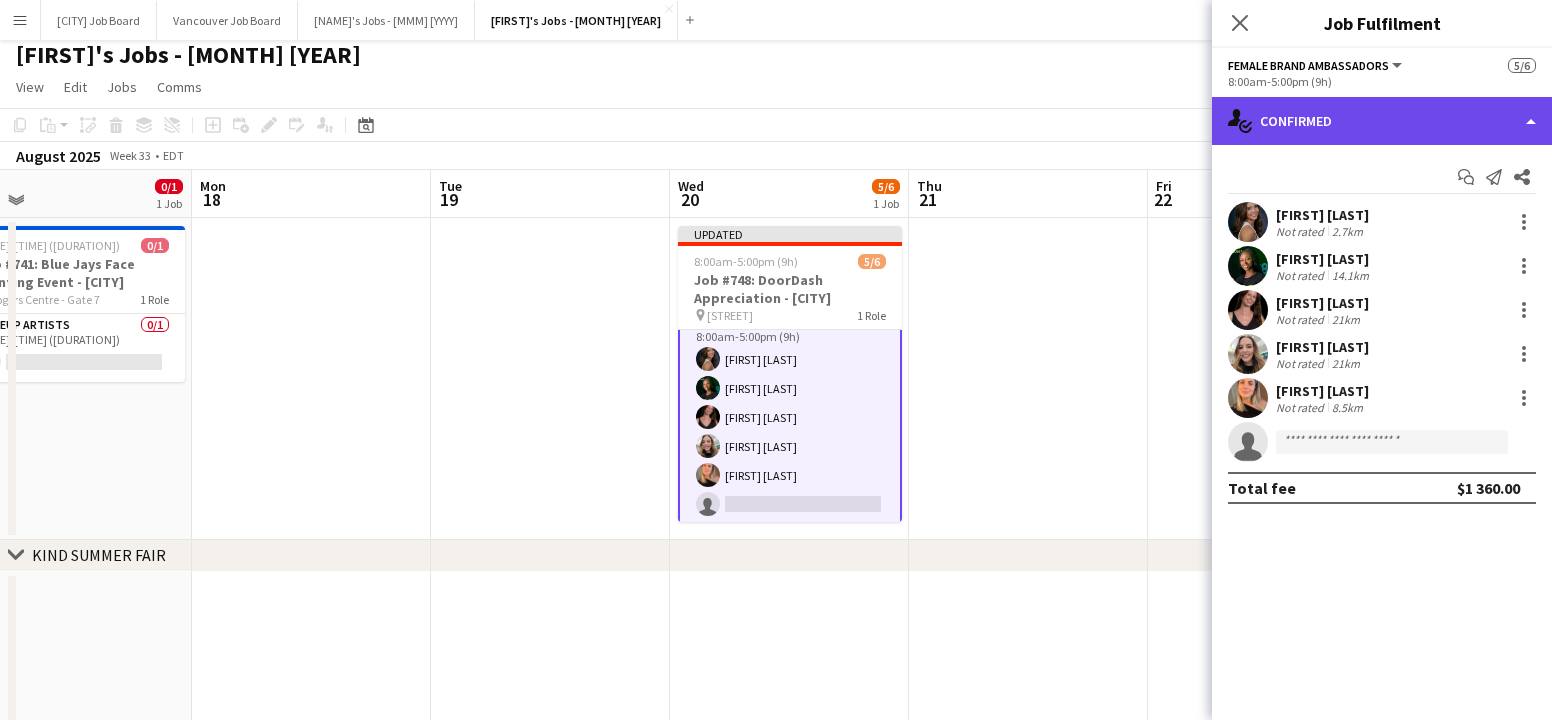 click on "single-neutral-actions-check-2
Confirmed" 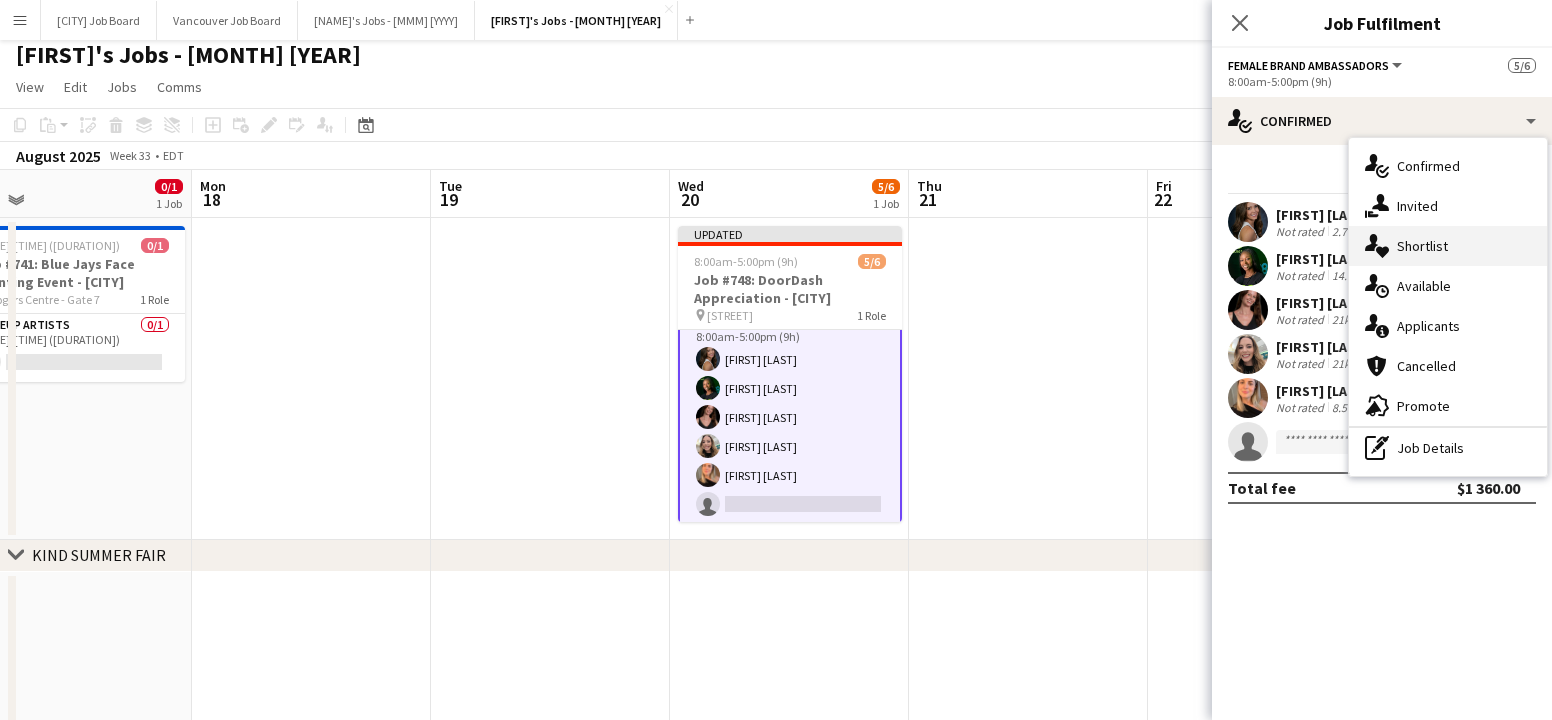 click on "single-neutral-actions-heart
Shortlist" at bounding box center (1448, 246) 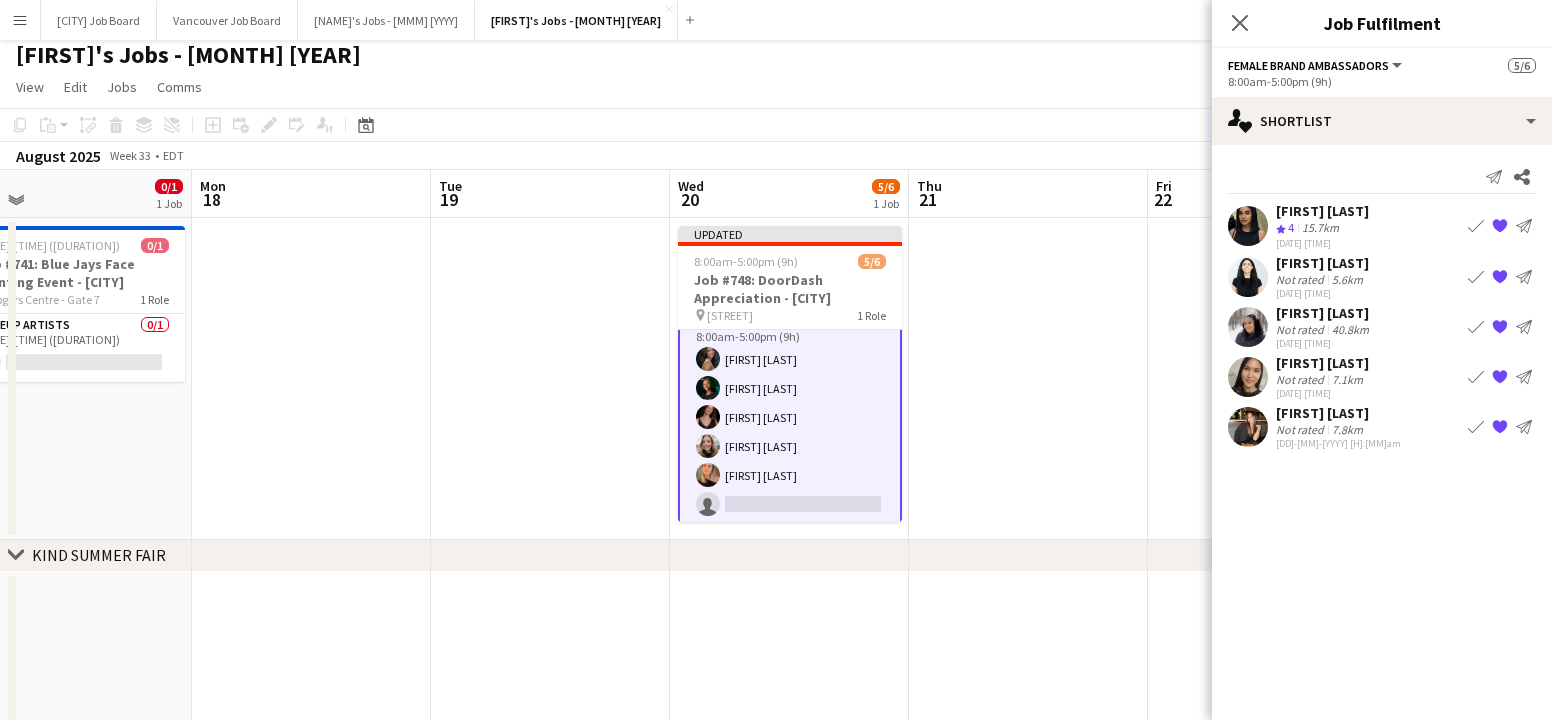 click on "Book crew" at bounding box center [1476, 377] 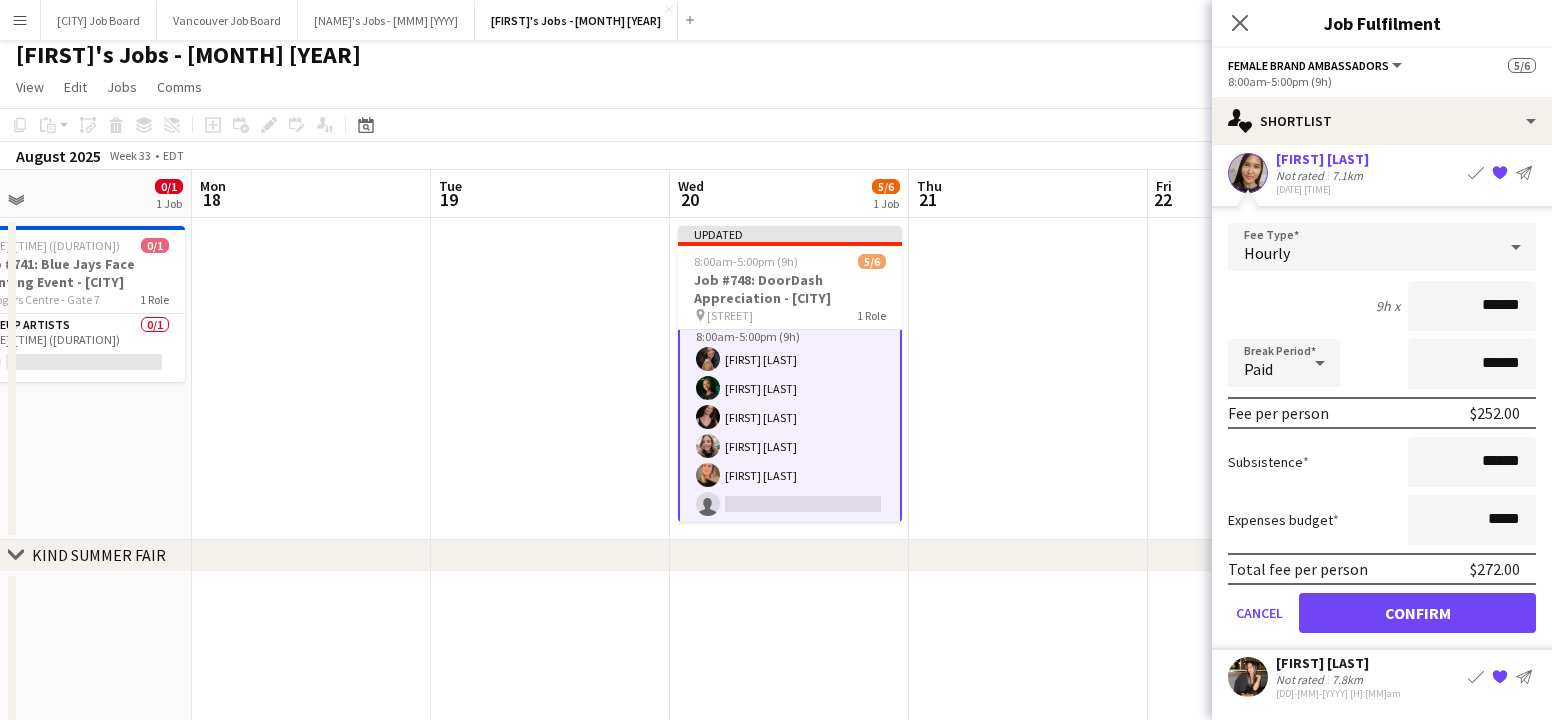 scroll, scrollTop: 204, scrollLeft: 0, axis: vertical 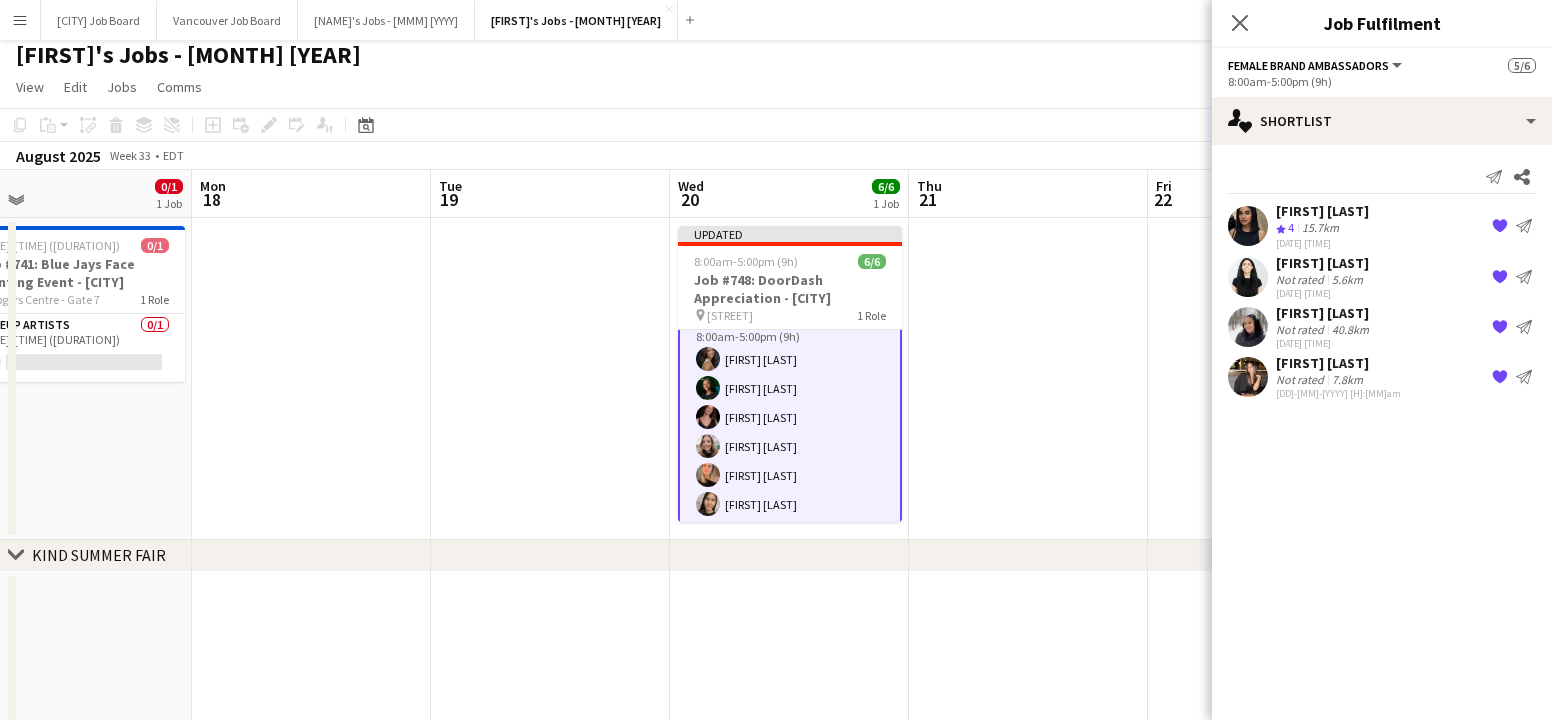 click at bounding box center [1028, 379] 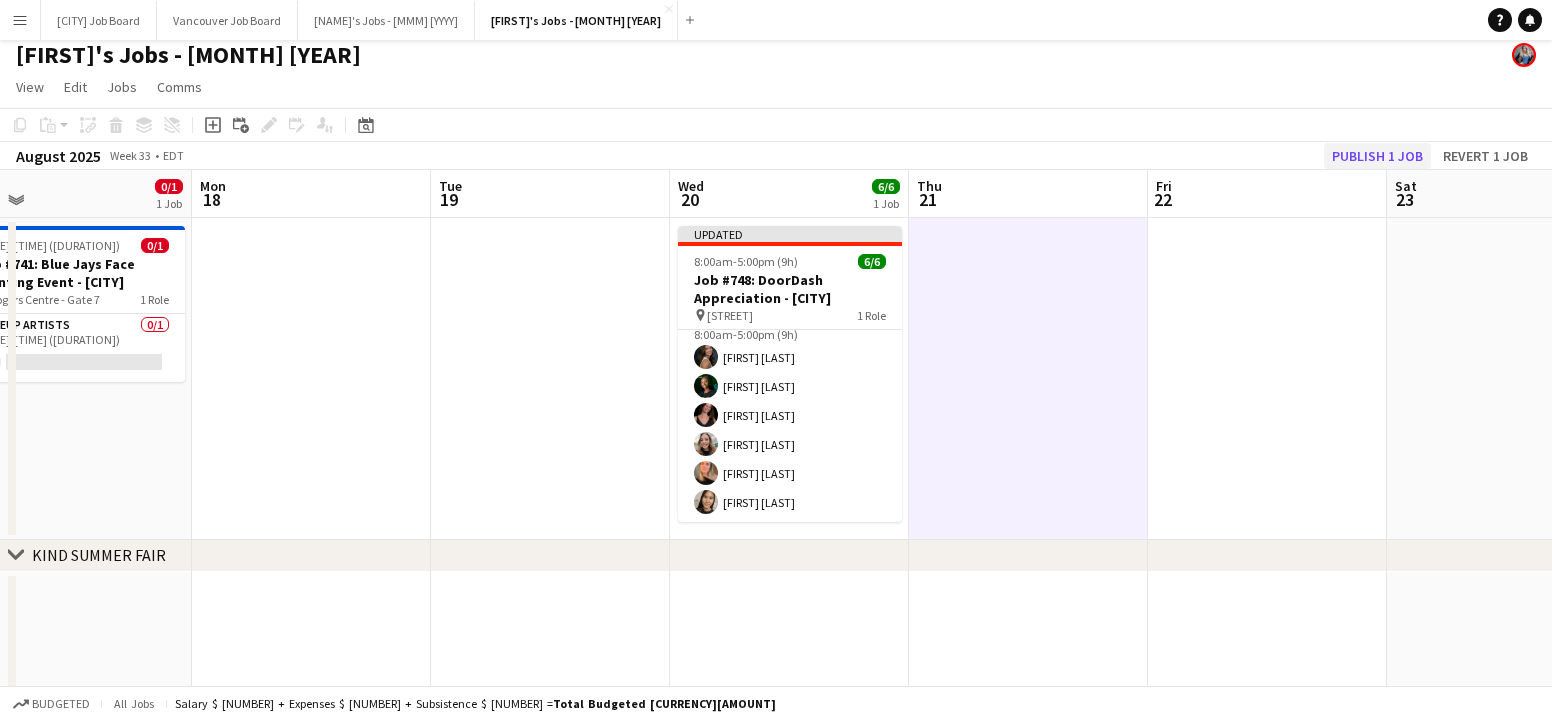 click on "Publish 1 job" 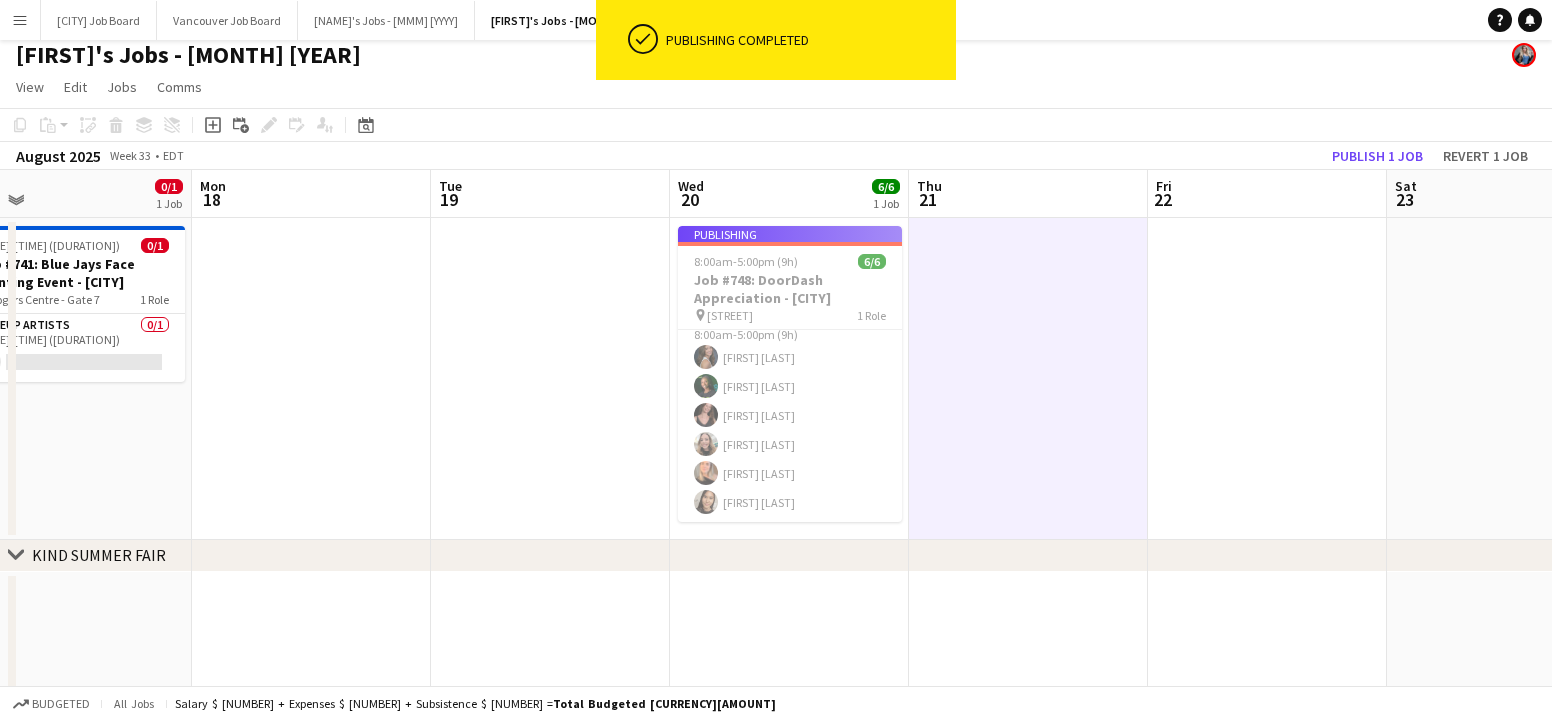 scroll, scrollTop: 5, scrollLeft: 0, axis: vertical 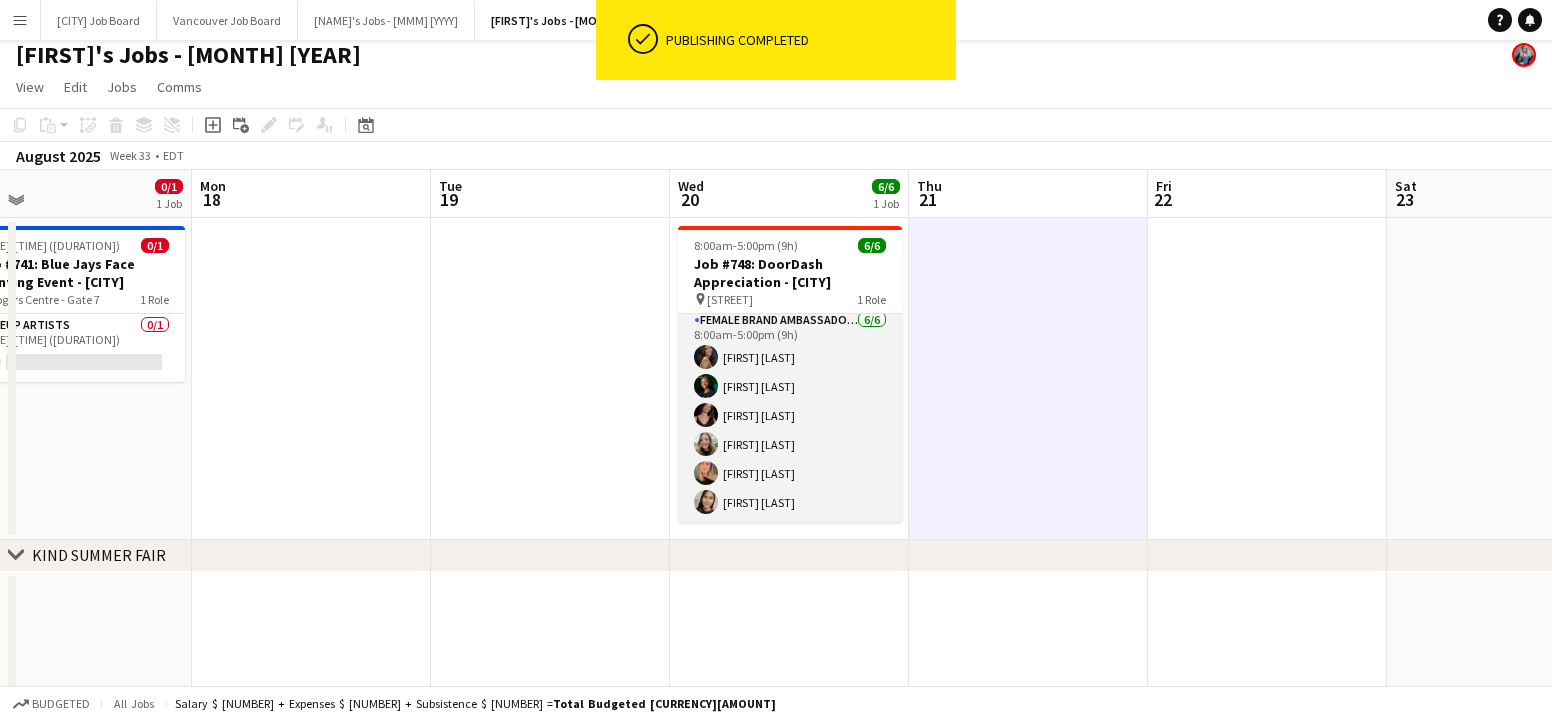 click on "Female Brand Ambassadors [NUMBER]/[NUMBER] [TIME]-[TIME] ([DURATION])
[FIRST] [LAST] [FIRST] [LAST] [FIRST] [LAST] [FIRST] [LAST] [FIRST] [LAST] [FIRST] [LAST] [FIRST] [LAST]" at bounding box center [790, 415] 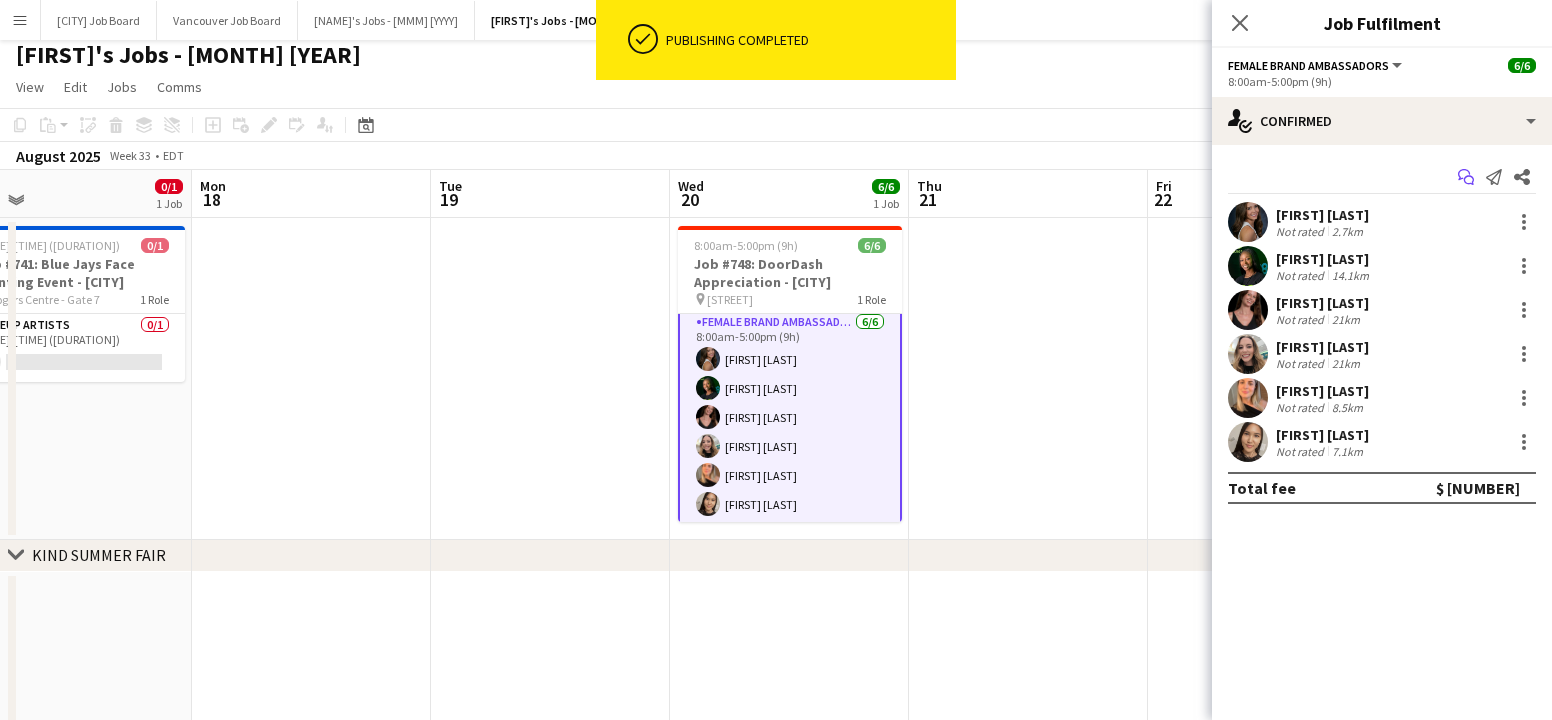 click on "Start chat" 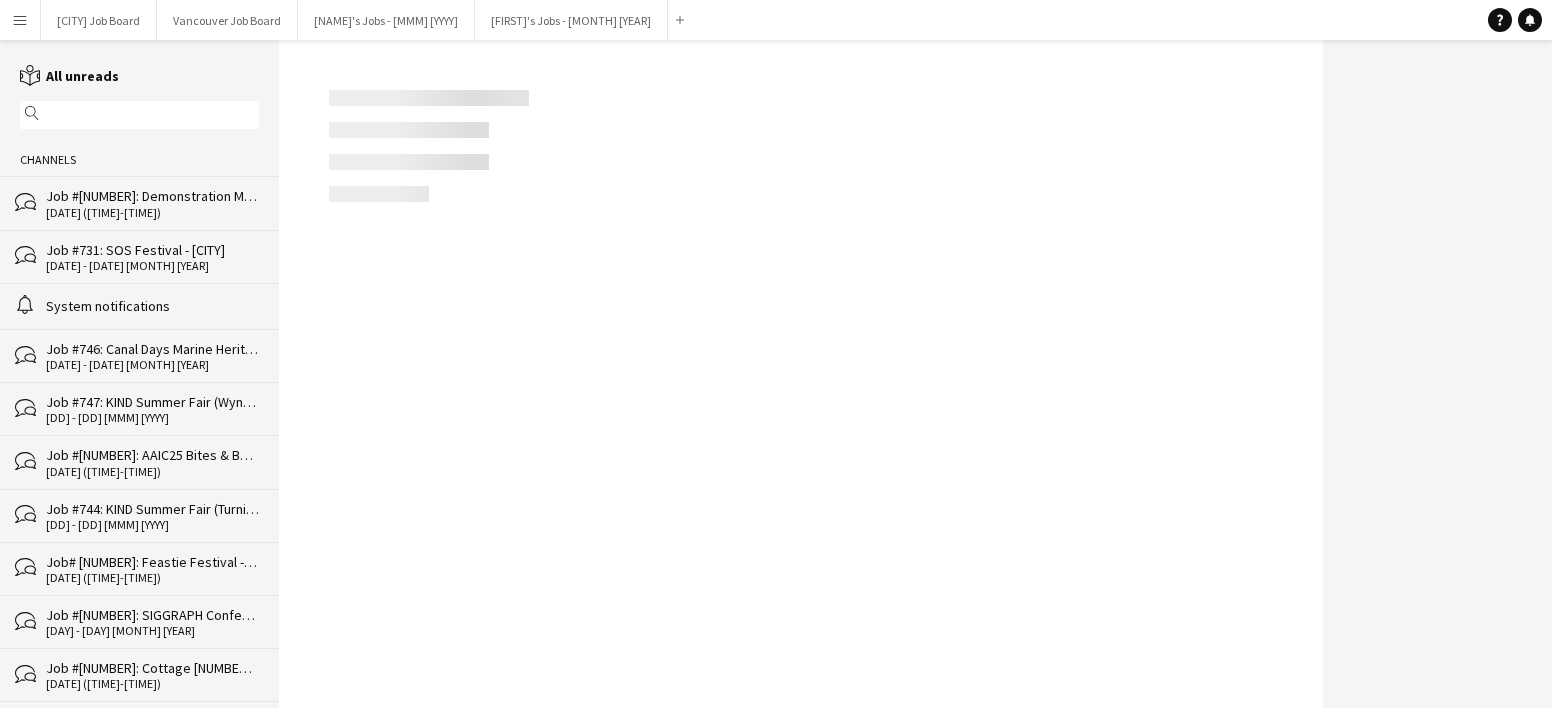 scroll, scrollTop: 0, scrollLeft: 0, axis: both 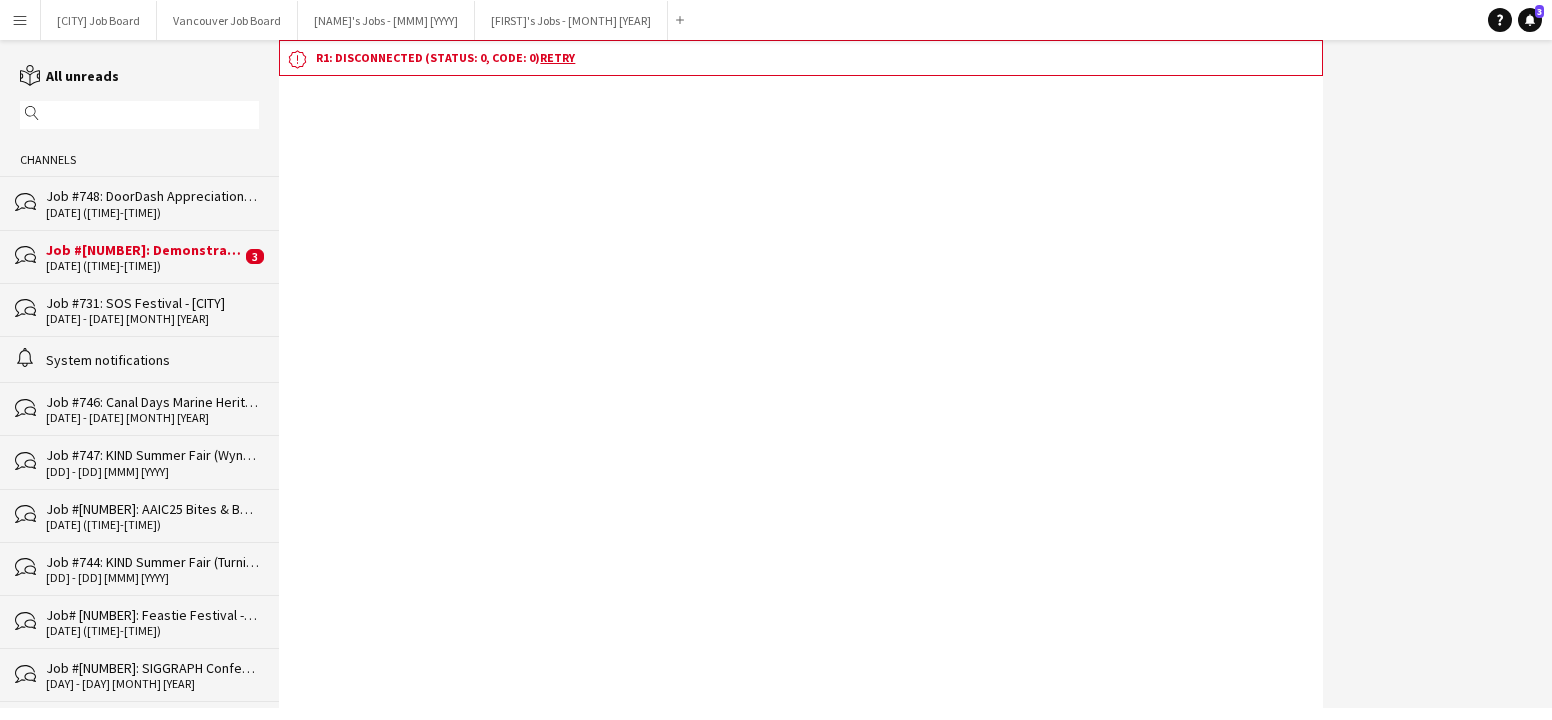 click on "Job #748: DoorDash Appreciation - [CITY]" 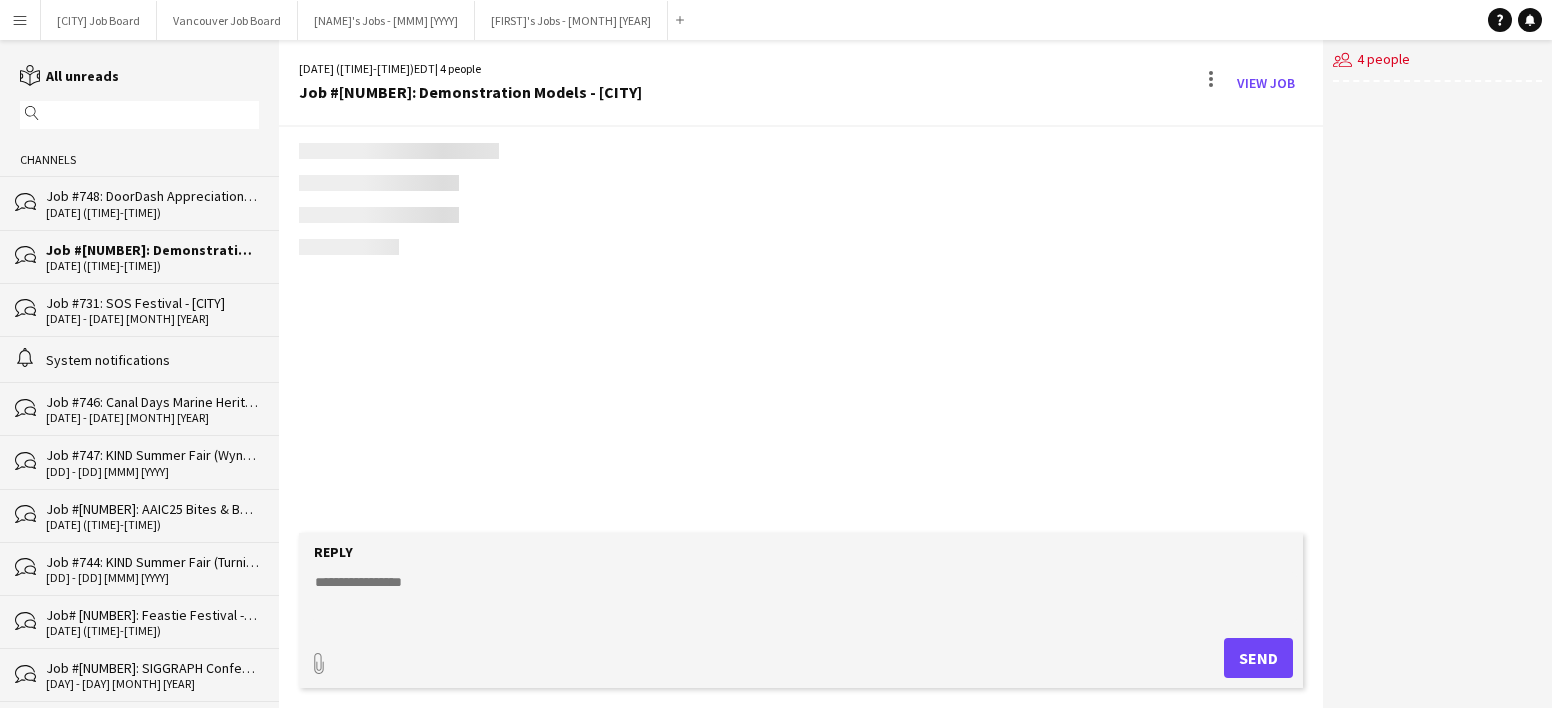 scroll, scrollTop: 1337, scrollLeft: 0, axis: vertical 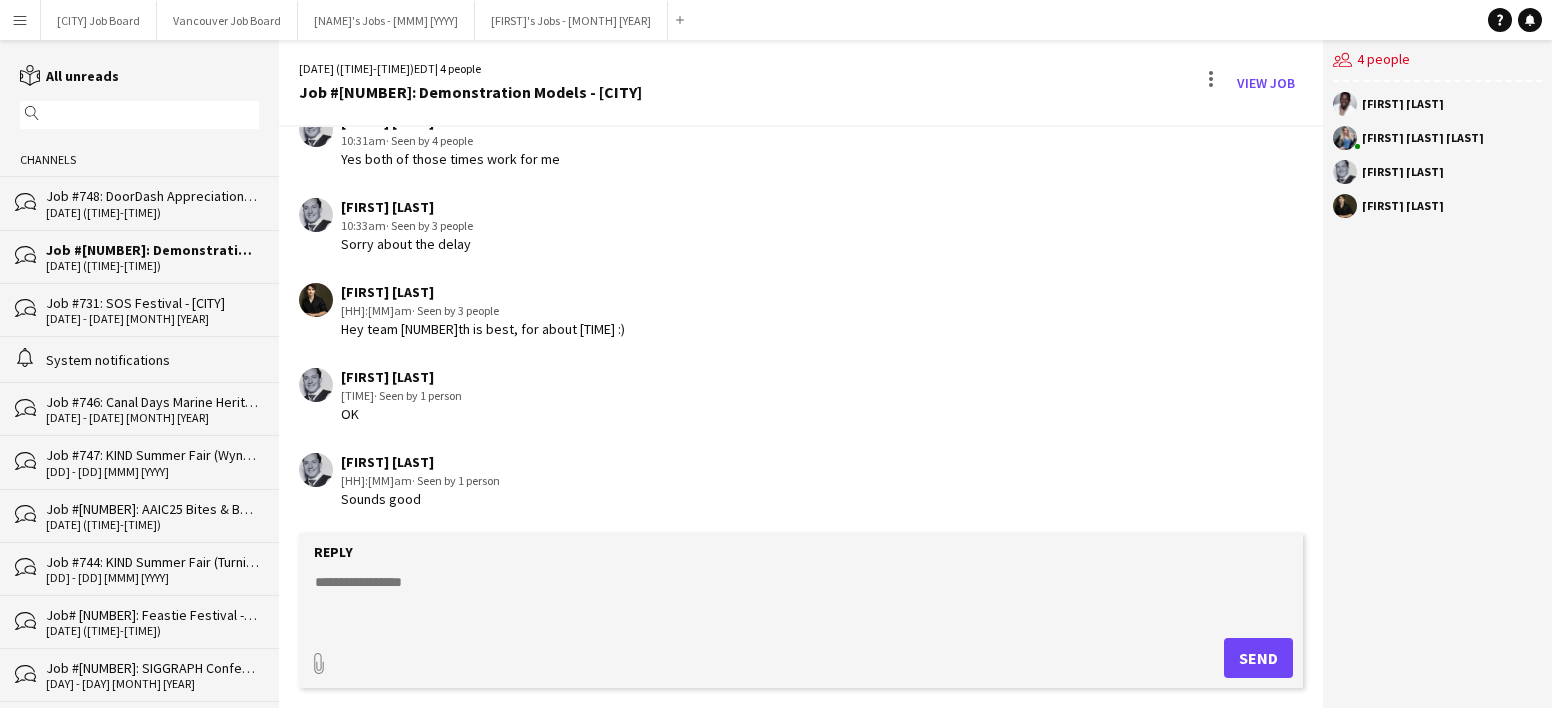 click on "[DATE] ([TIME]-[TIME])" 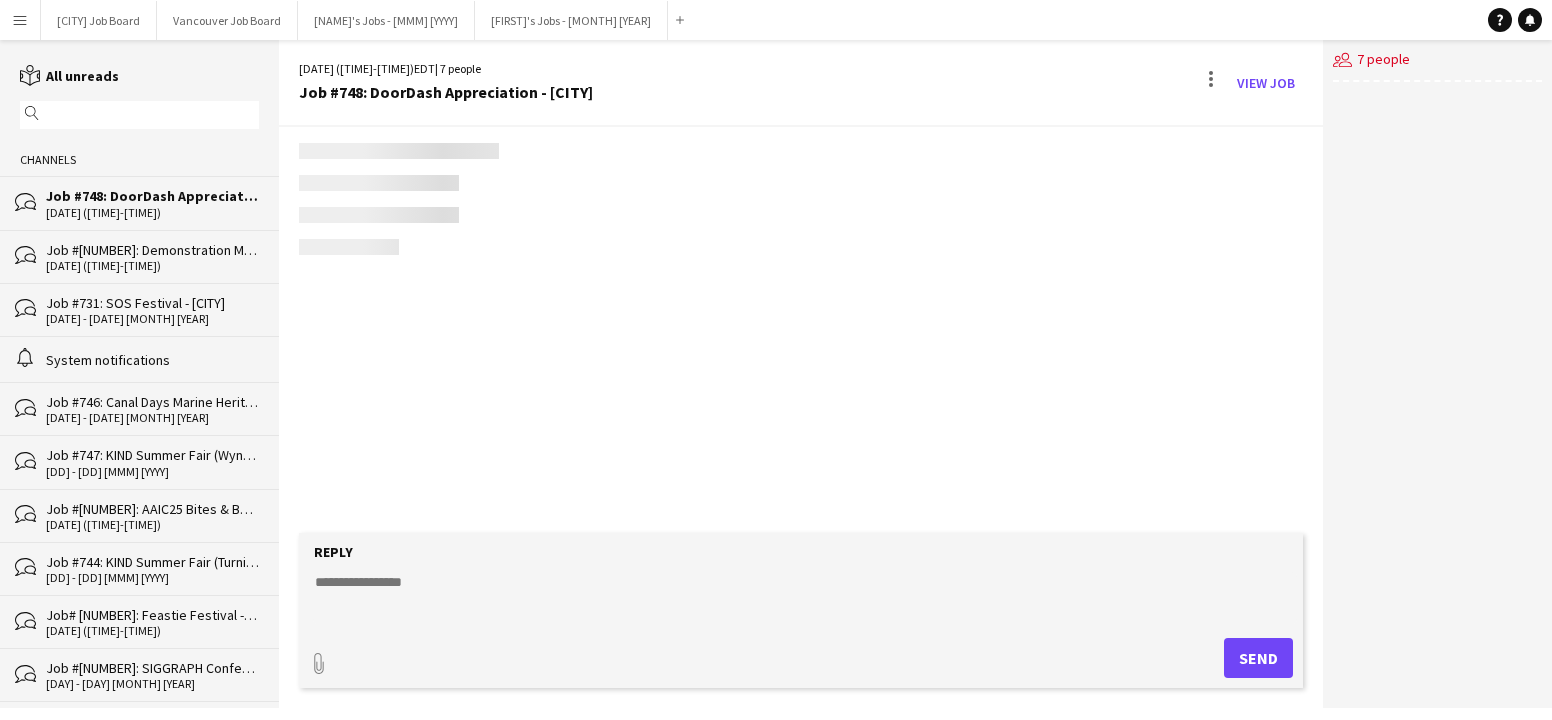 scroll, scrollTop: 0, scrollLeft: 0, axis: both 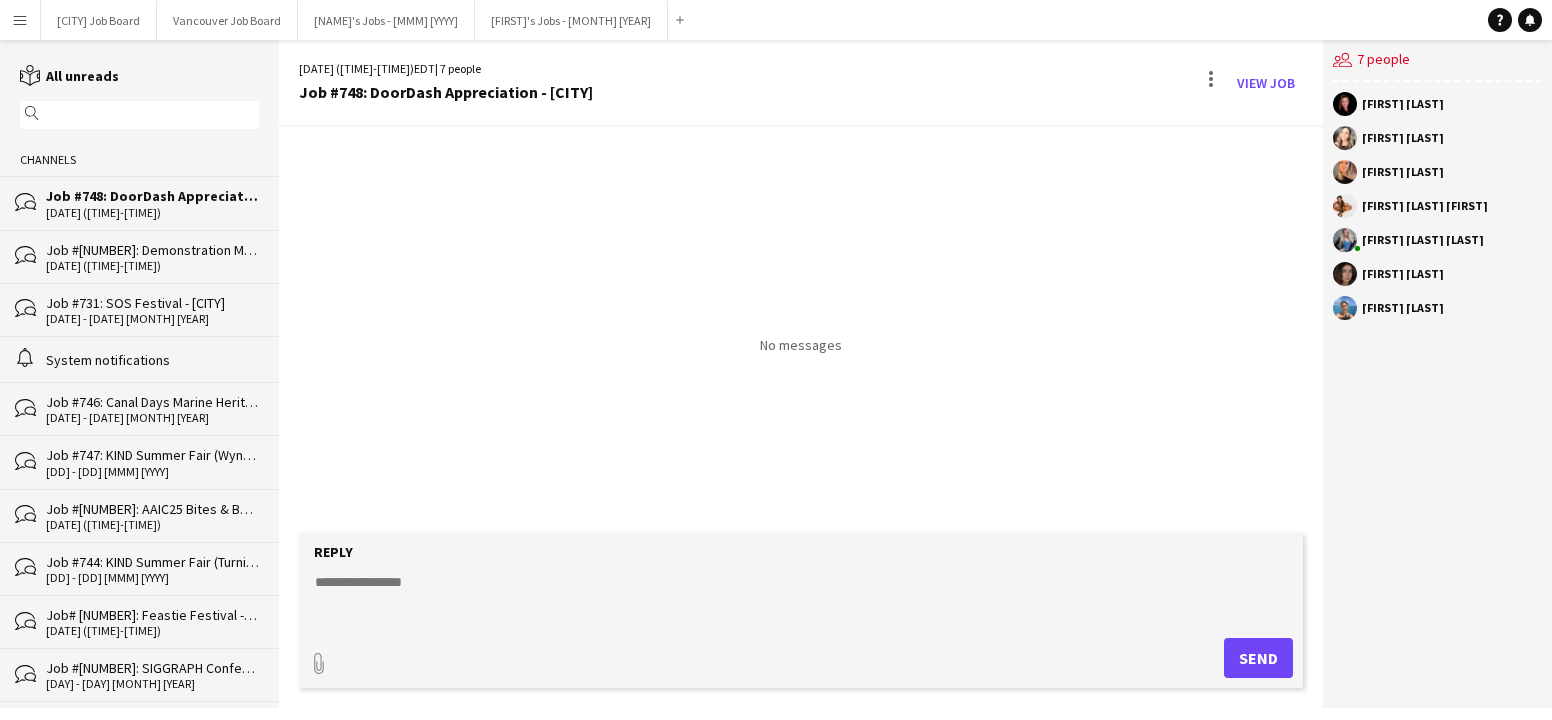 click 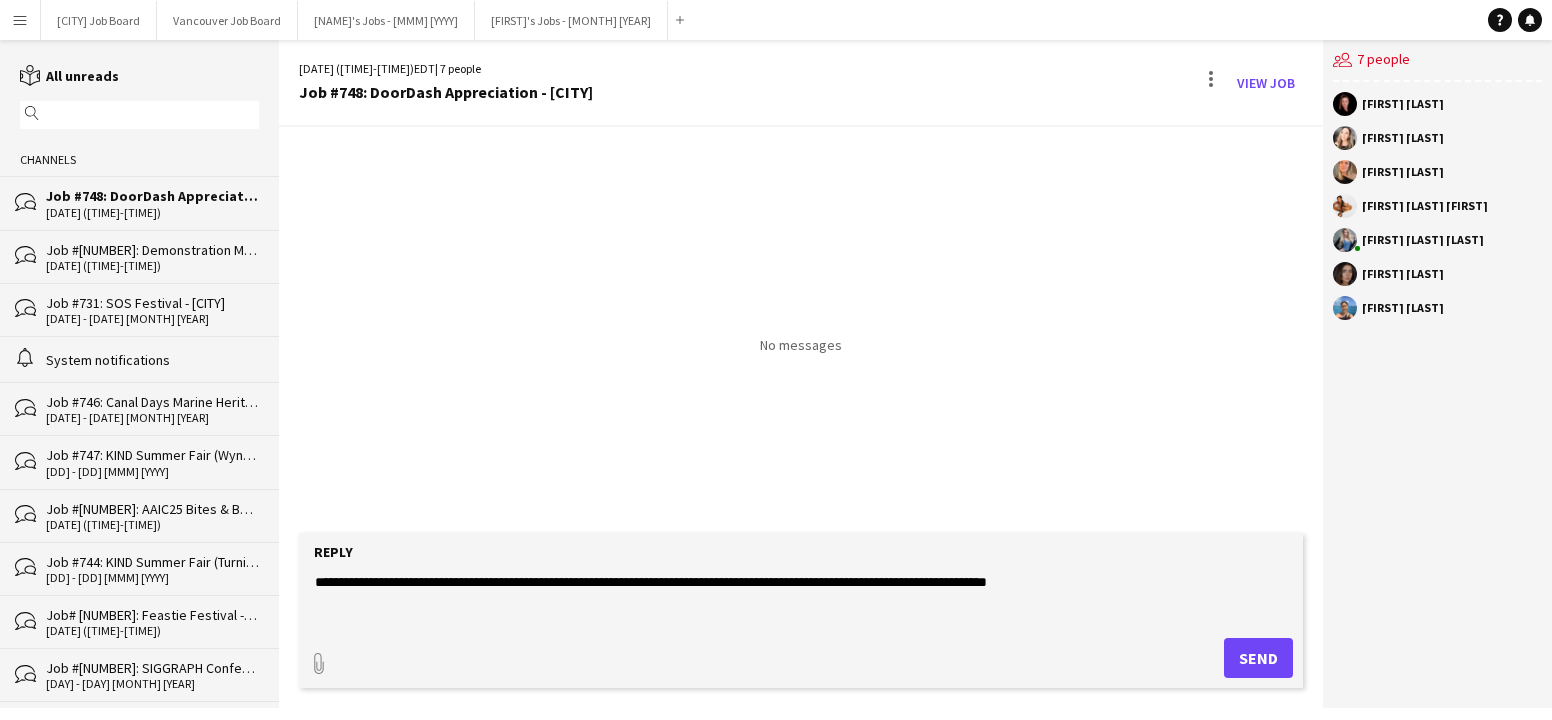 click on "**********" 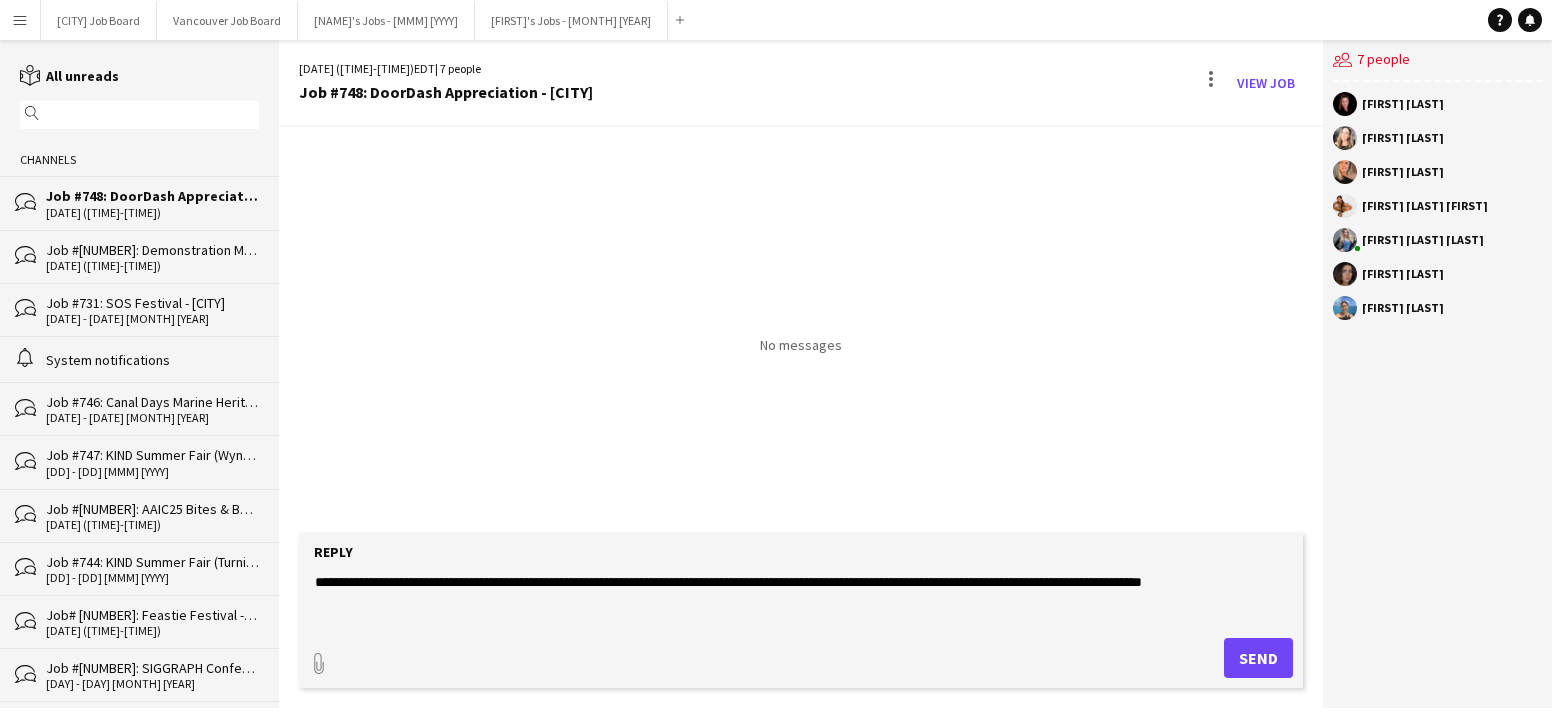 type on "**********" 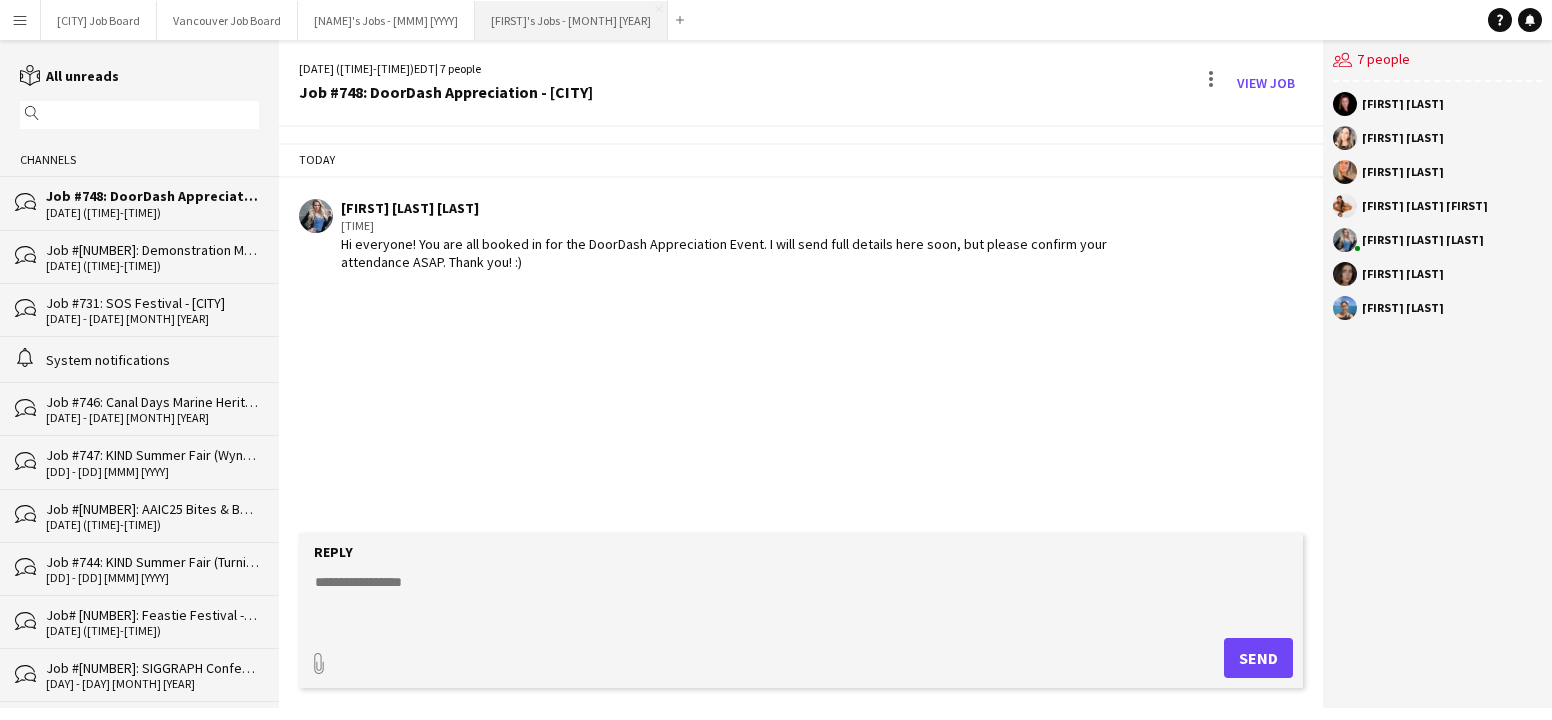 click on "[NAME]'s Jobs - [MMM] [YYYY]
Close" at bounding box center (571, 20) 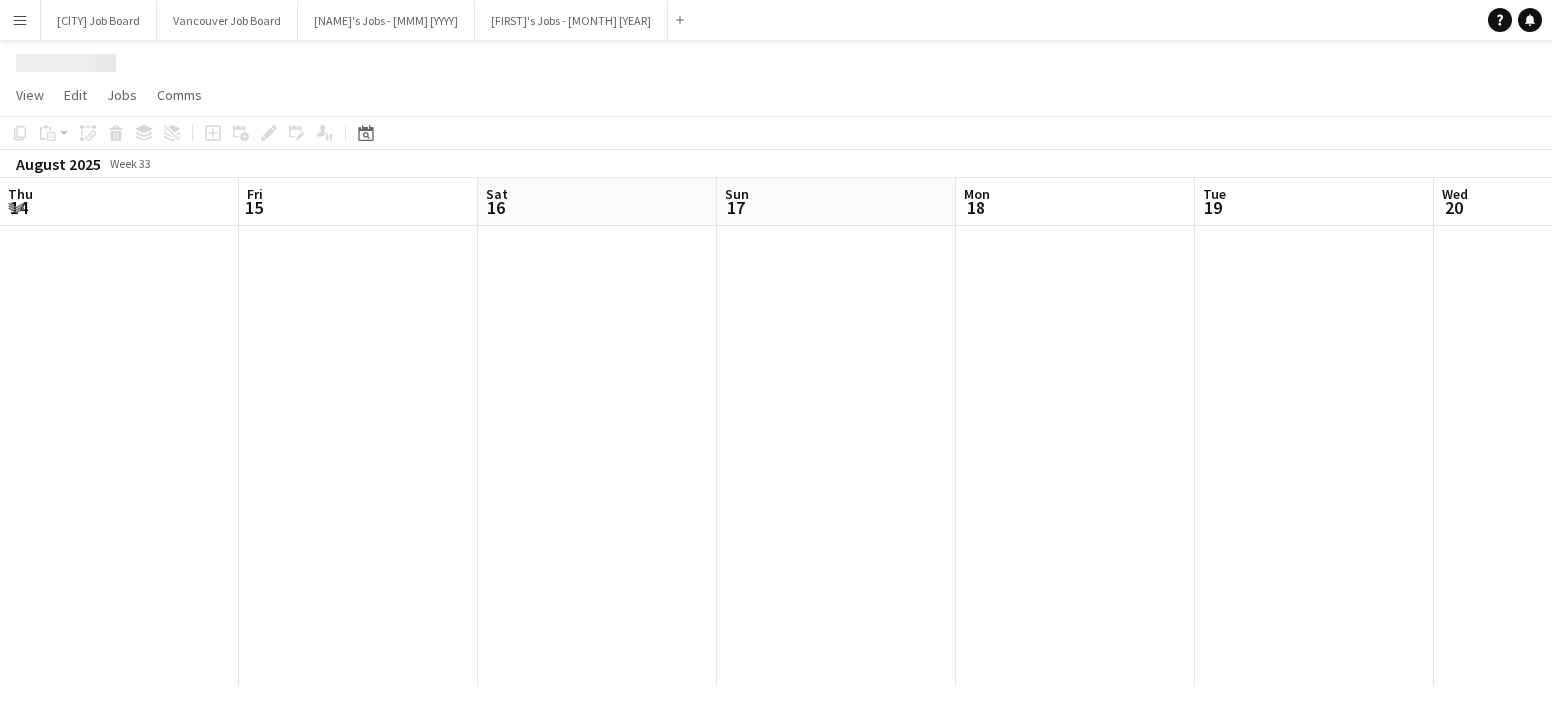 scroll, scrollTop: 0, scrollLeft: 764, axis: horizontal 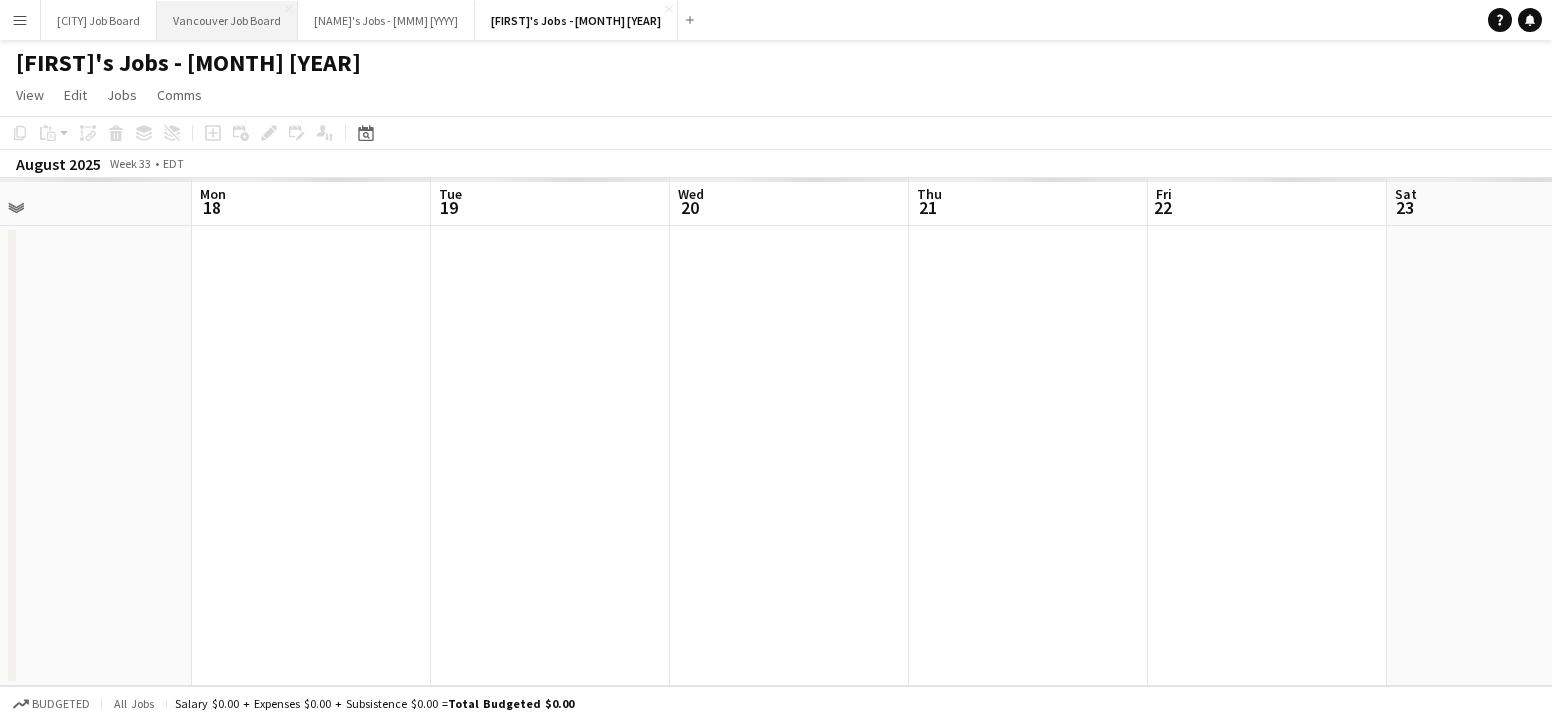 click on "Vancouver Job Board
Close" at bounding box center (227, 20) 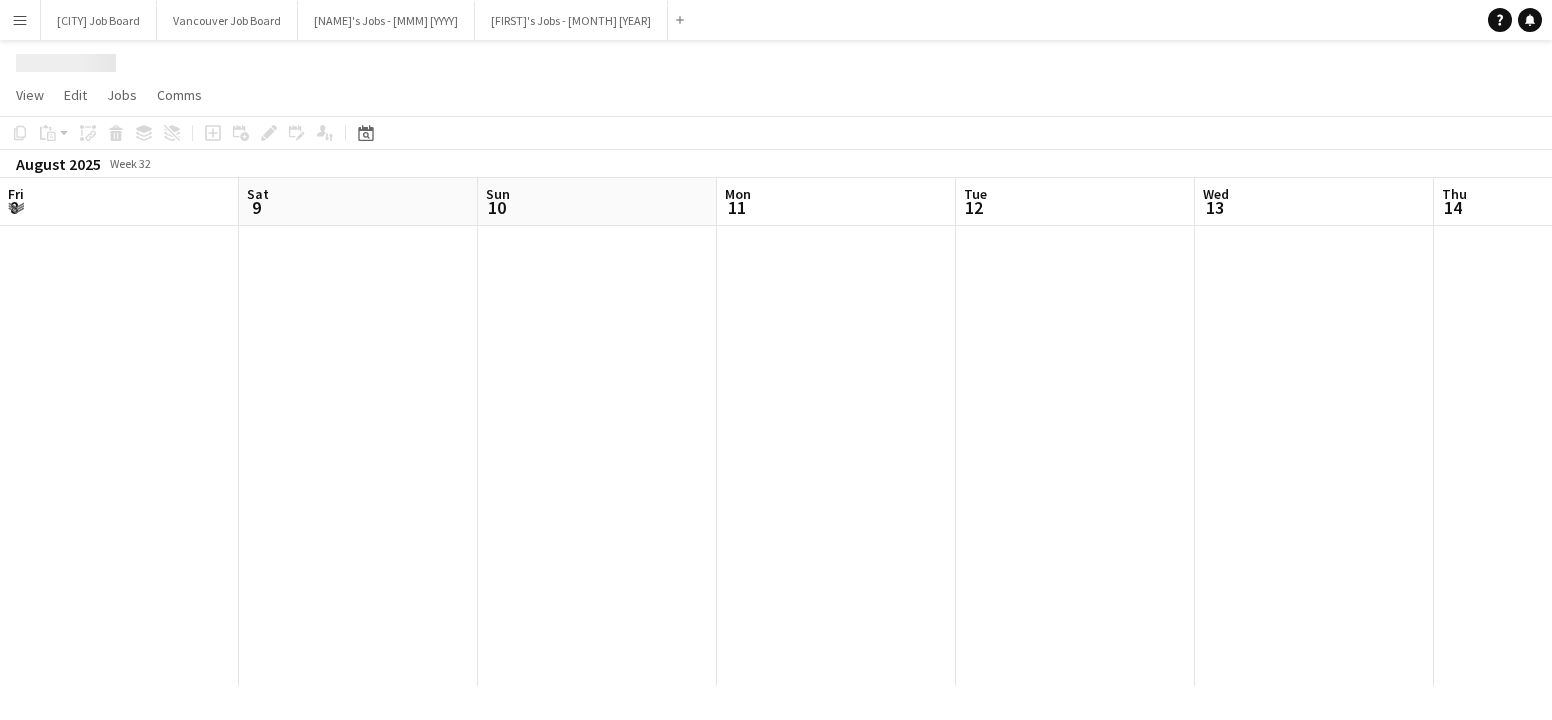 scroll, scrollTop: 0, scrollLeft: 615, axis: horizontal 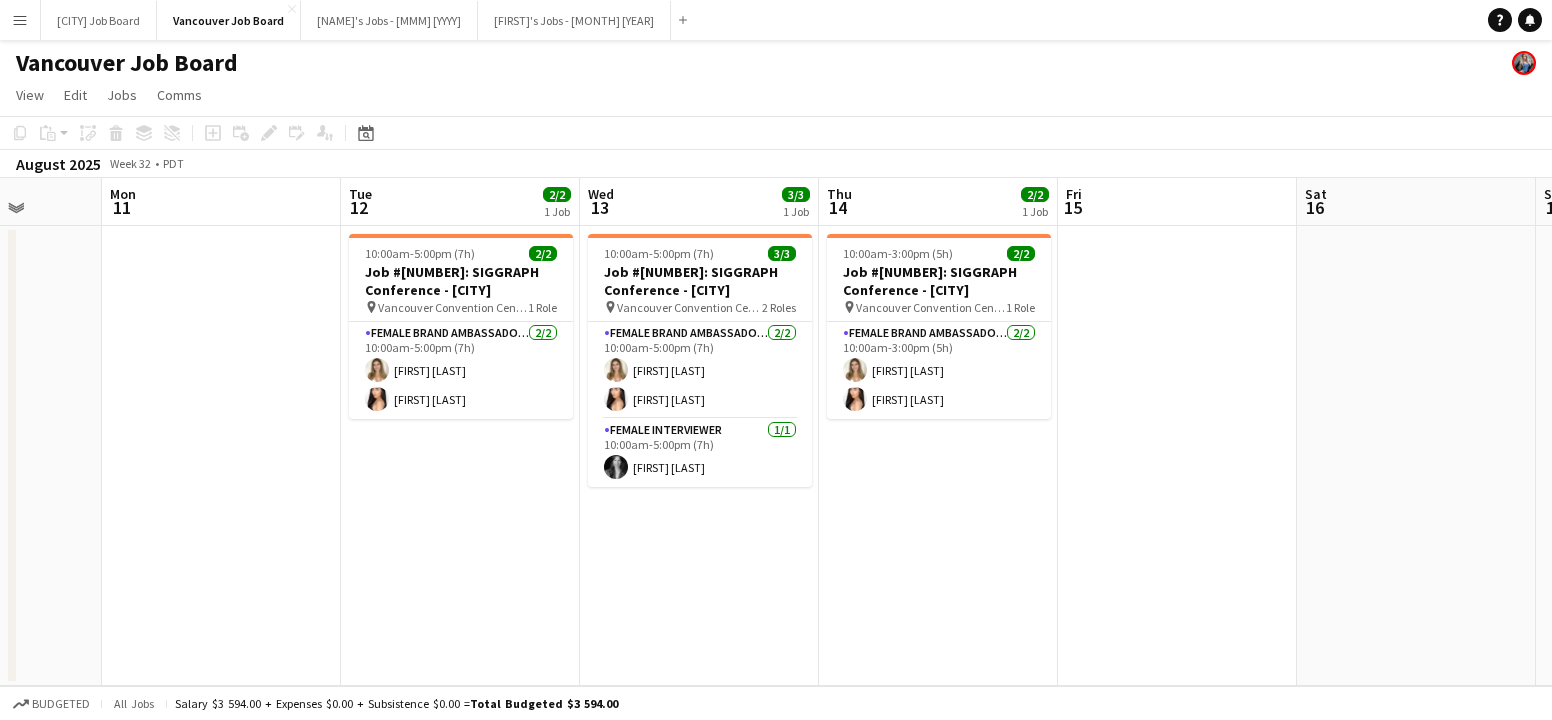 drag, startPoint x: 659, startPoint y: 454, endPoint x: 818, endPoint y: 429, distance: 160.95341 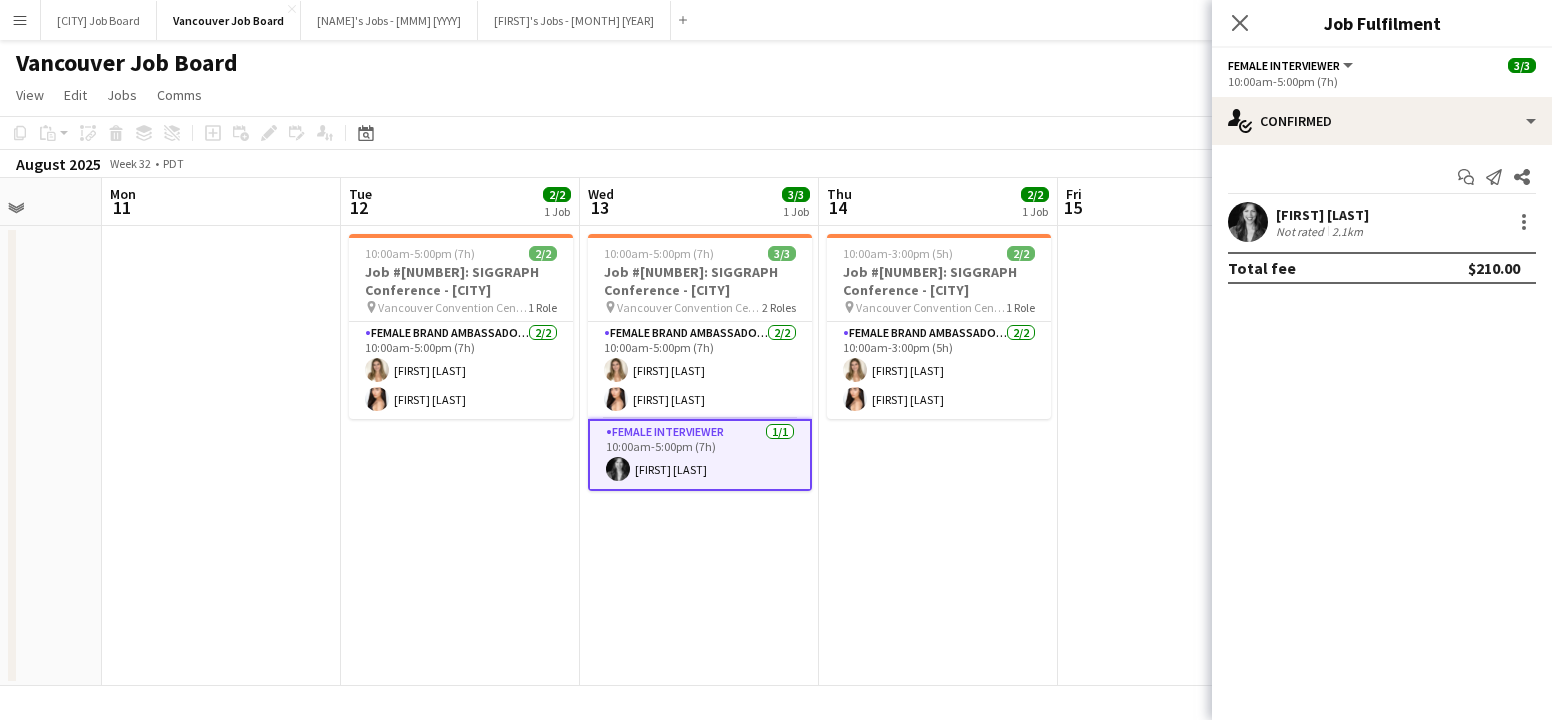 click on "Not rated" at bounding box center [1302, 231] 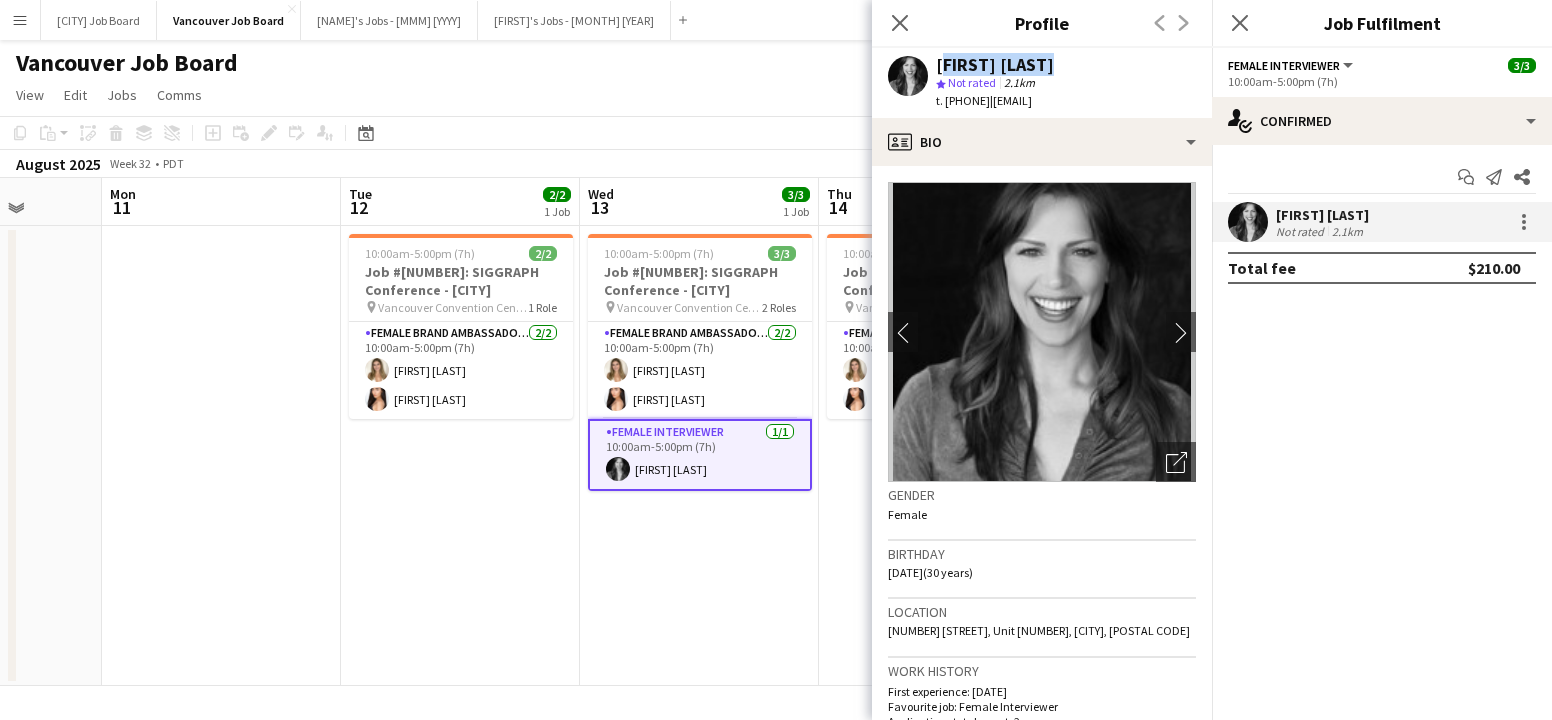 drag, startPoint x: 936, startPoint y: 63, endPoint x: 1064, endPoint y: 65, distance: 128.01562 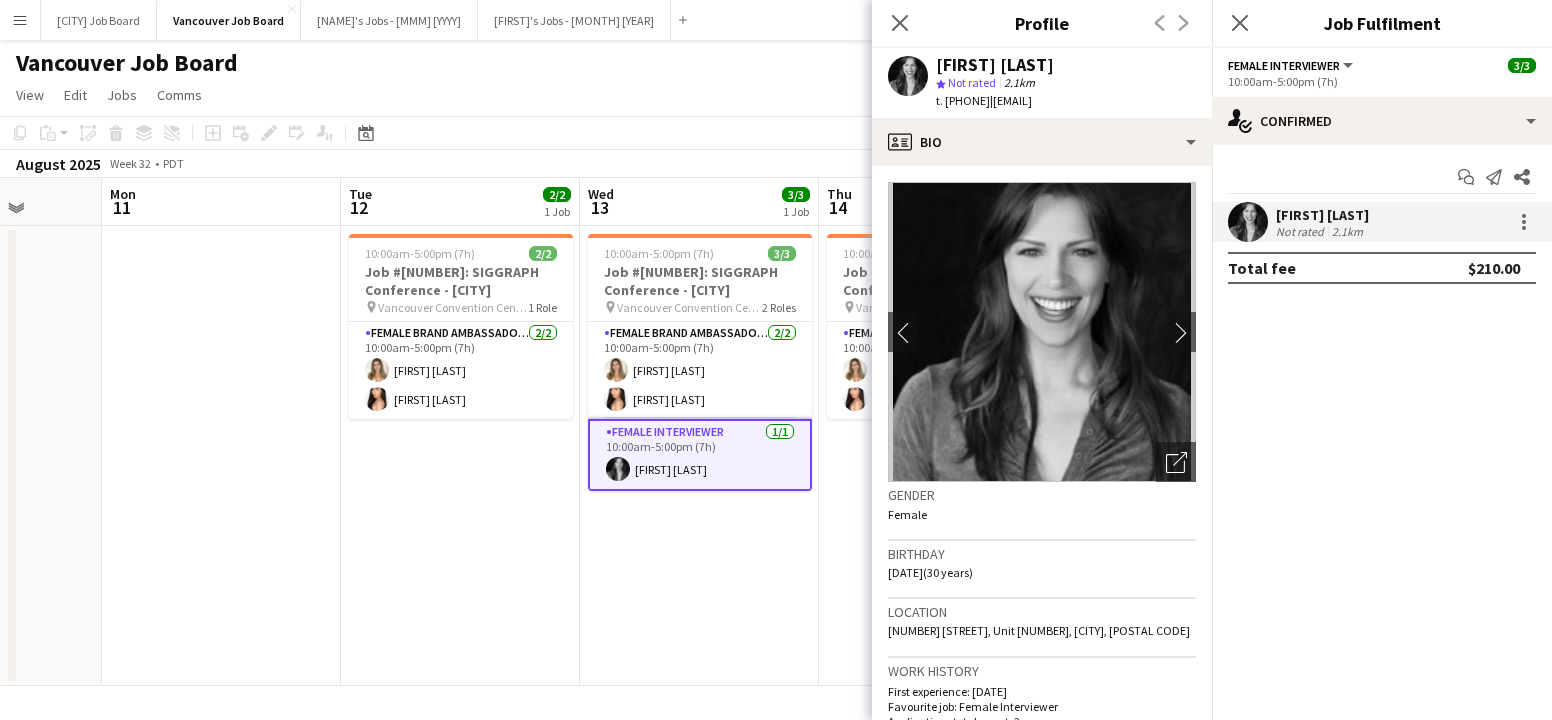 click on "Copy
Paste
Paste
Command
V Paste with crew
Command
Shift
V
Paste linked Job
Delete
Group
Ungroup
Add job
Add linked Job
Edit
Edit linked Job
Applicants
Date picker
AUG 2025 AUG 2025 Monday M Tuesday T Wednesday W Thursday T Friday F Saturday S Sunday S  AUG   1   2   3   4   5   6   7   8   9   10   11   12   13   14   15   16   17   18   19   20   21   22   23   24   25" 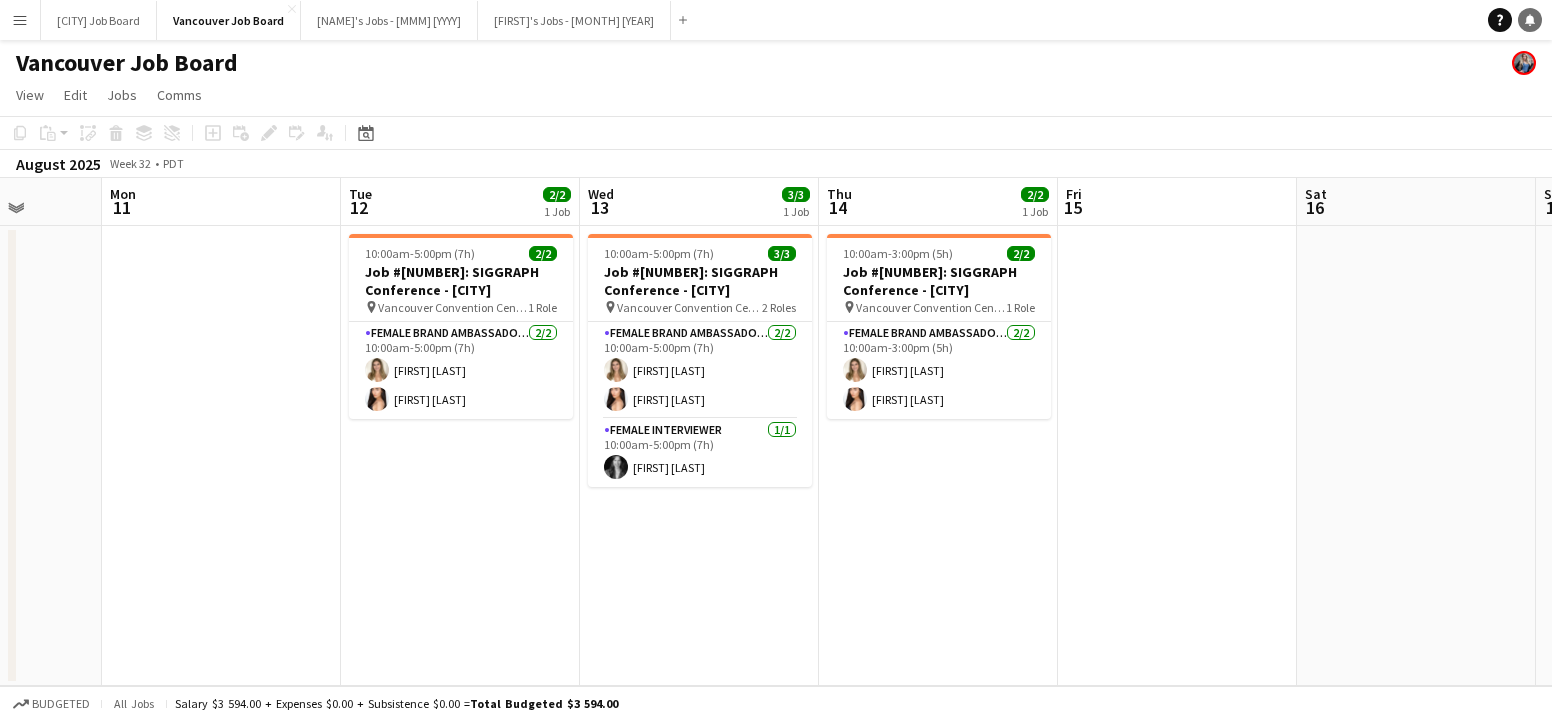 click 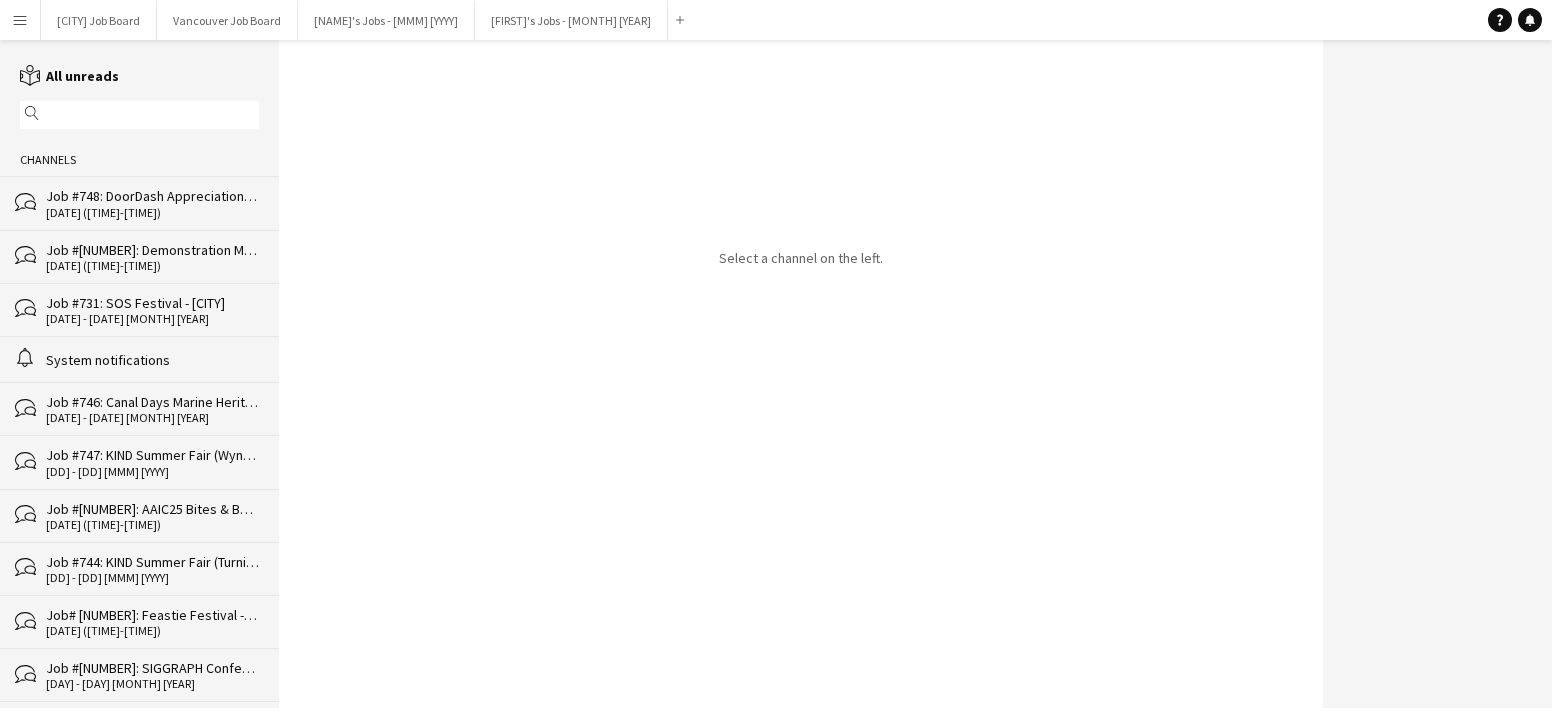 click on "bubbles
Job #748: DoorDash Appreciation - [CITY]   [DATE] ([TIME]-[TIME])" 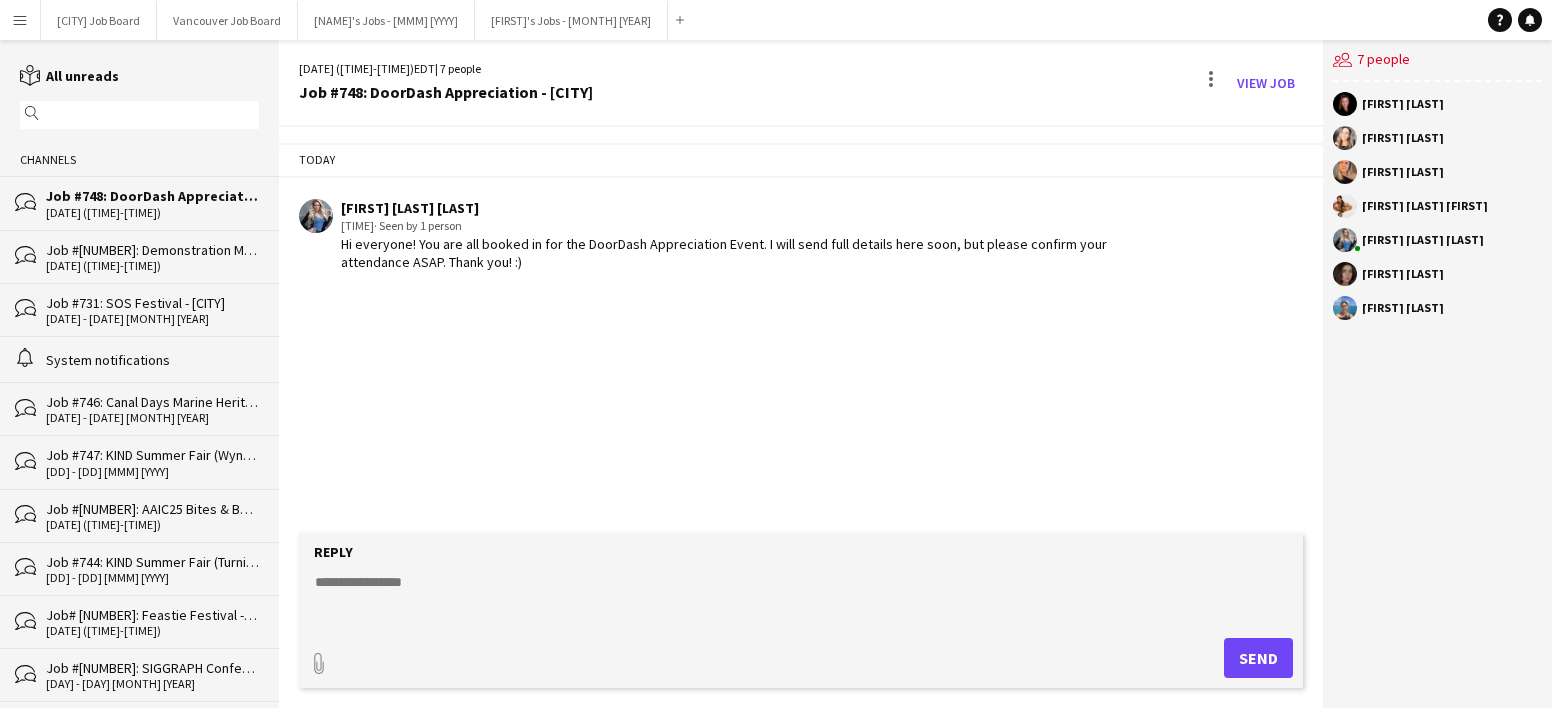 scroll, scrollTop: 0, scrollLeft: 0, axis: both 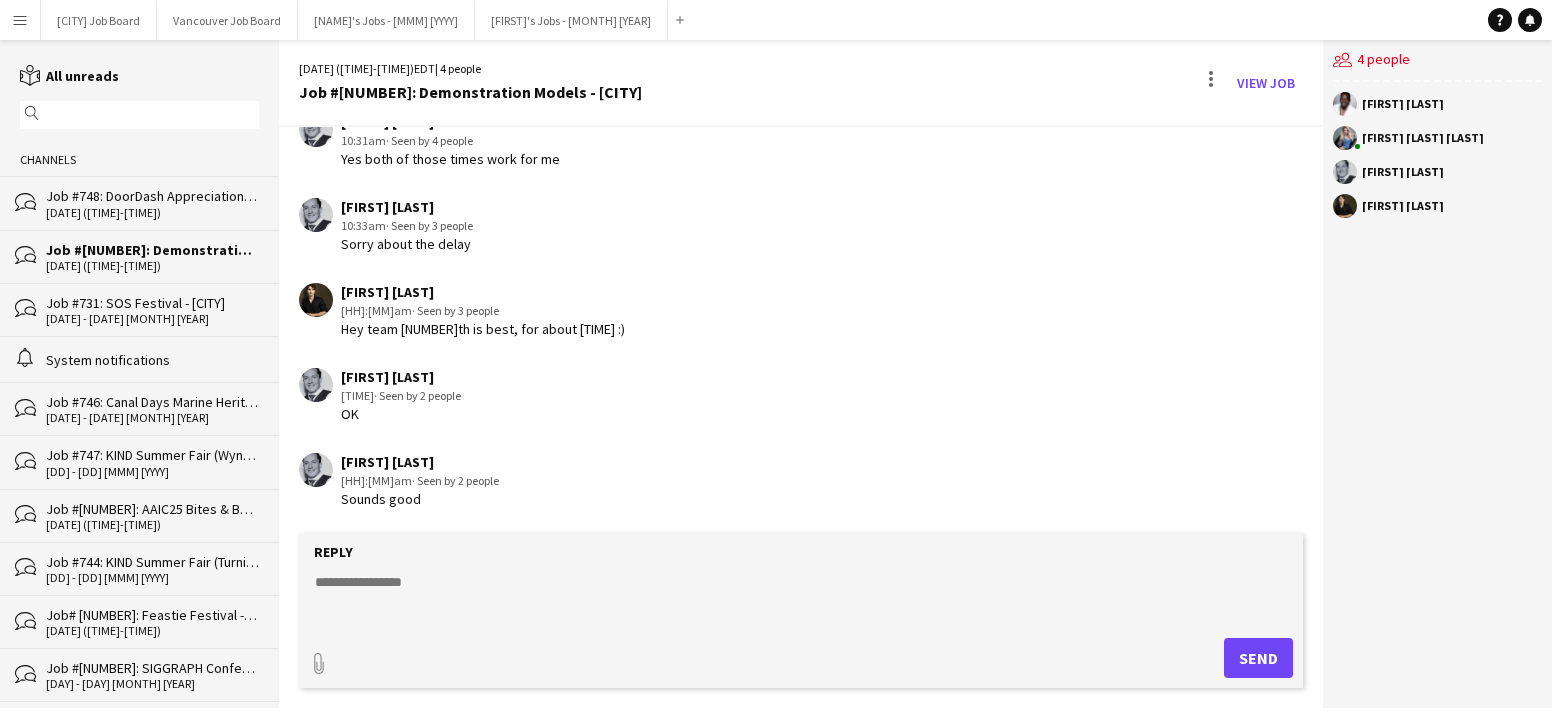 click on "[DATE] ([TIME]-[TIME])" 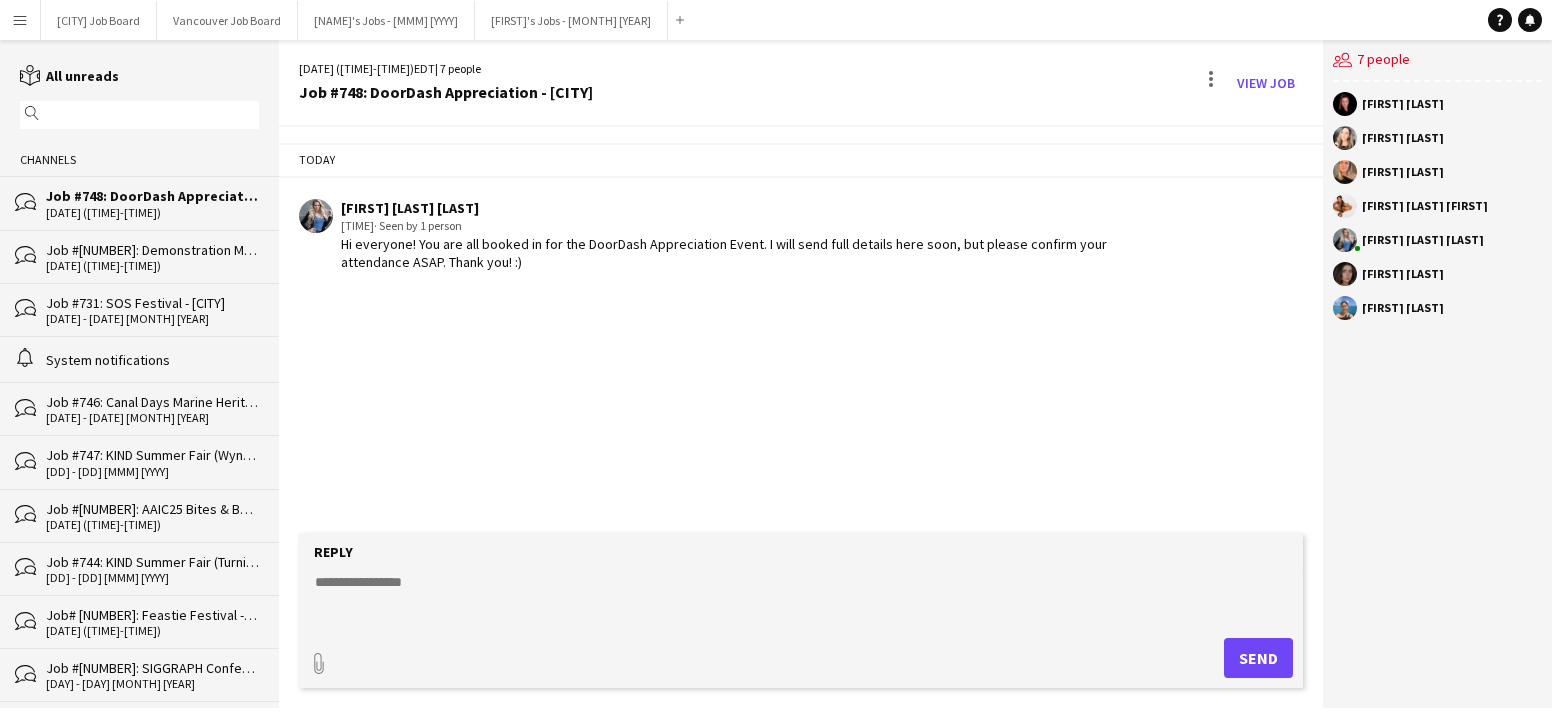 scroll, scrollTop: 0, scrollLeft: 0, axis: both 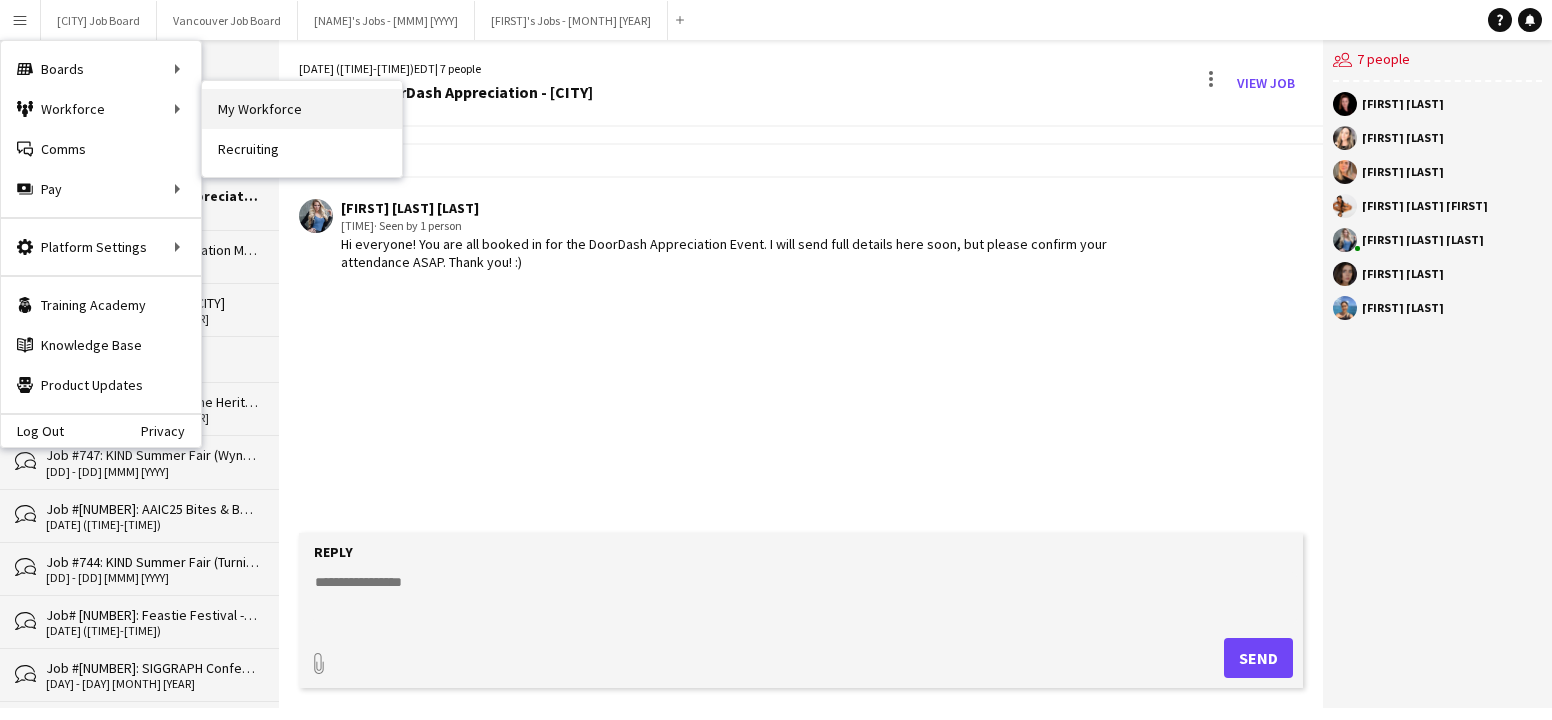 click on "My Workforce" at bounding box center (302, 109) 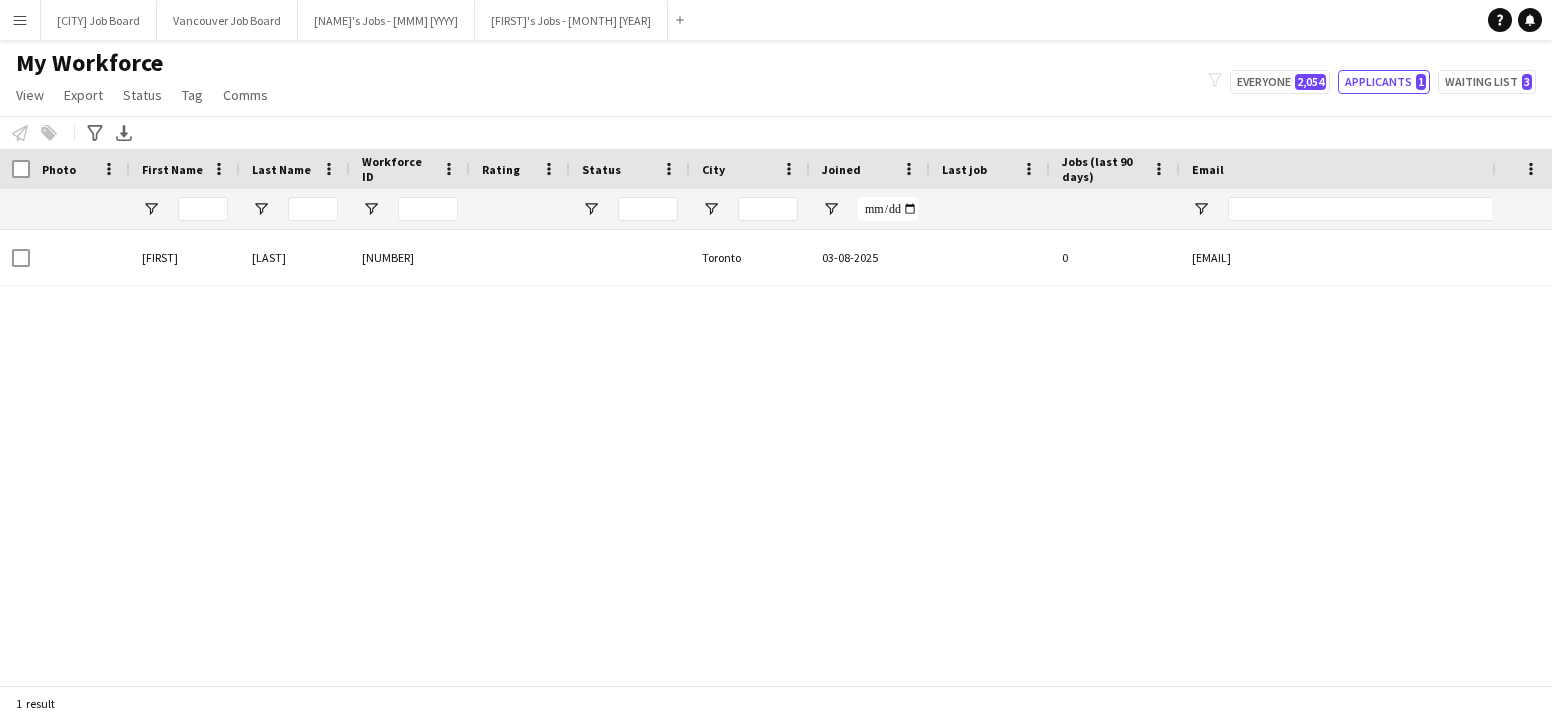 type on "**********" 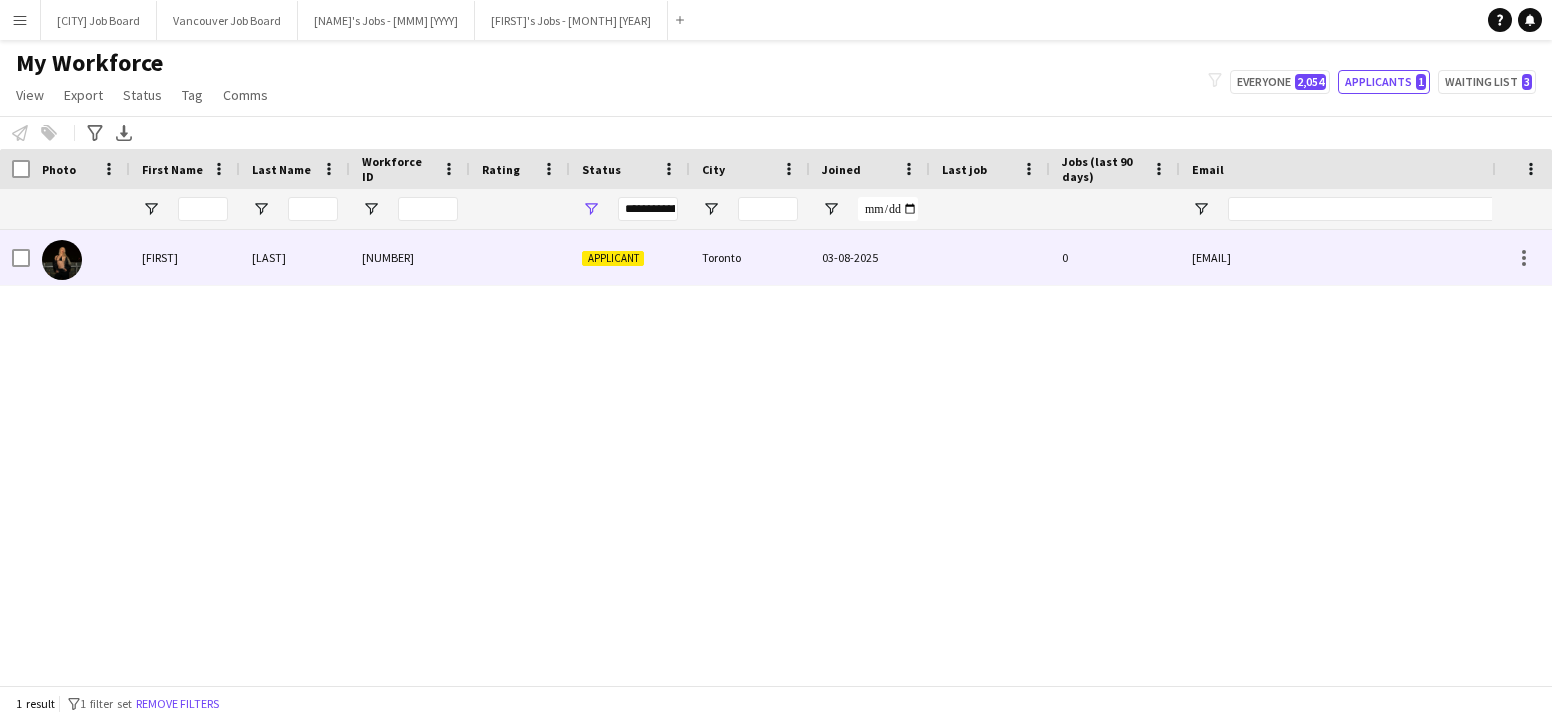 click on "[NUMBER]" at bounding box center [410, 257] 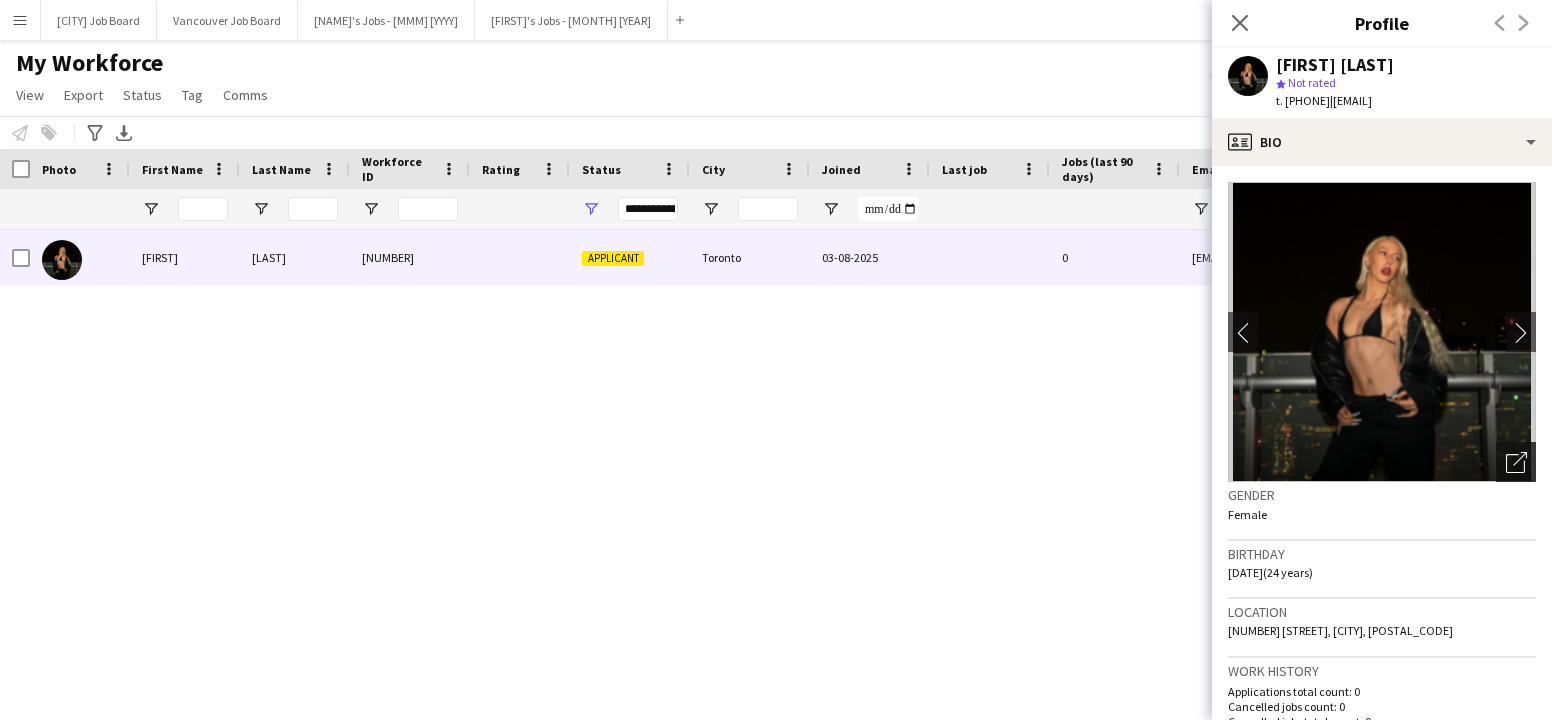 click on "Open photos pop-in" 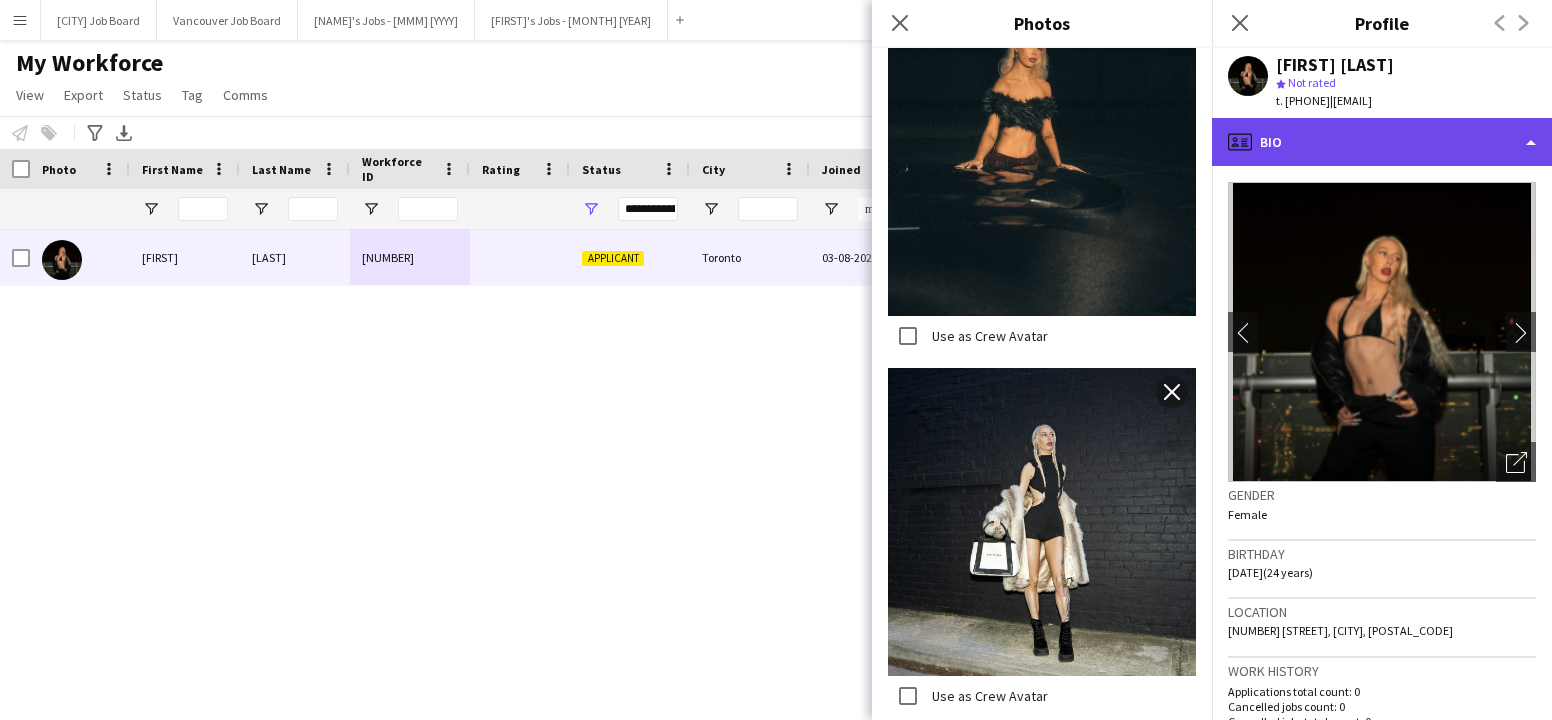 scroll, scrollTop: 1502, scrollLeft: 0, axis: vertical 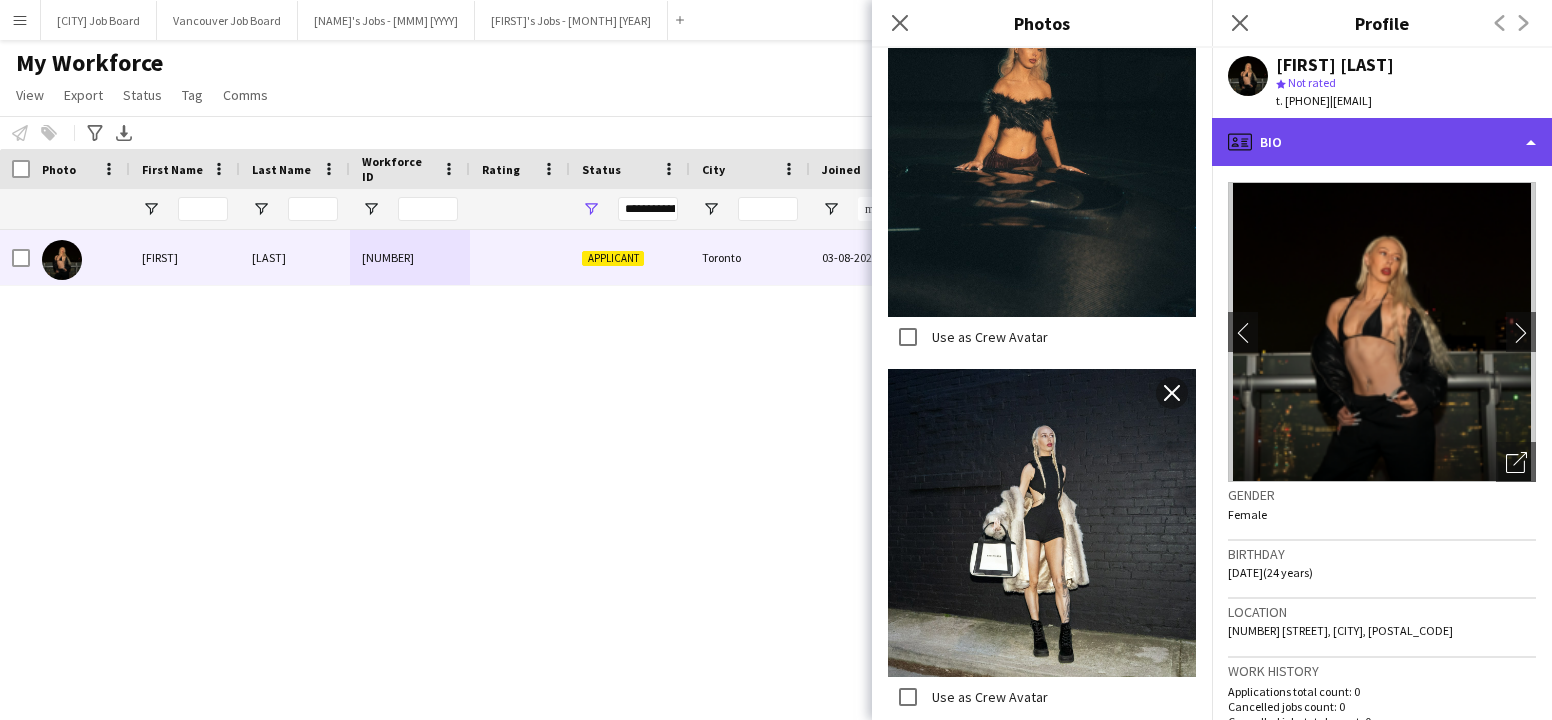 click on "profile
Bio" 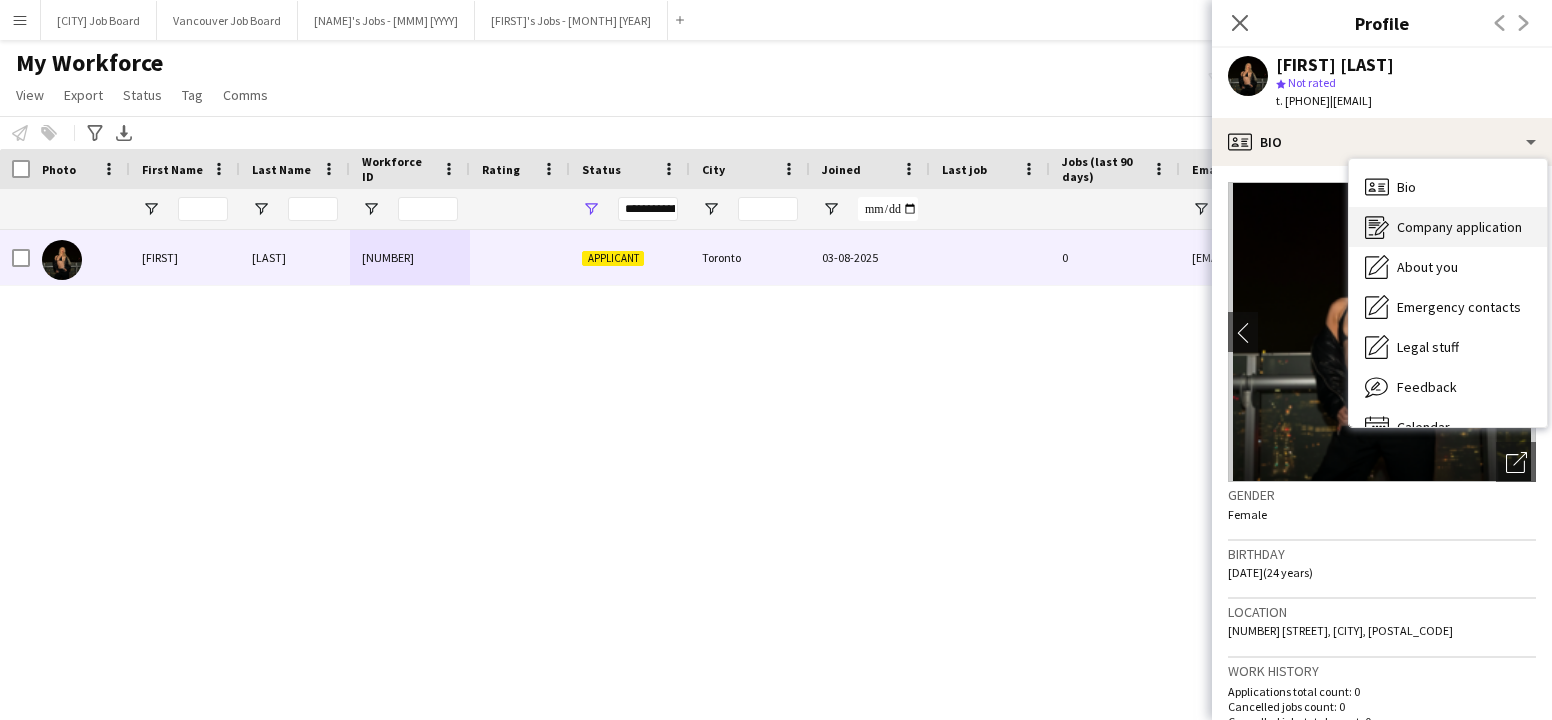 click on "Company application" at bounding box center (1459, 227) 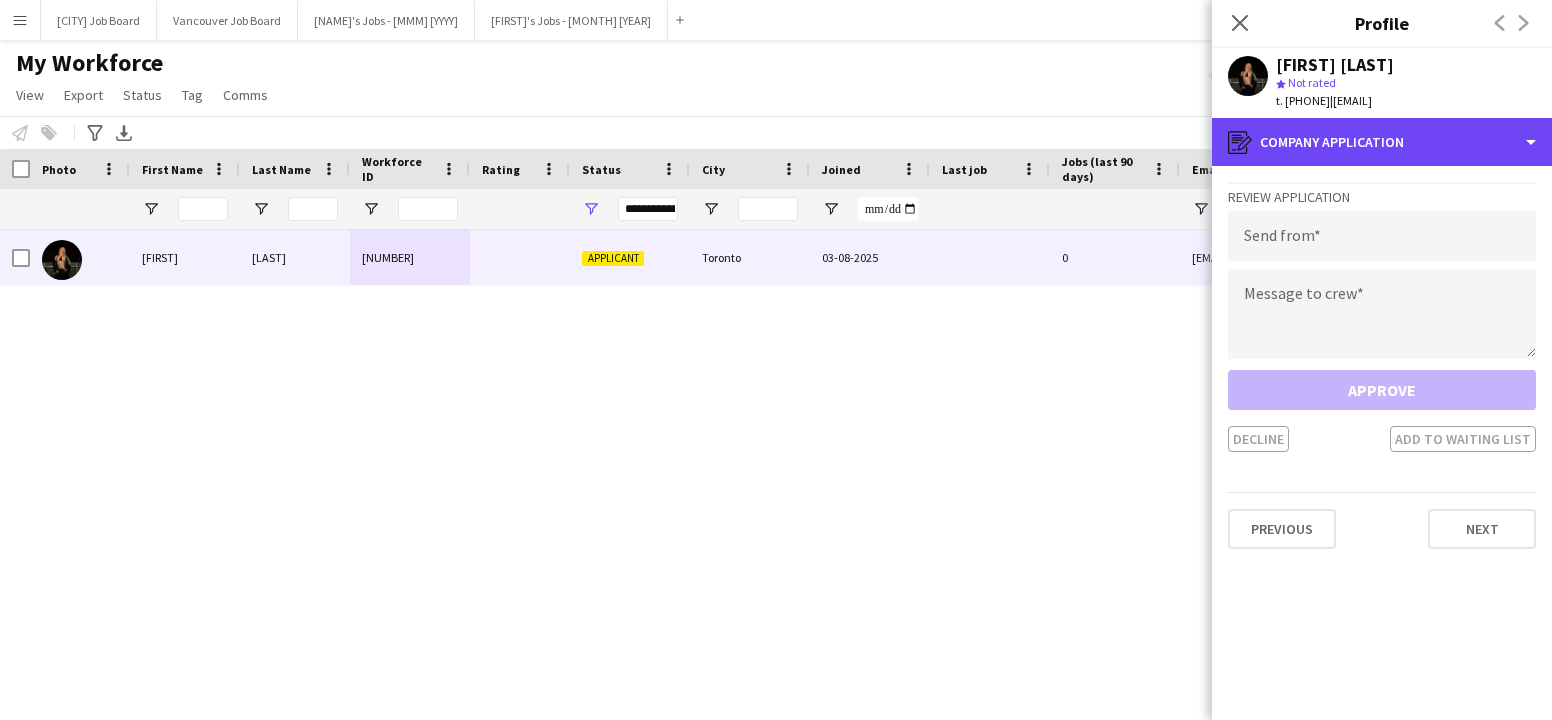 drag, startPoint x: 1380, startPoint y: 149, endPoint x: 1406, endPoint y: 204, distance: 60.835846 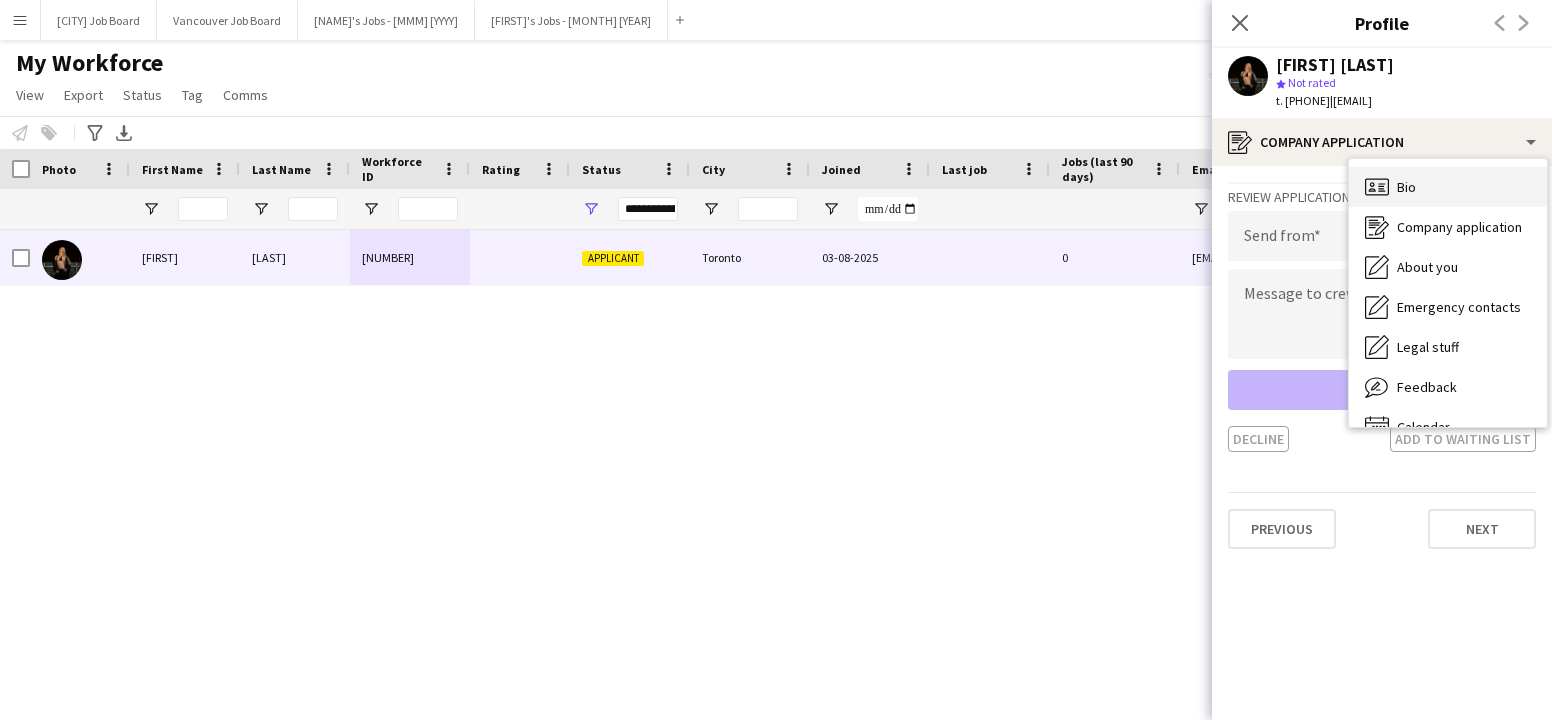 click on "Bio" at bounding box center [1406, 187] 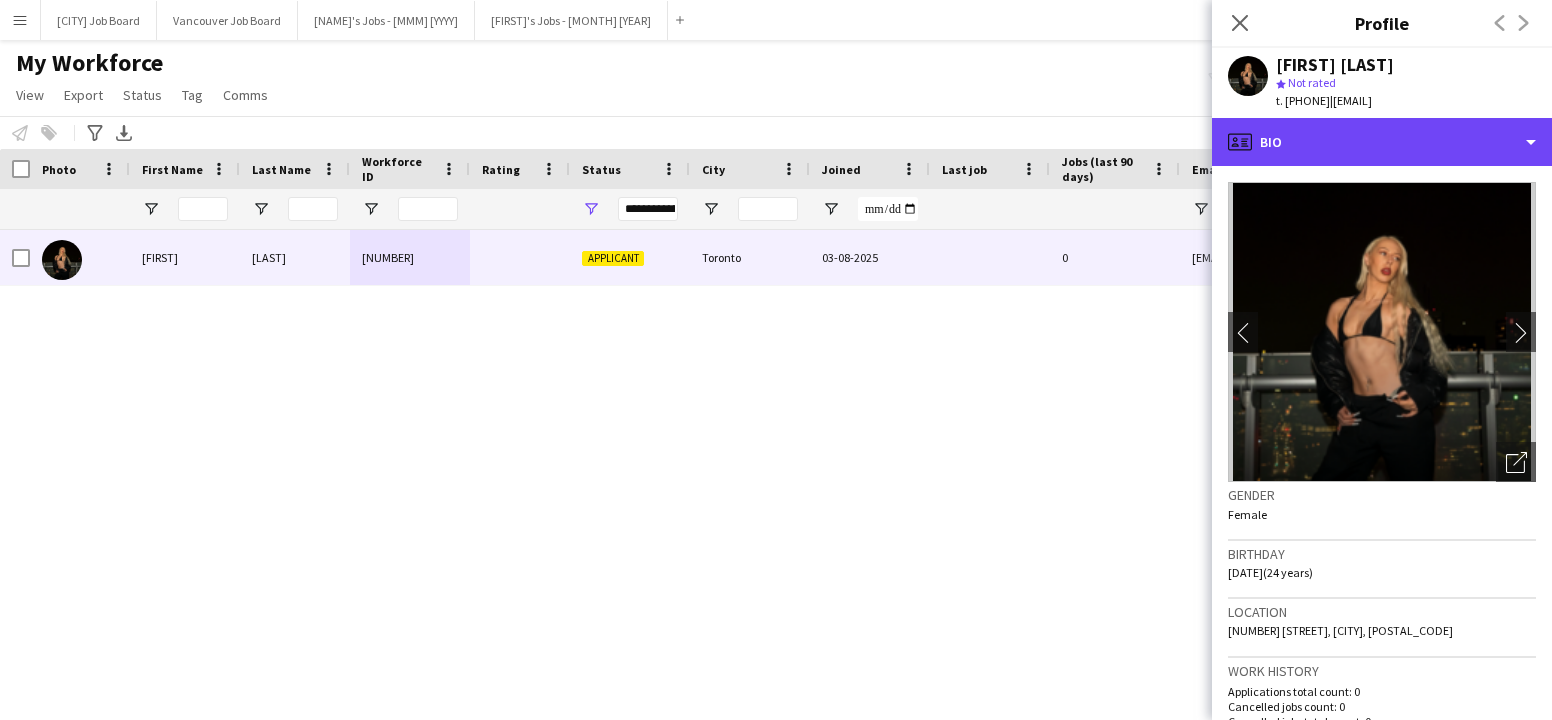 click on "profile
Bio" 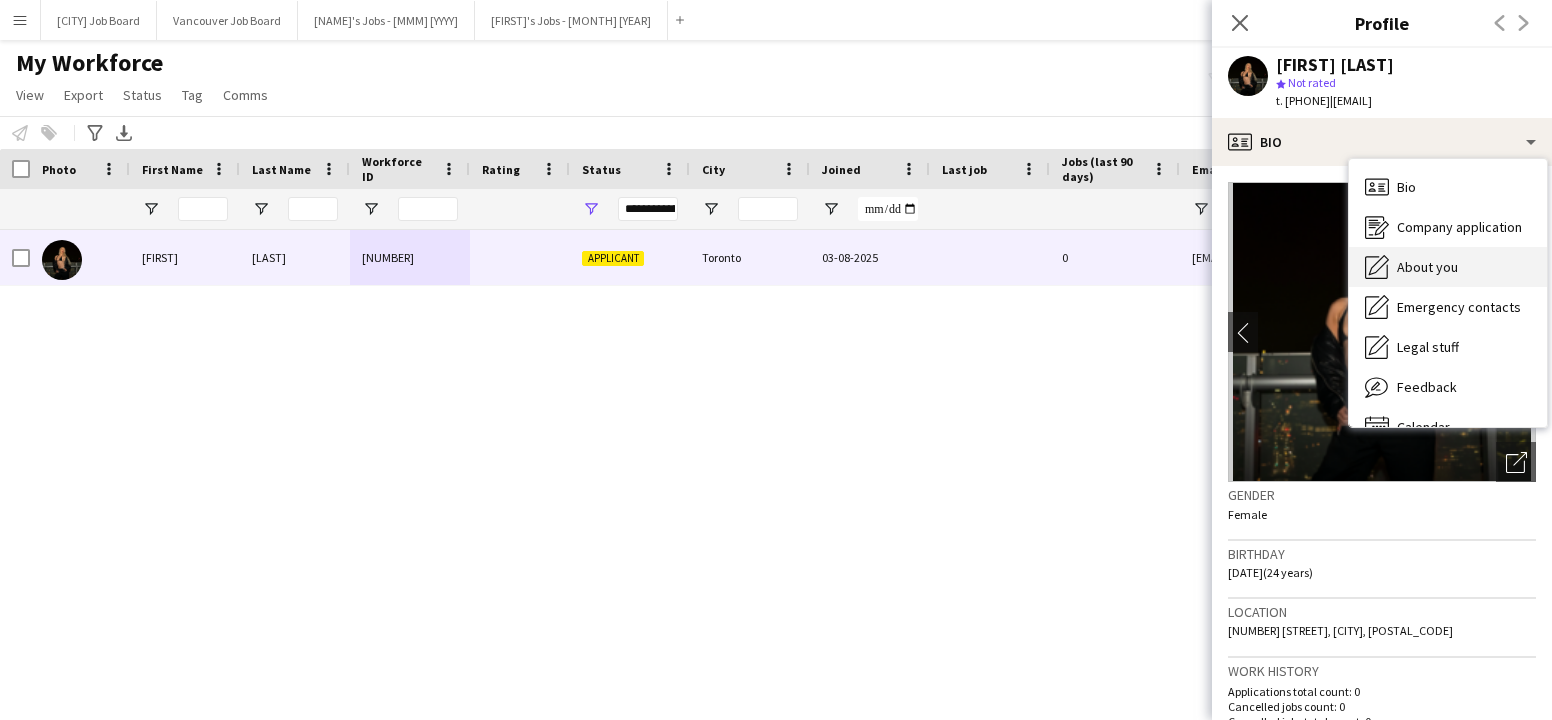 click on "About you" at bounding box center [1427, 267] 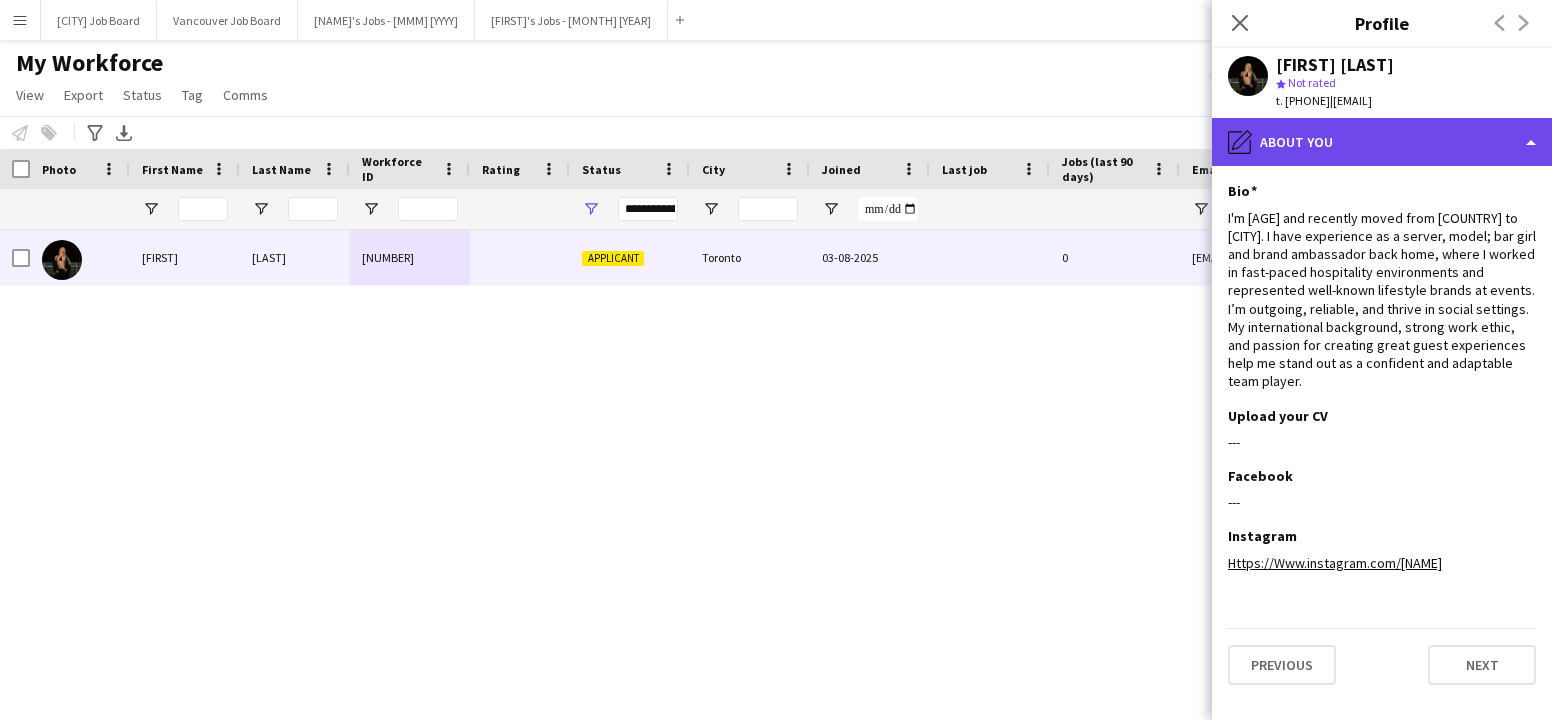 click on "pencil4
About you" 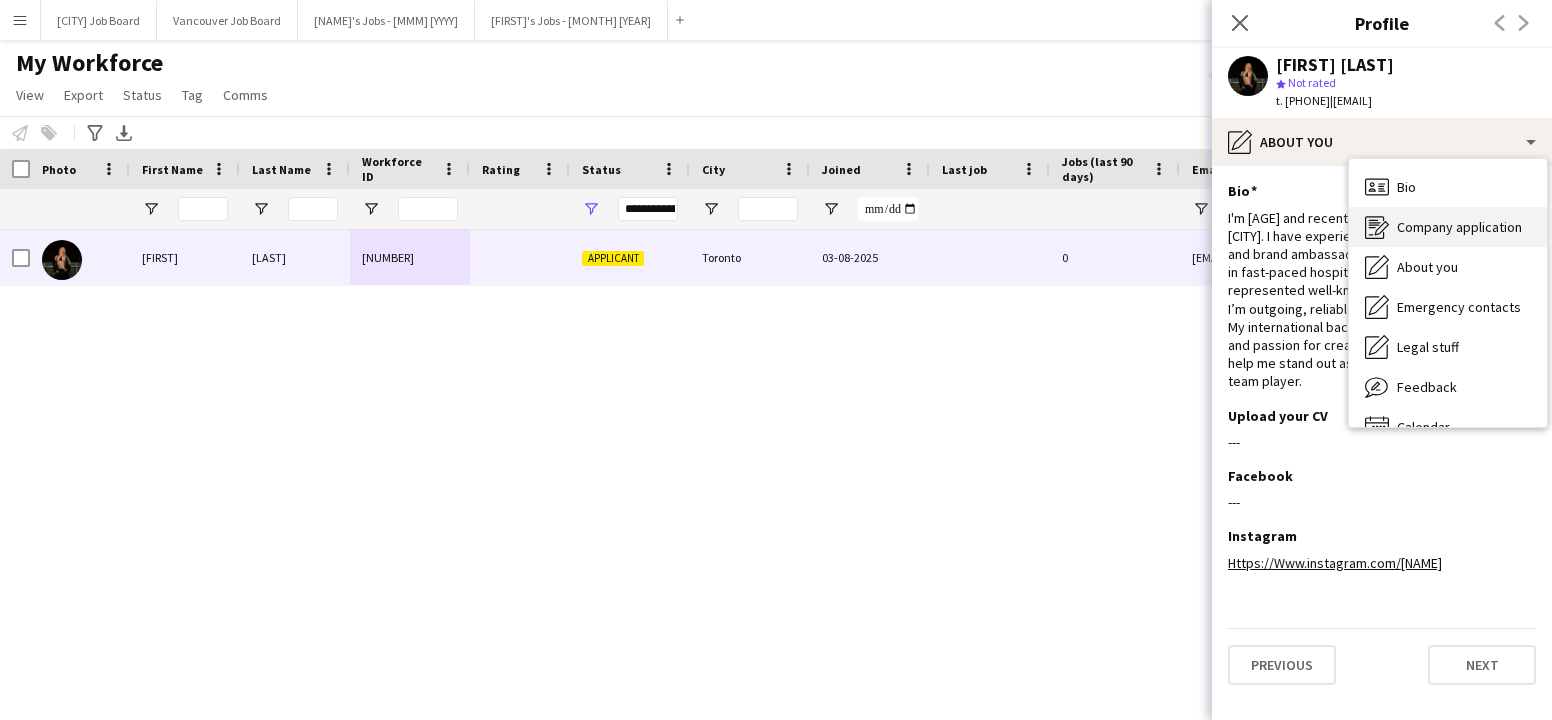 click on "Company application
Company application" at bounding box center (1448, 227) 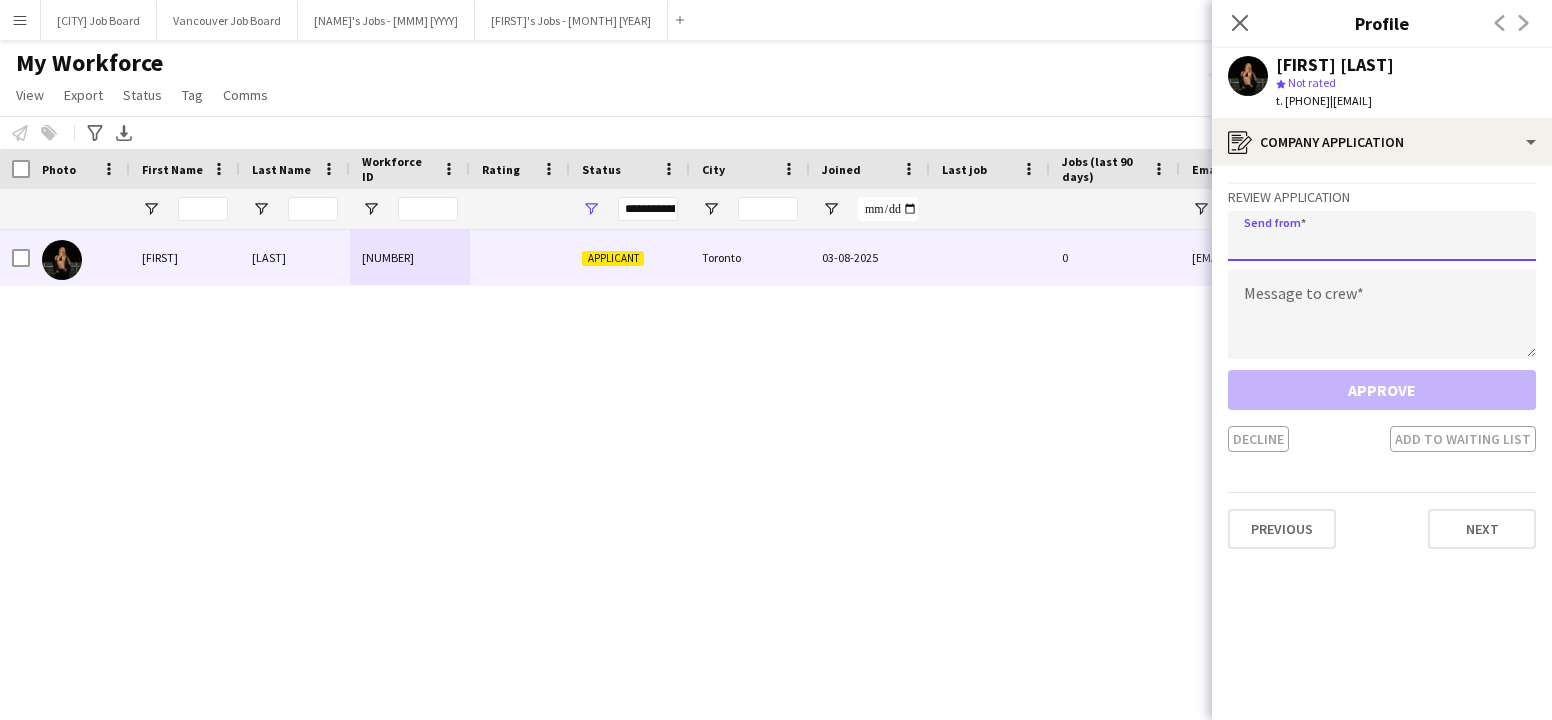 click 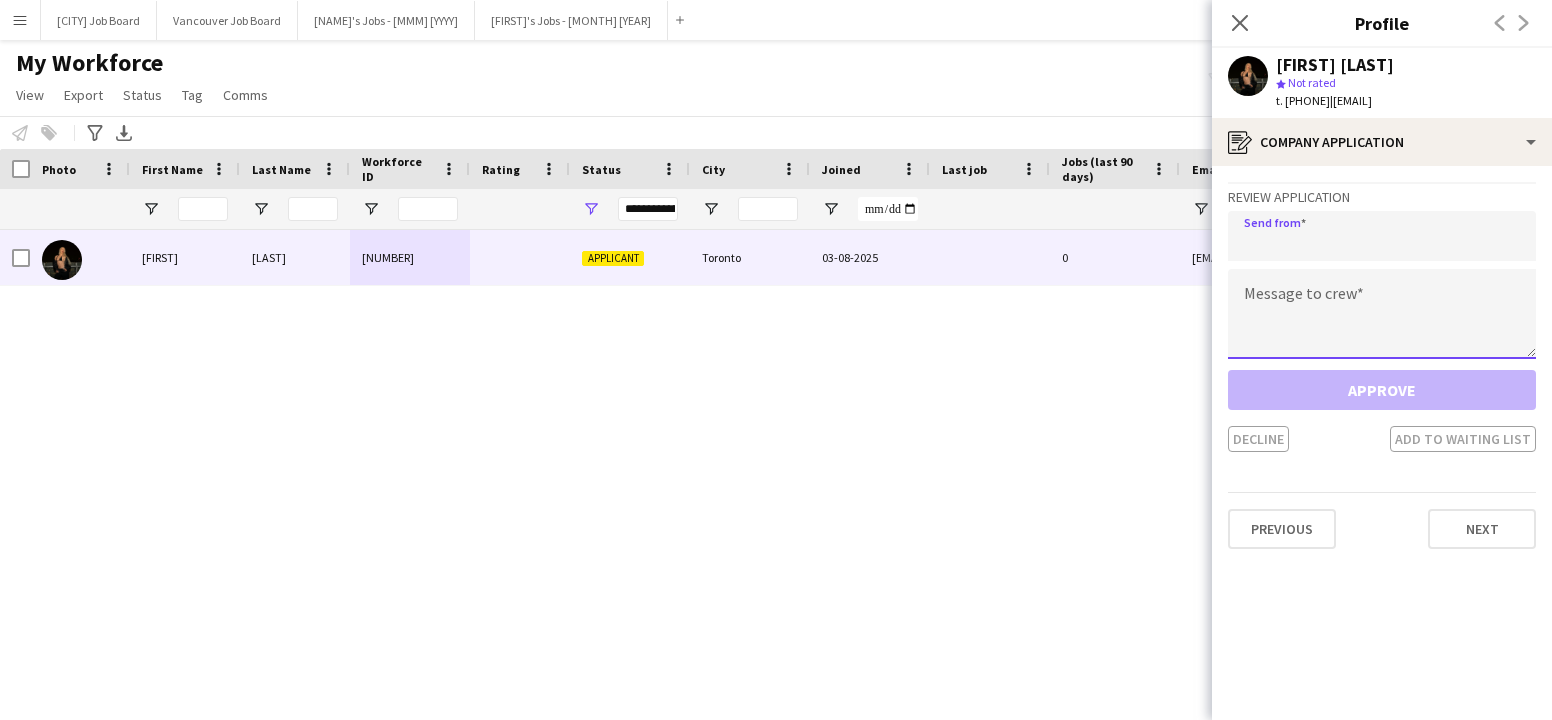 click 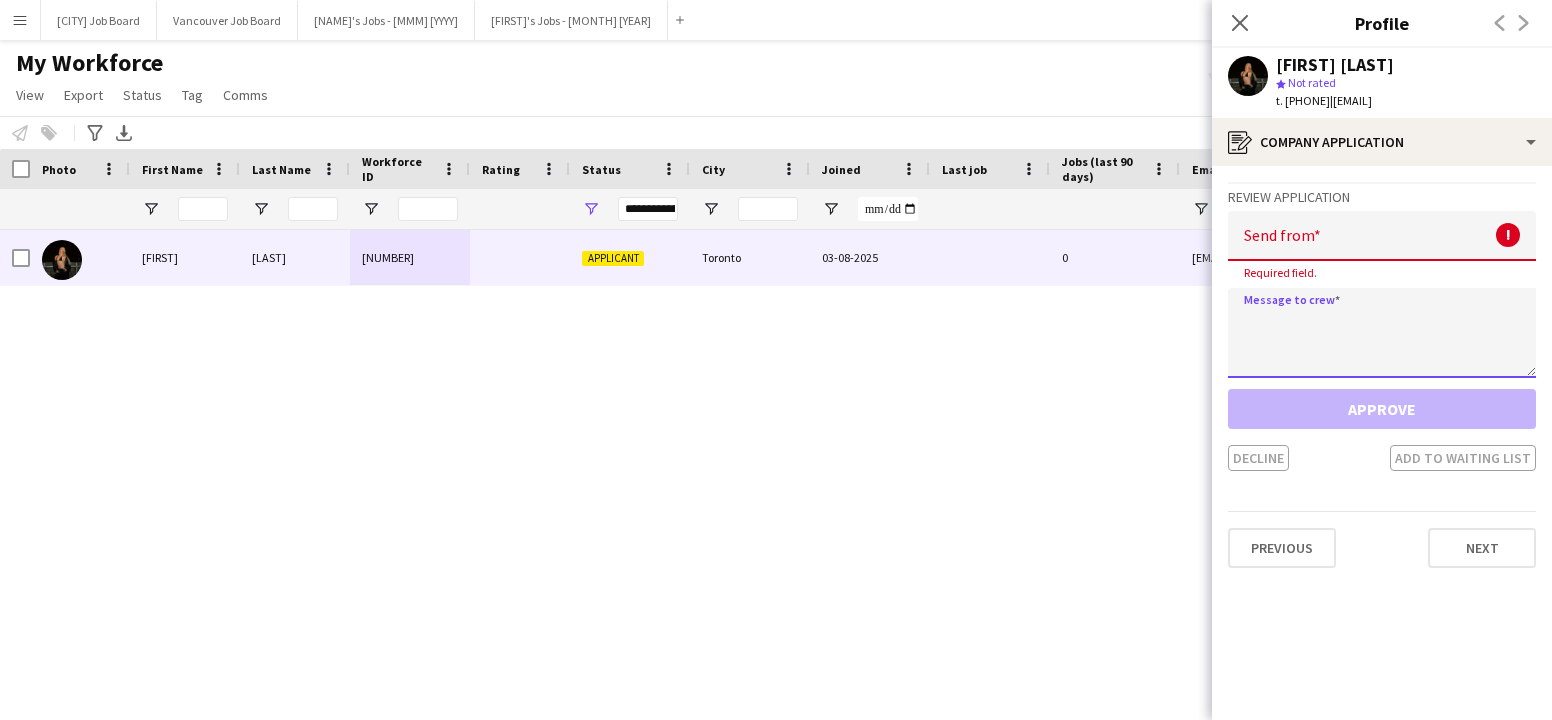 paste on "**********" 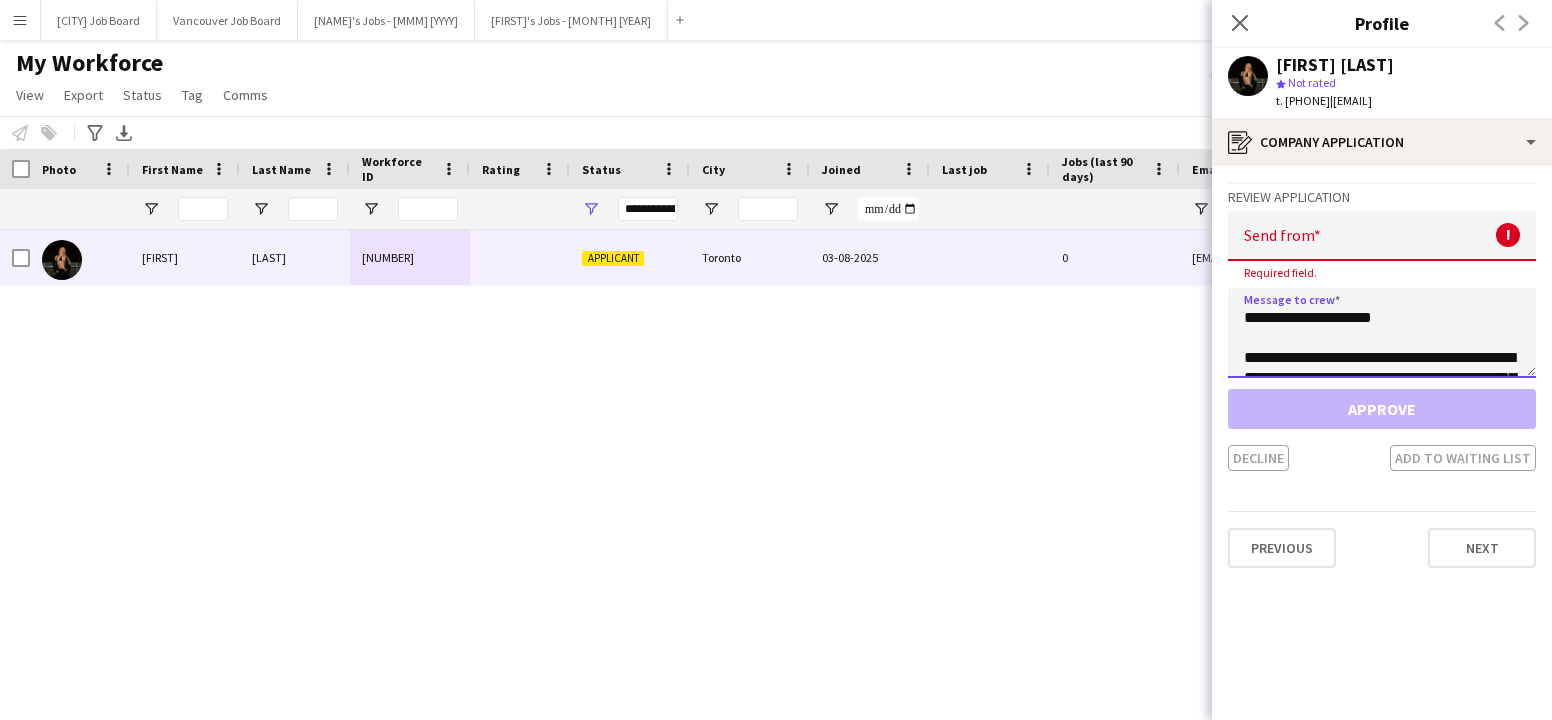 scroll, scrollTop: 460, scrollLeft: 0, axis: vertical 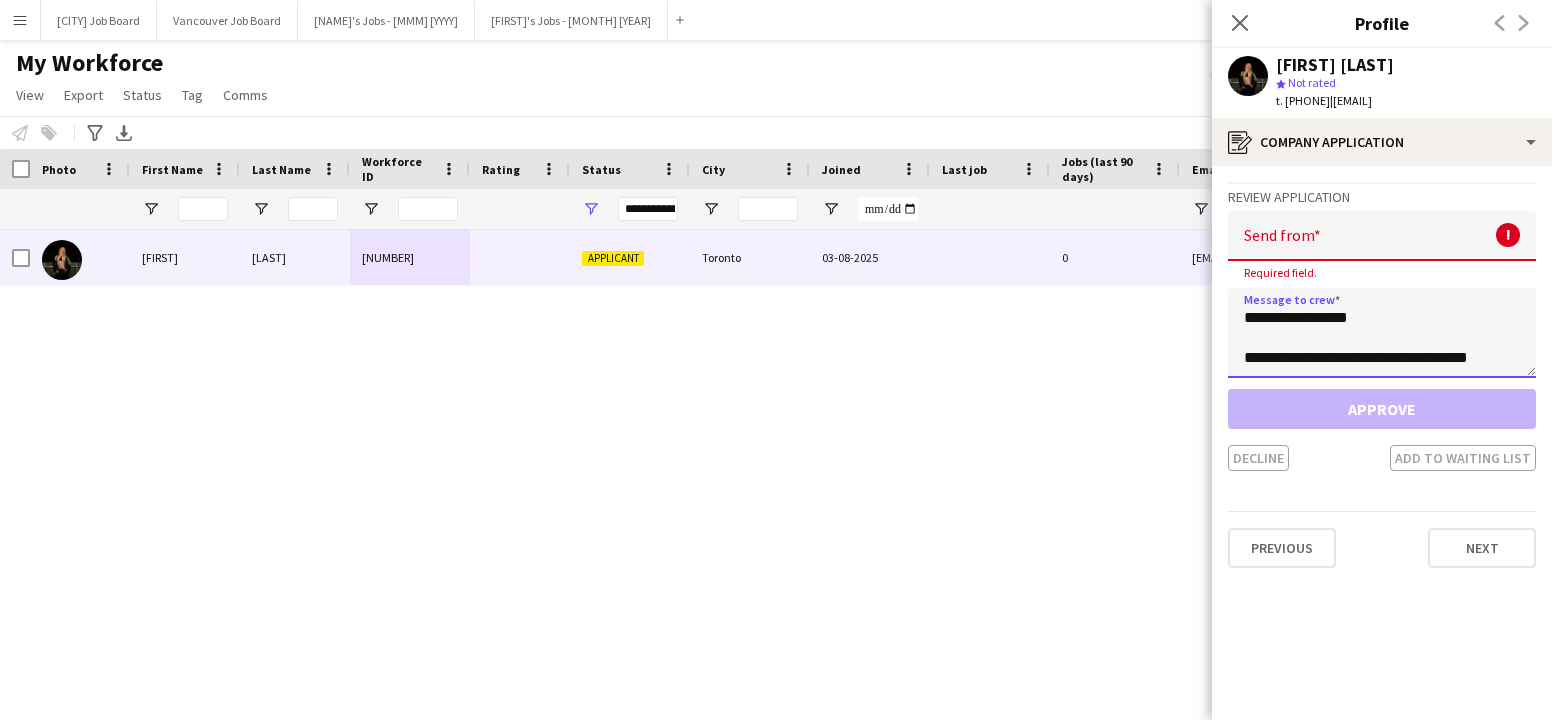 type on "**********" 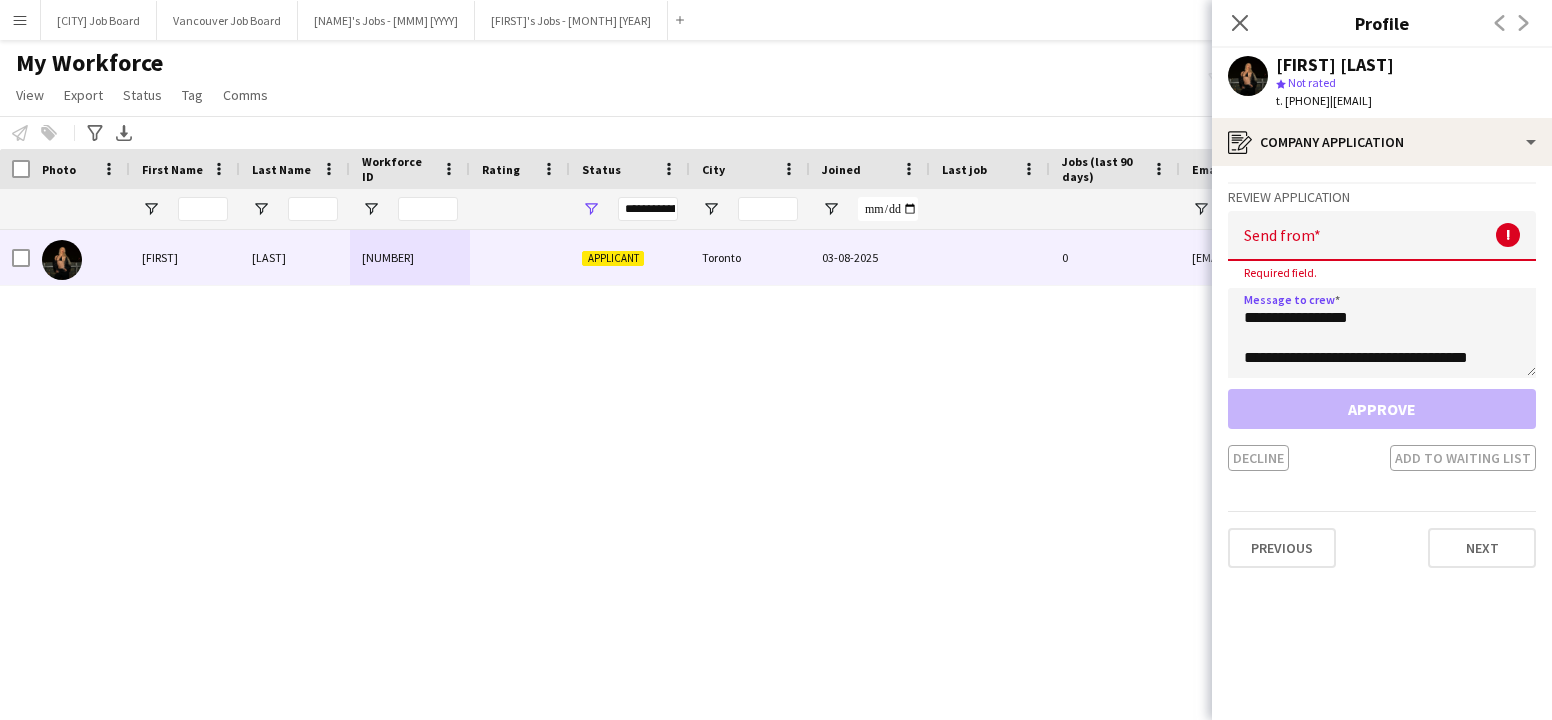click 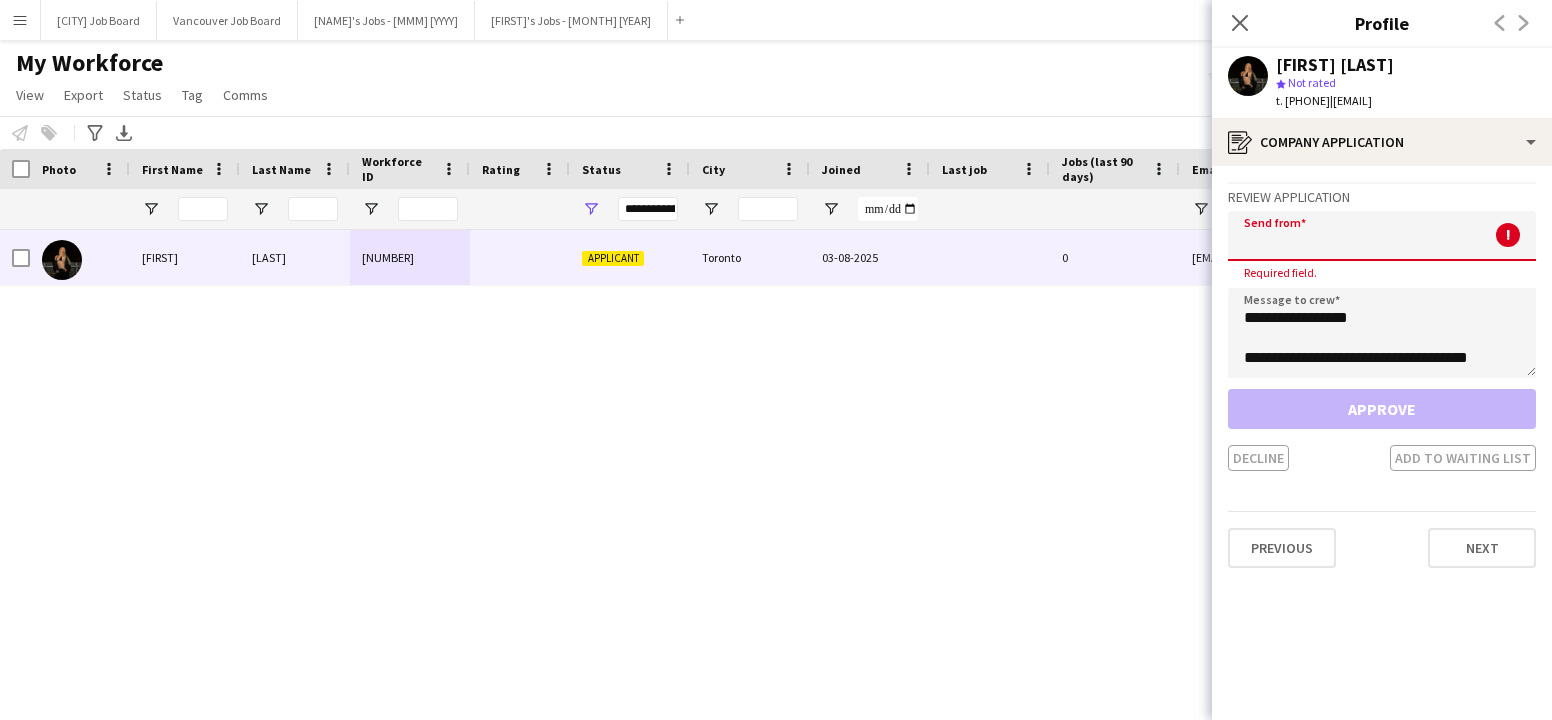 paste on "**********" 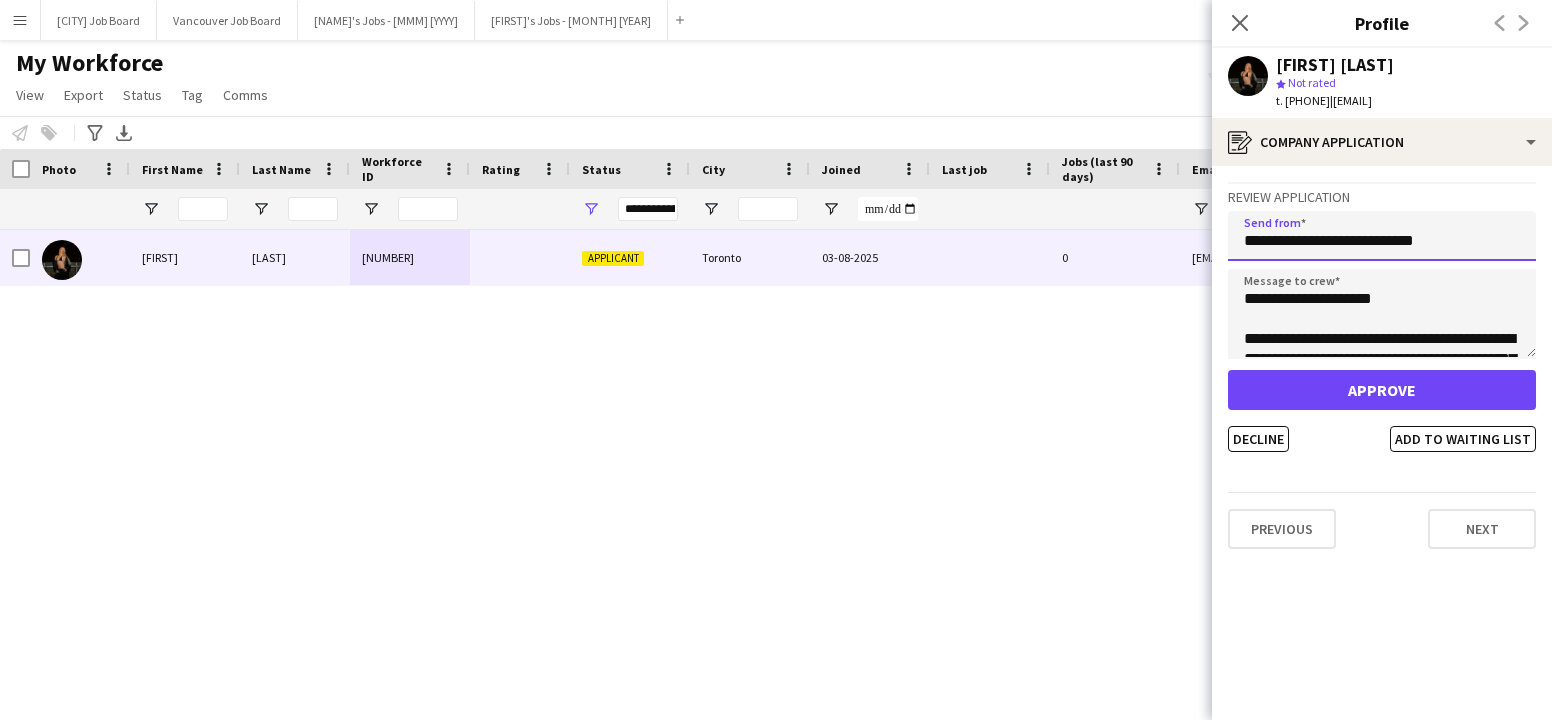 scroll, scrollTop: 0, scrollLeft: 0, axis: both 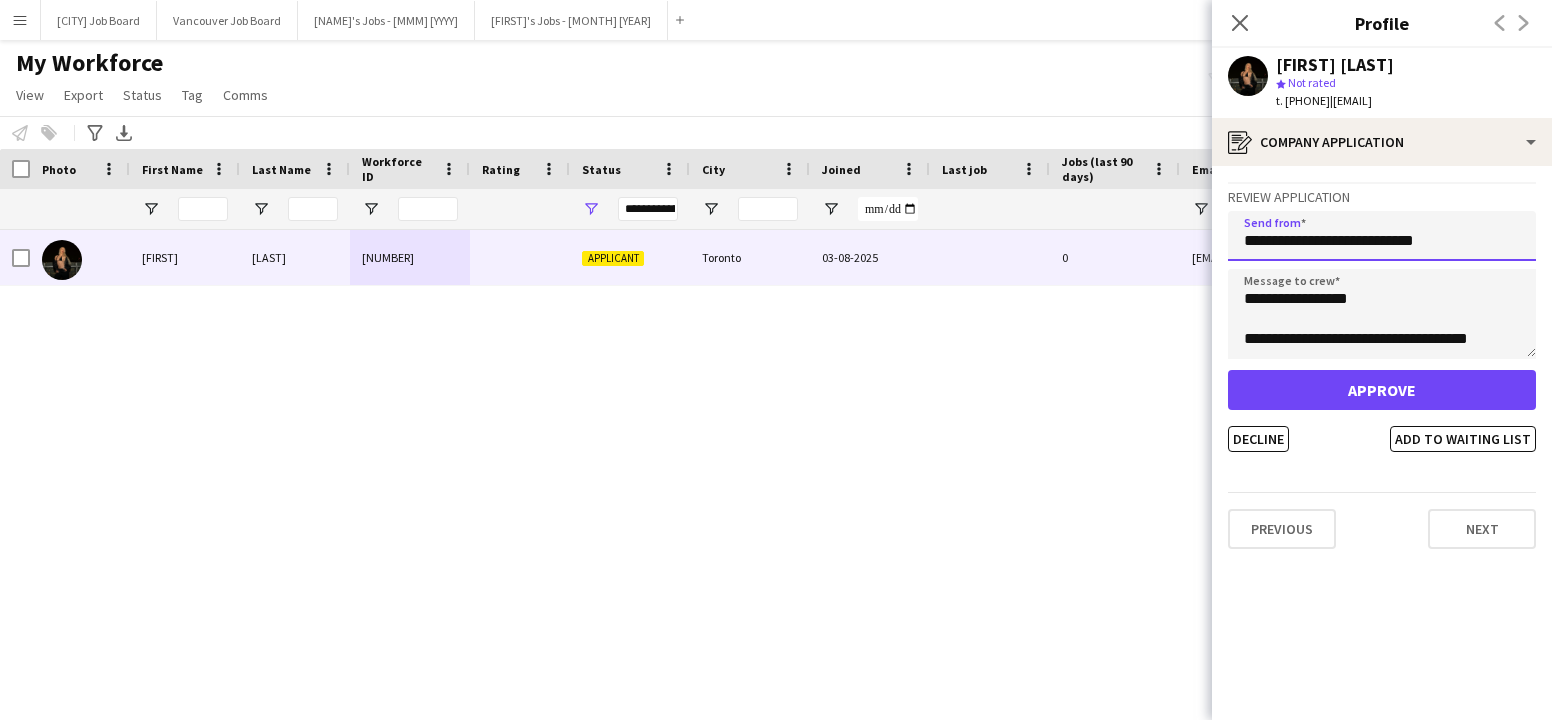 type on "**********" 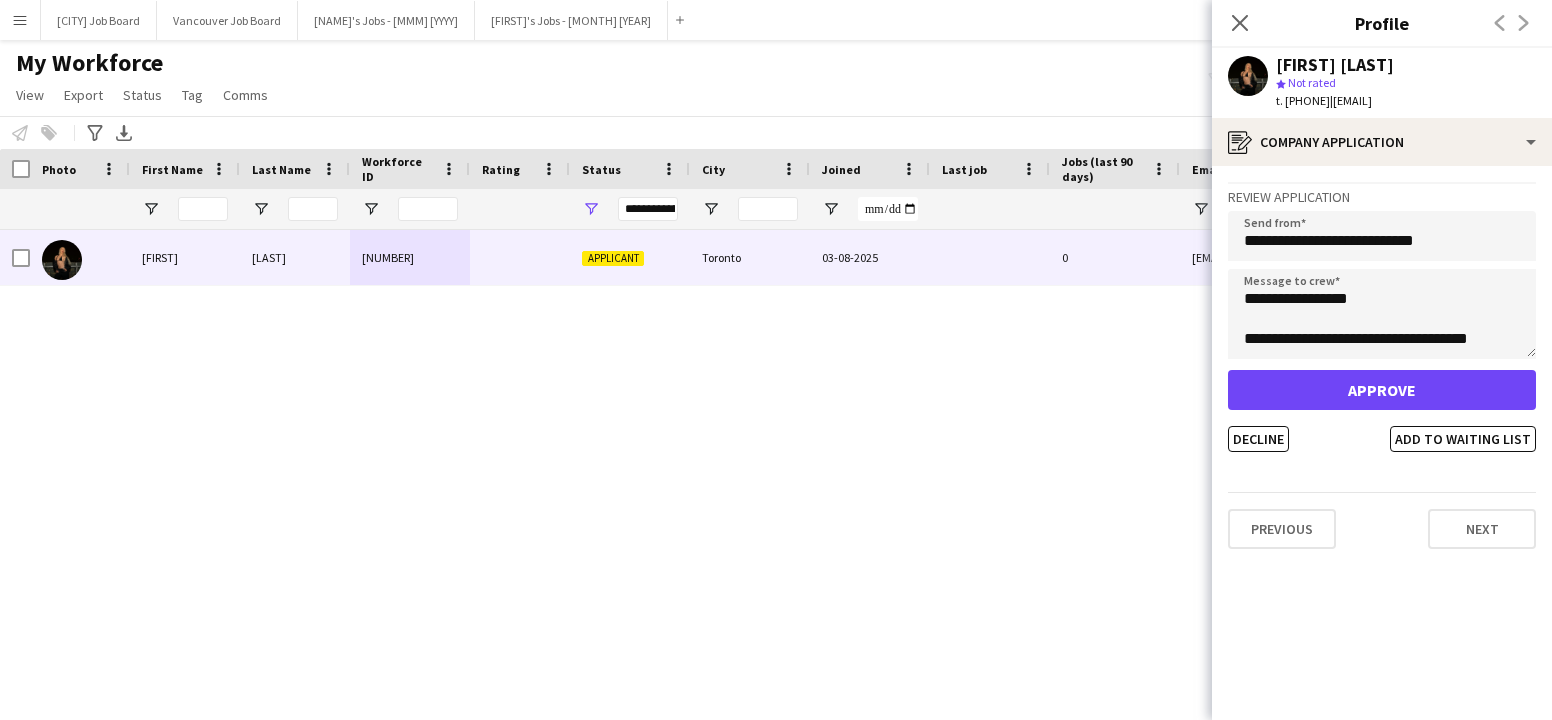 click on "Approve" 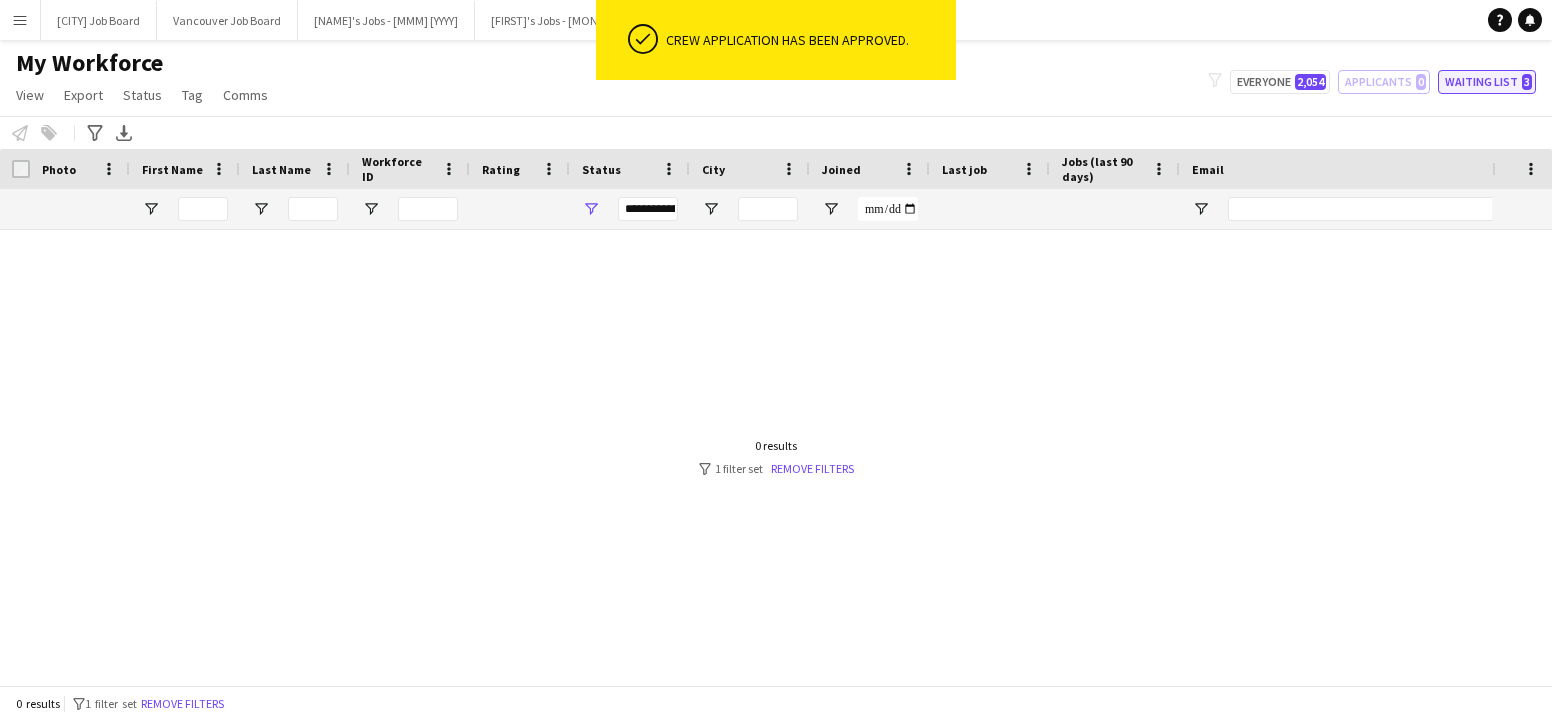 click on "Waiting list   3" 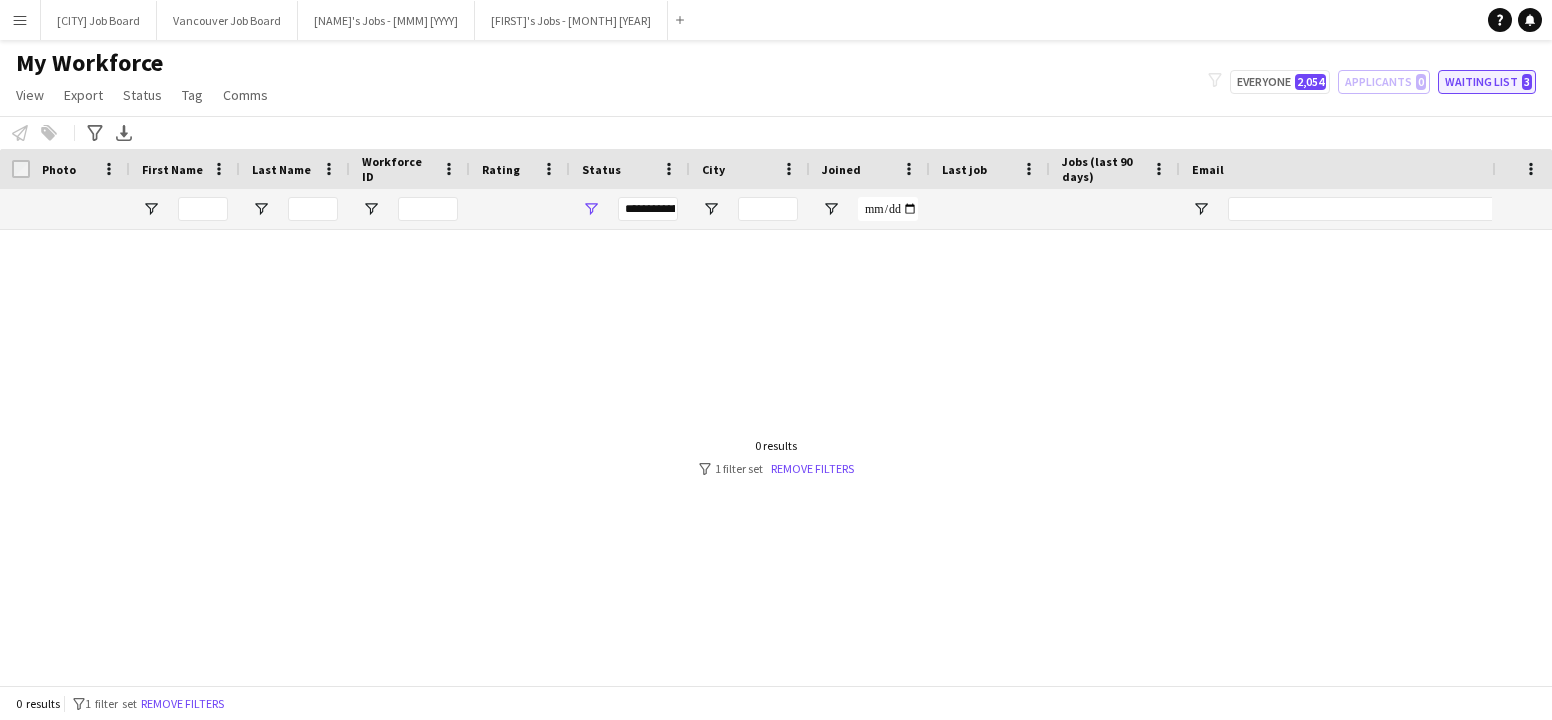 type on "**********" 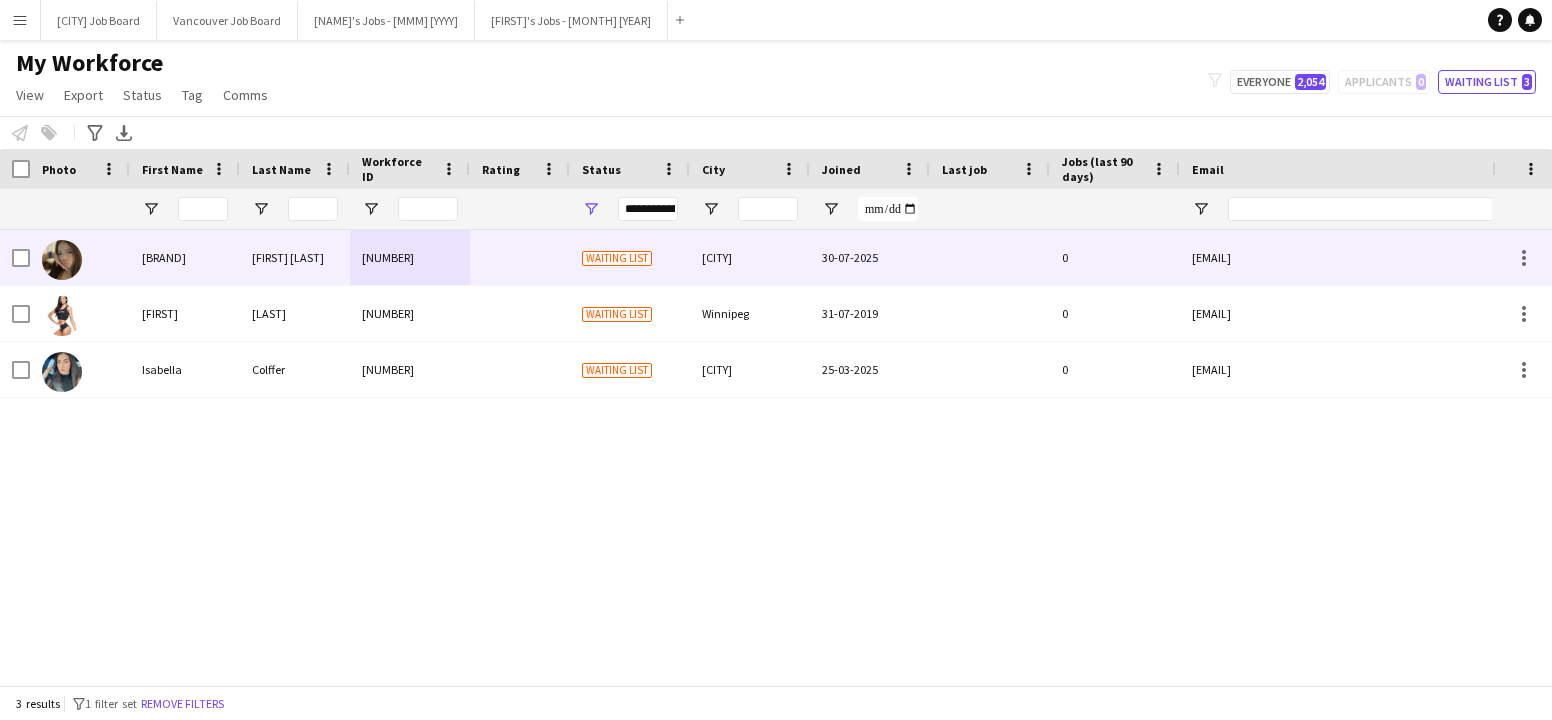 click on "[BRAND]" at bounding box center [185, 257] 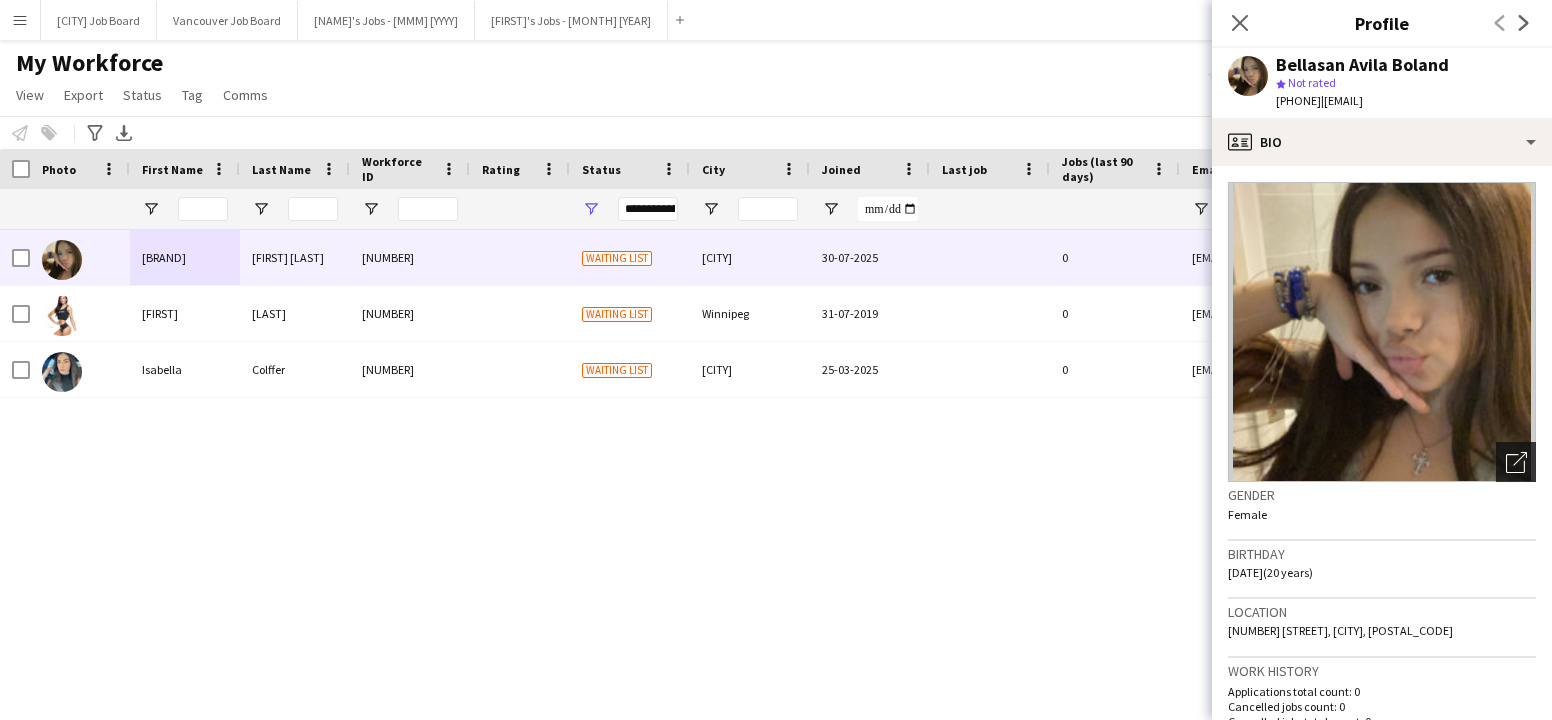 click on "Open photos pop-in" 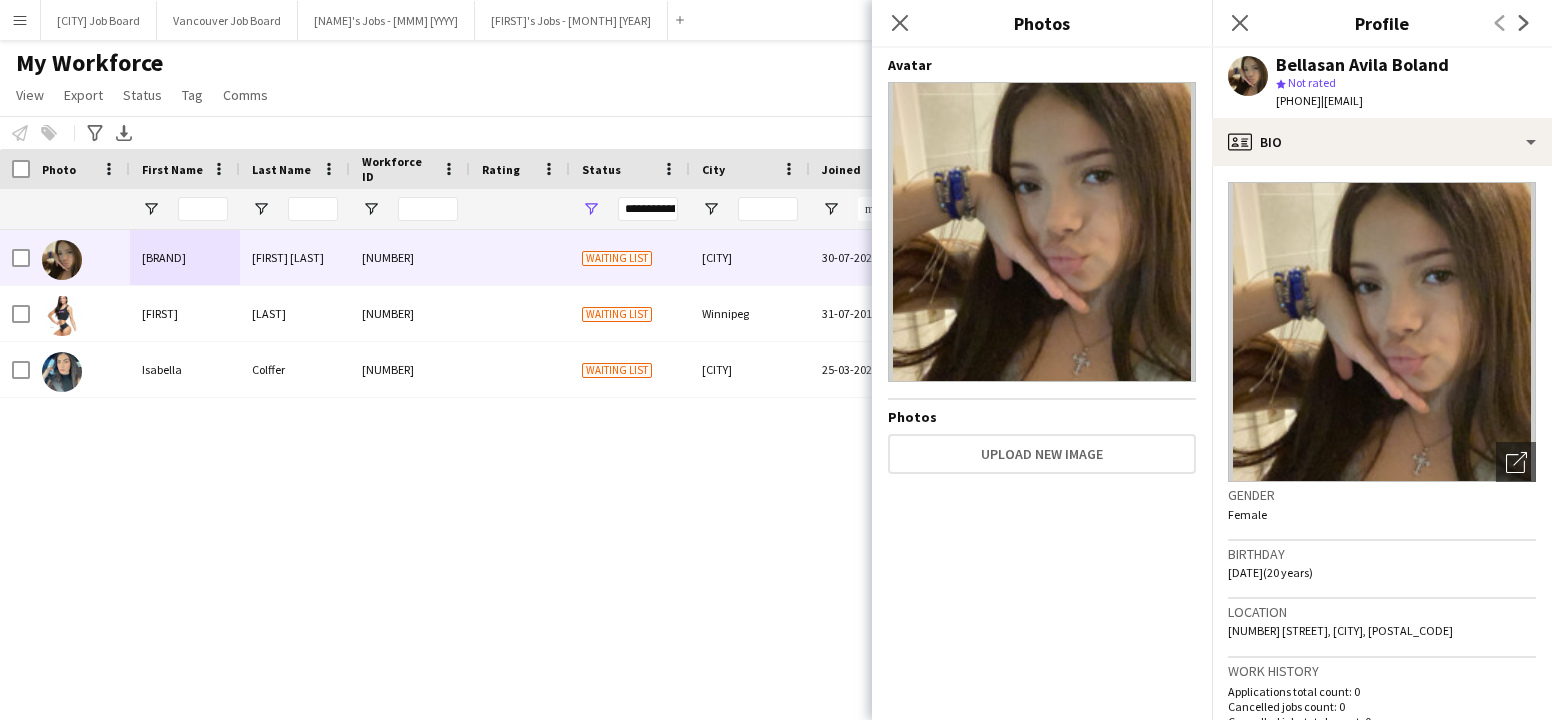 scroll, scrollTop: 0, scrollLeft: 0, axis: both 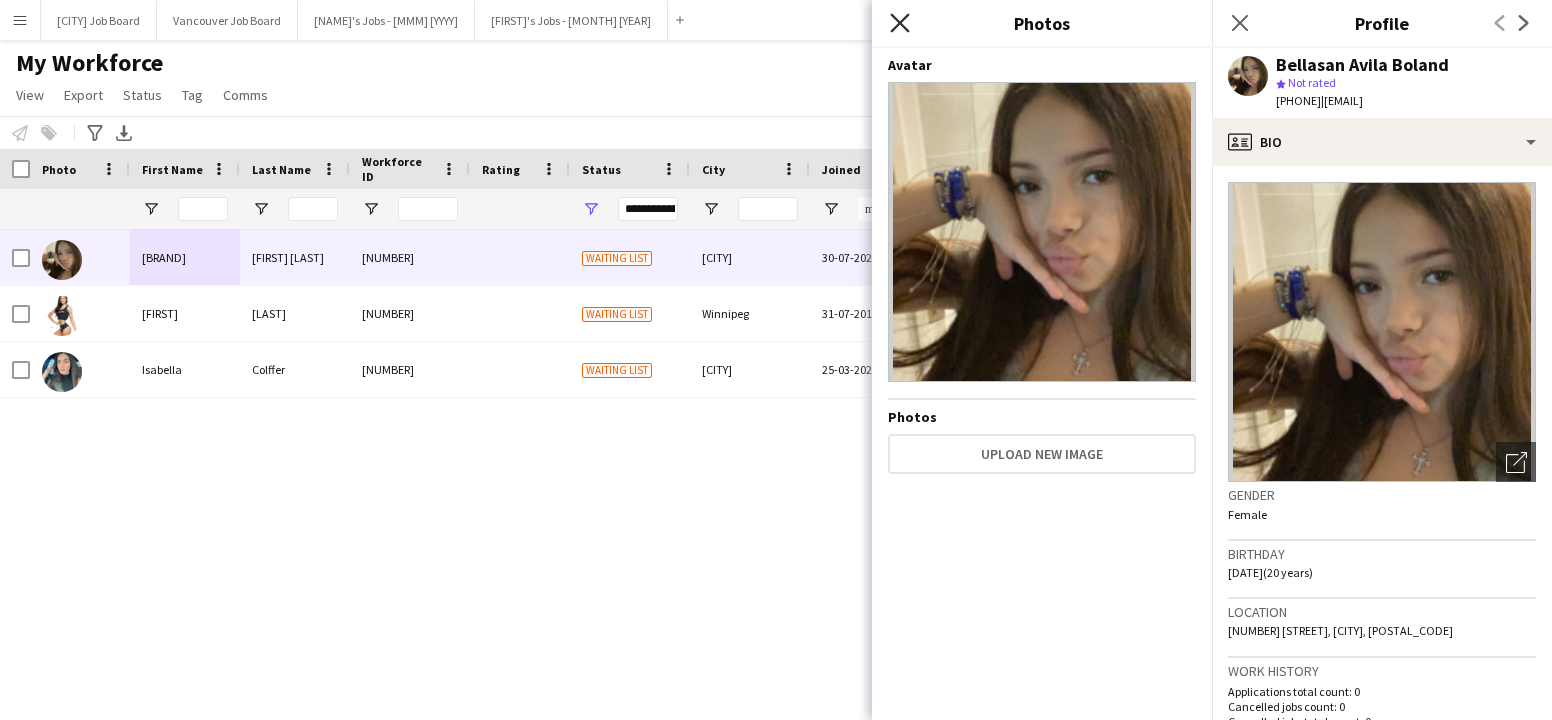 click on "Close pop-in" 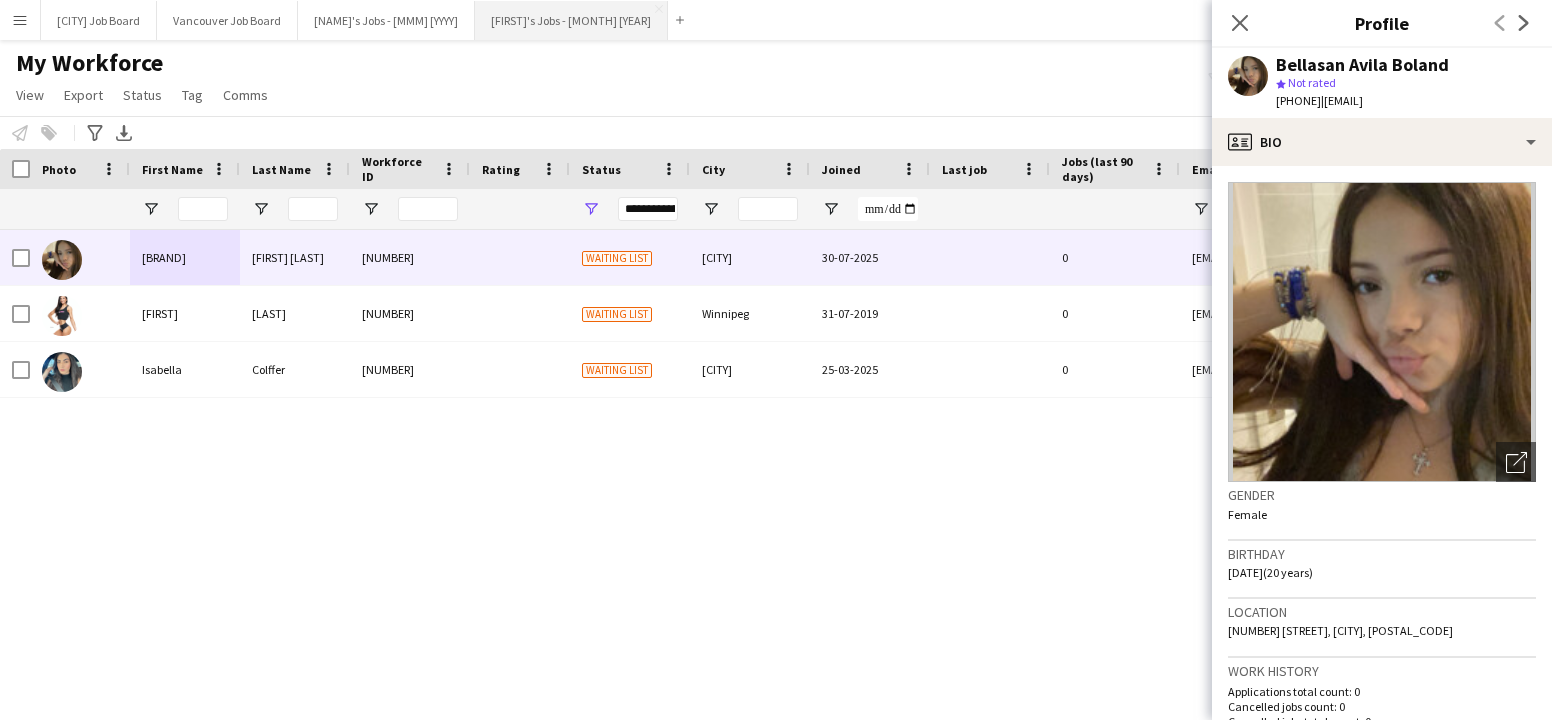 click on "[NAME]'s Jobs - [MMM] [YYYY]
Close" at bounding box center [571, 20] 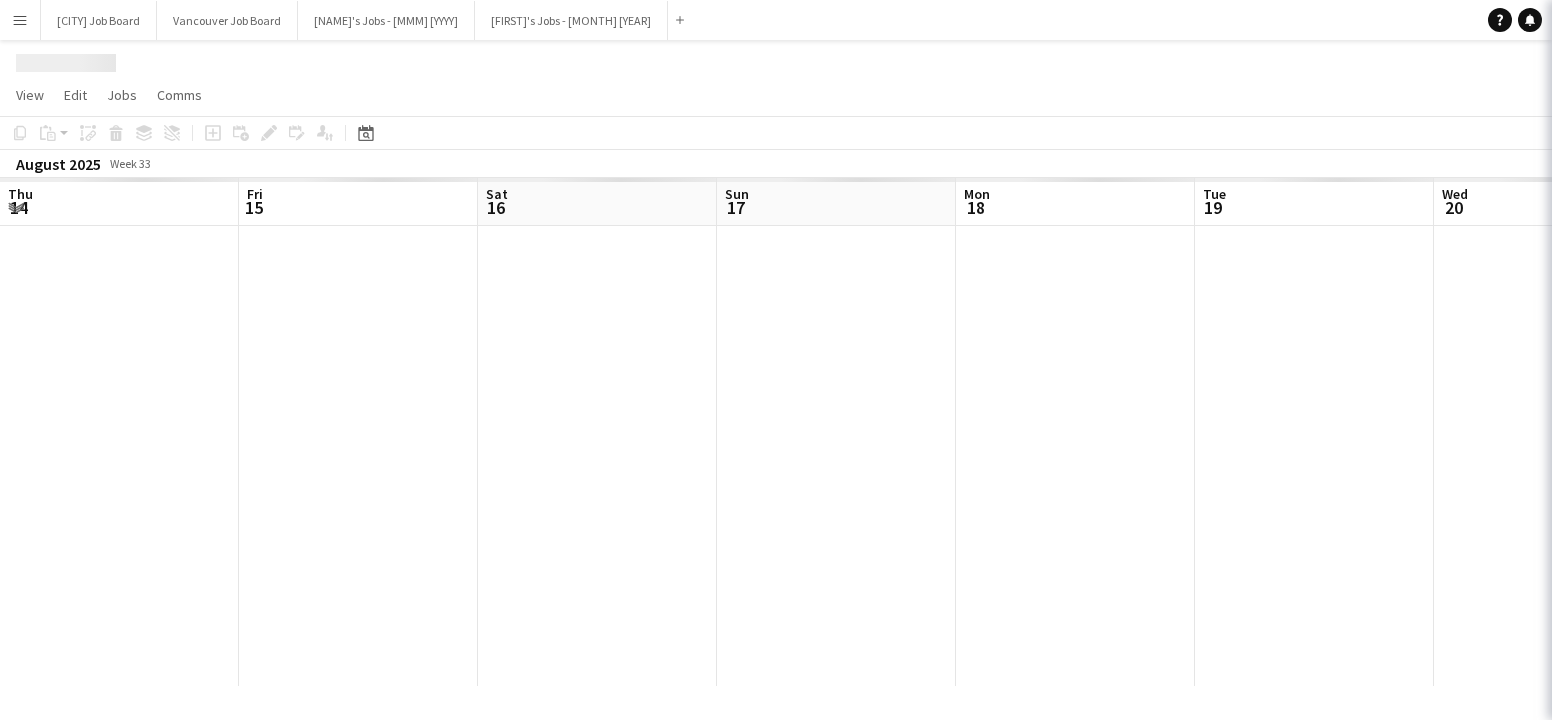scroll, scrollTop: 0, scrollLeft: 764, axis: horizontal 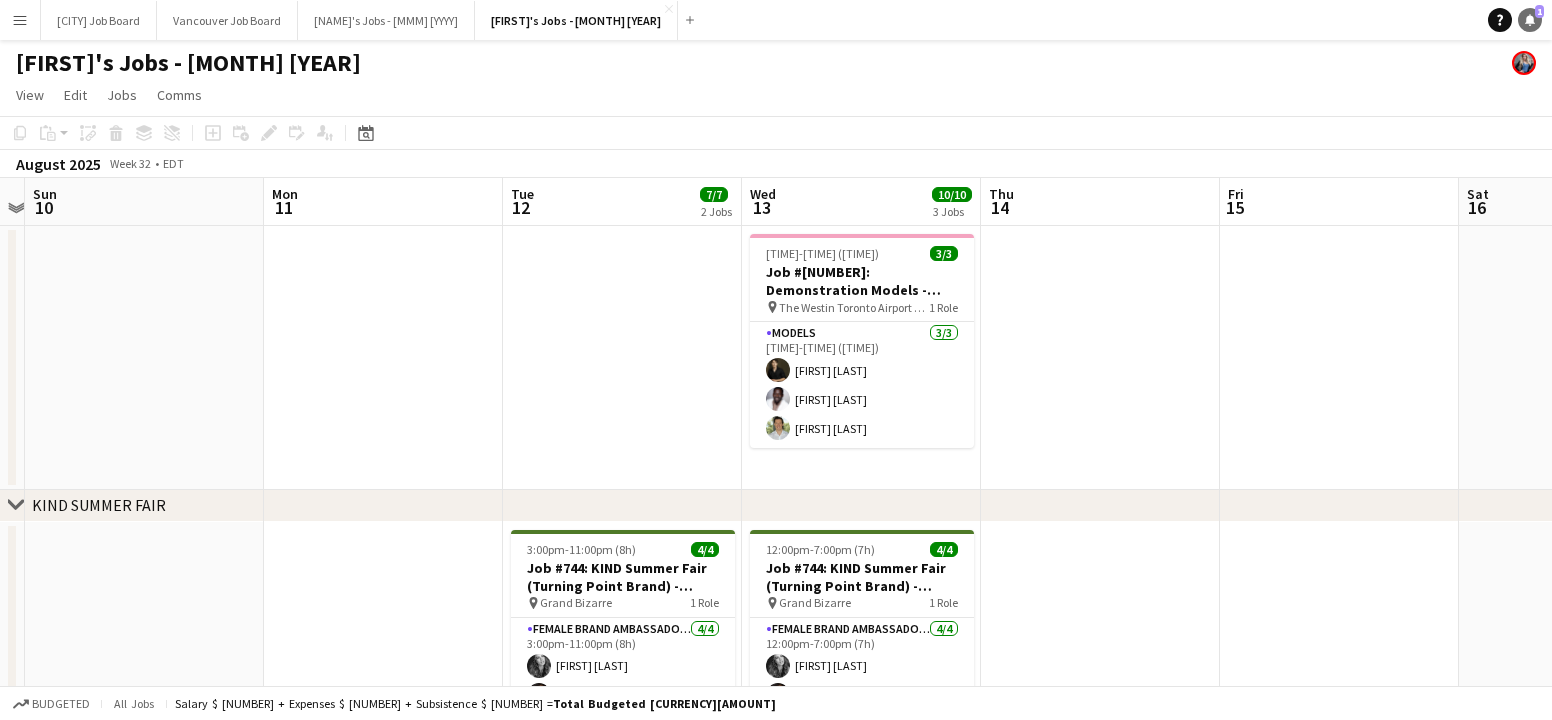 click 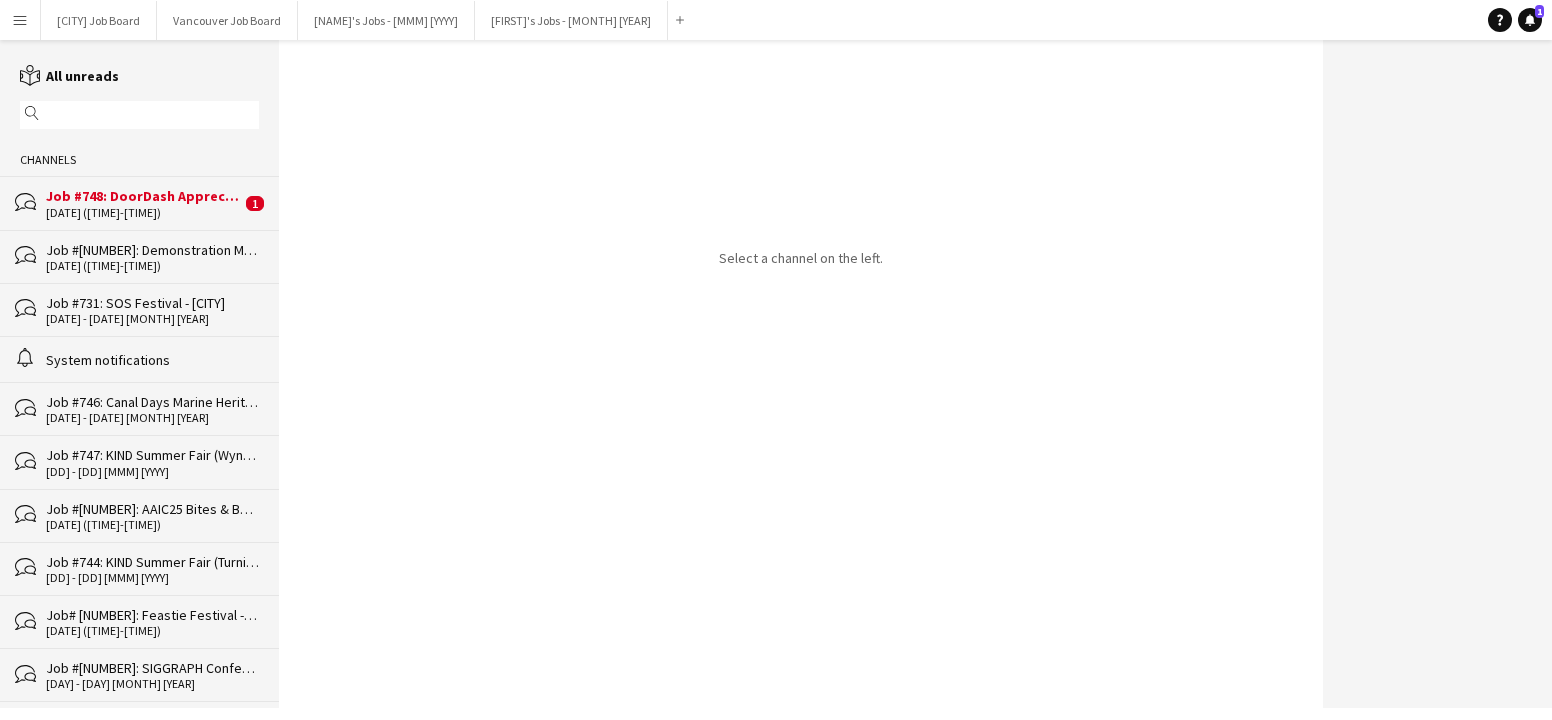 click on "Job #748: DoorDash Appreciation - [CITY]" 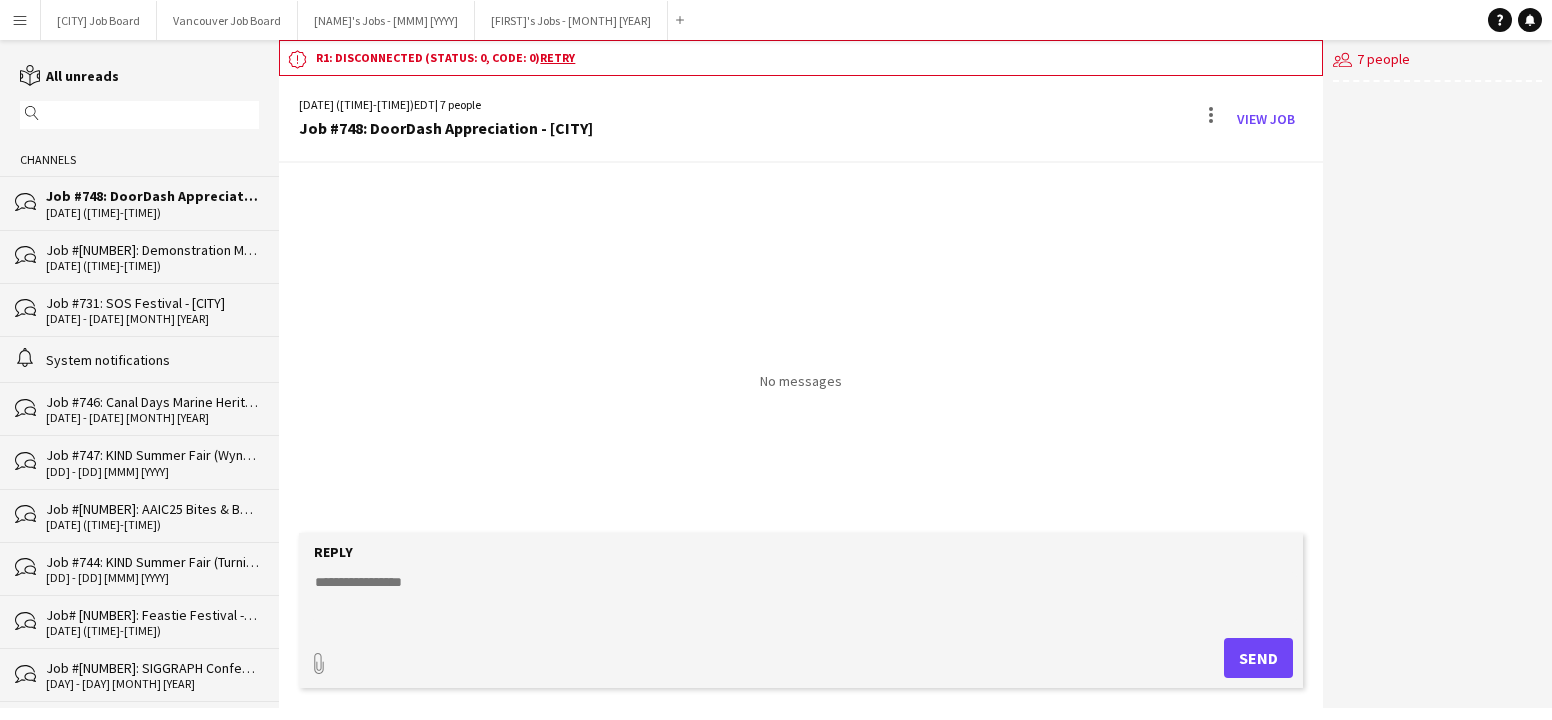click on "[DATE] ([TIME]-[TIME])" 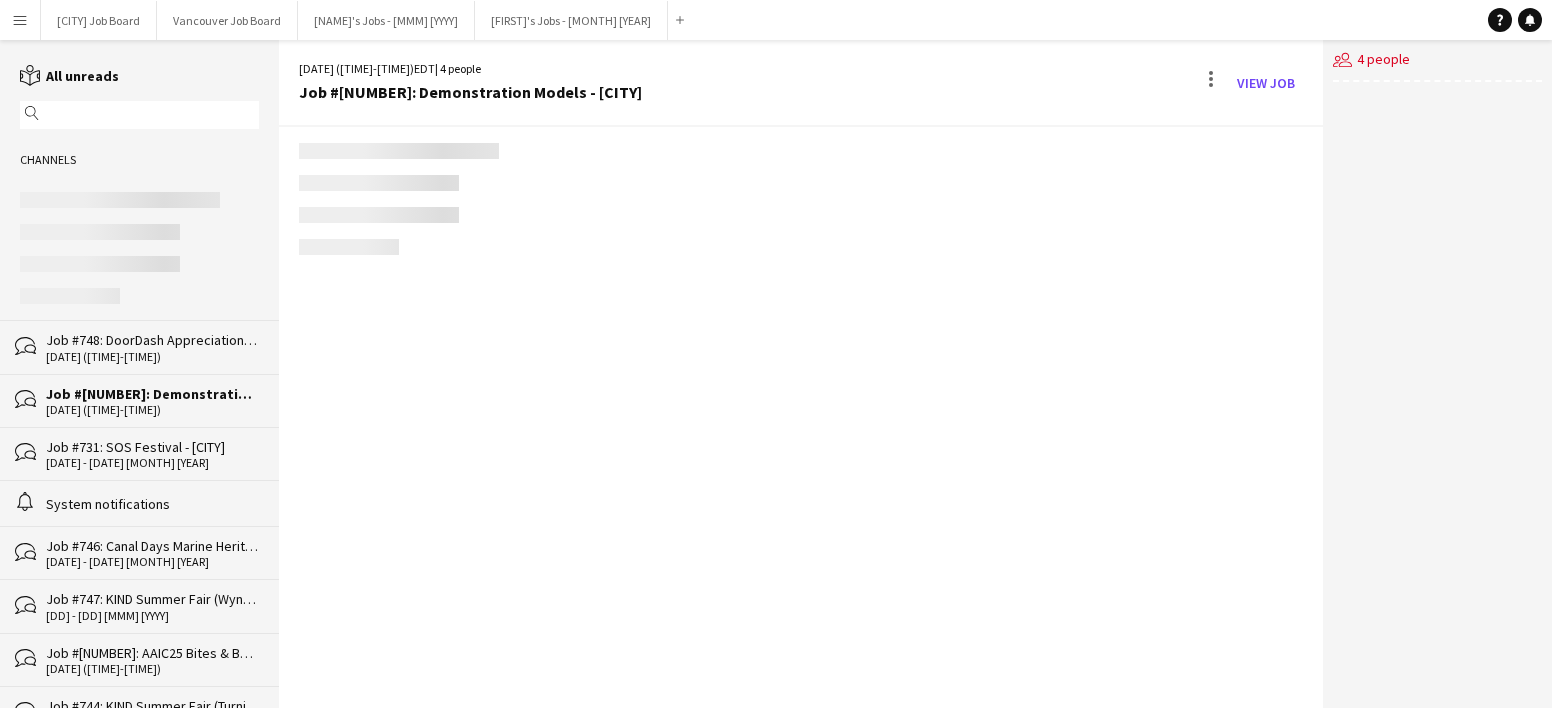 click on "bubbles
Job #748: DoorDash Appreciation - [CITY]   [DATE] ([TIME]-[TIME])" 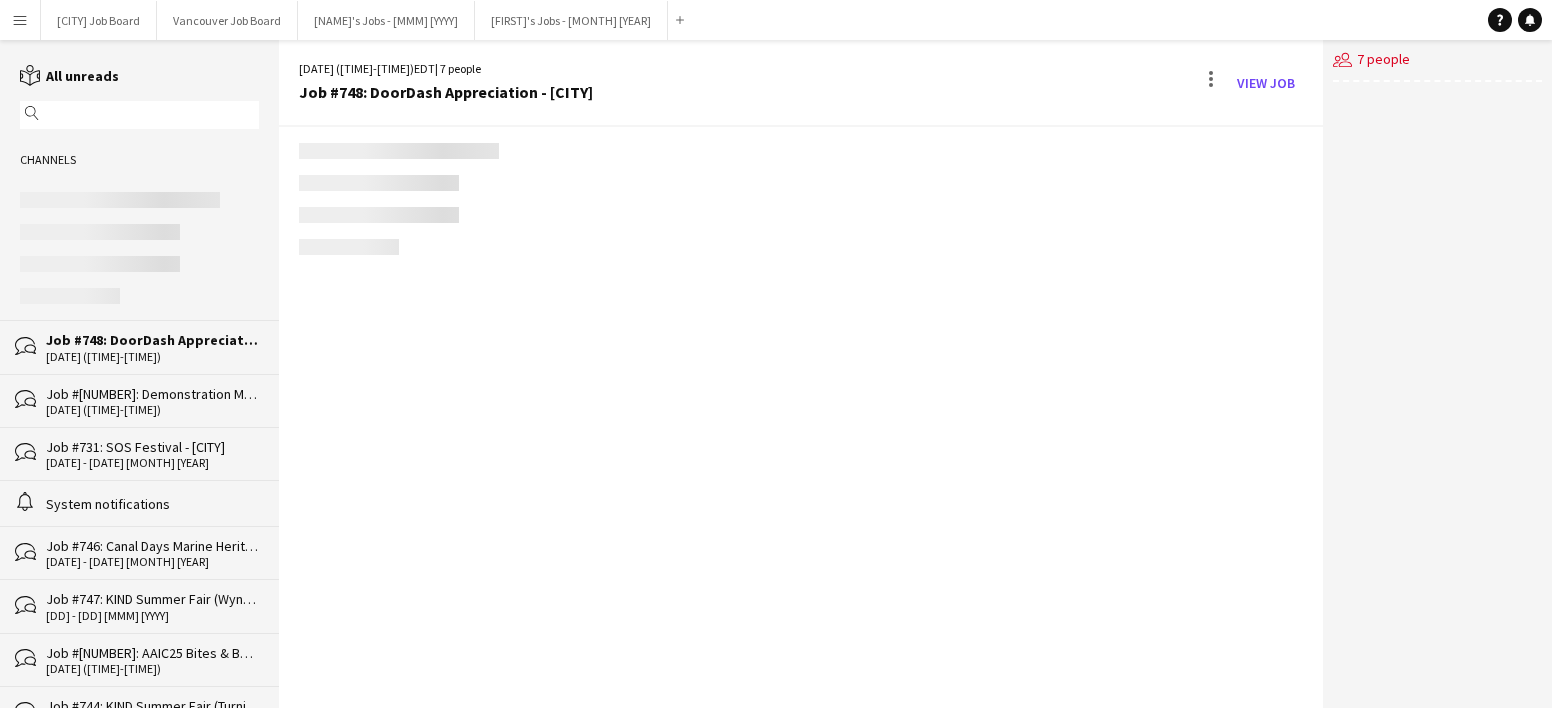 scroll, scrollTop: 16, scrollLeft: 0, axis: vertical 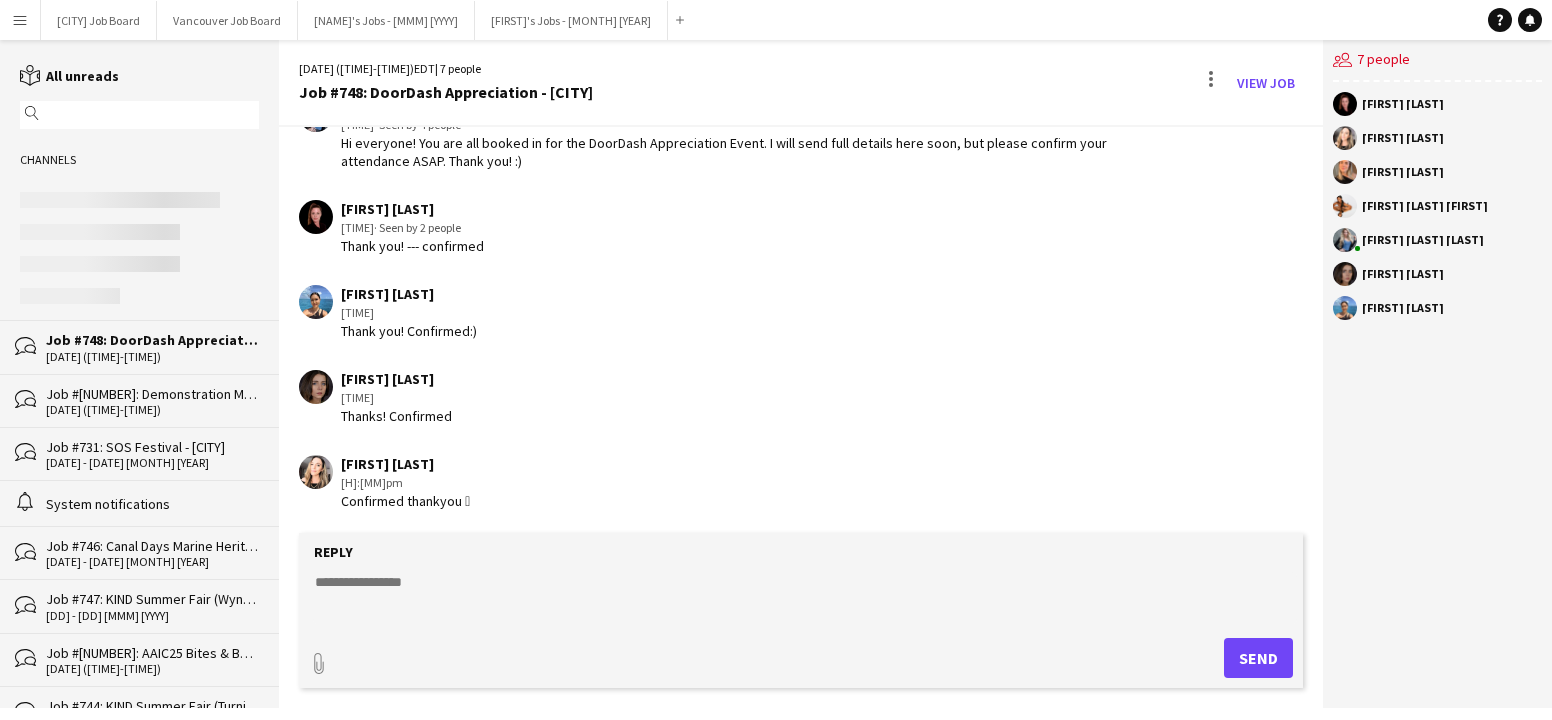 click on "Menu" at bounding box center (20, 20) 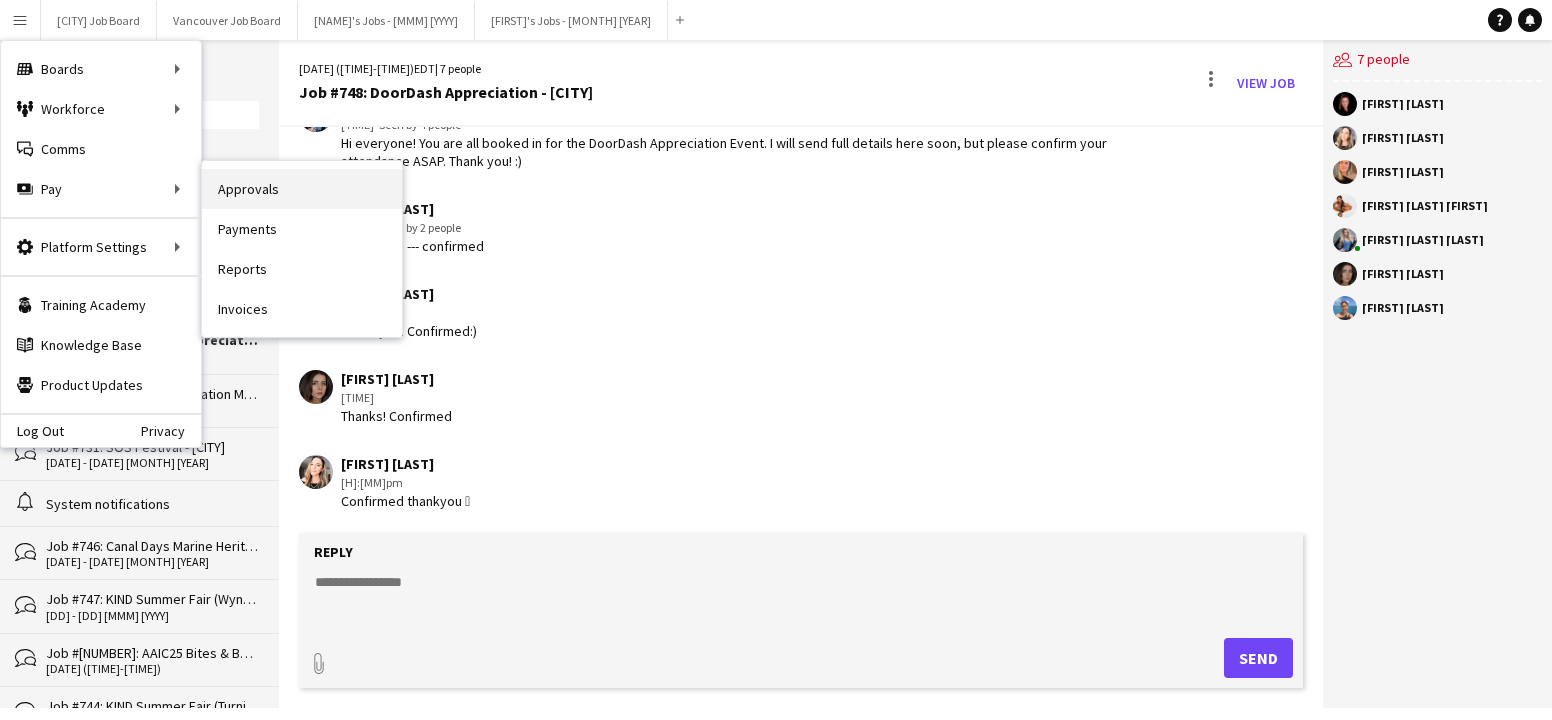click on "Approvals" at bounding box center (302, 189) 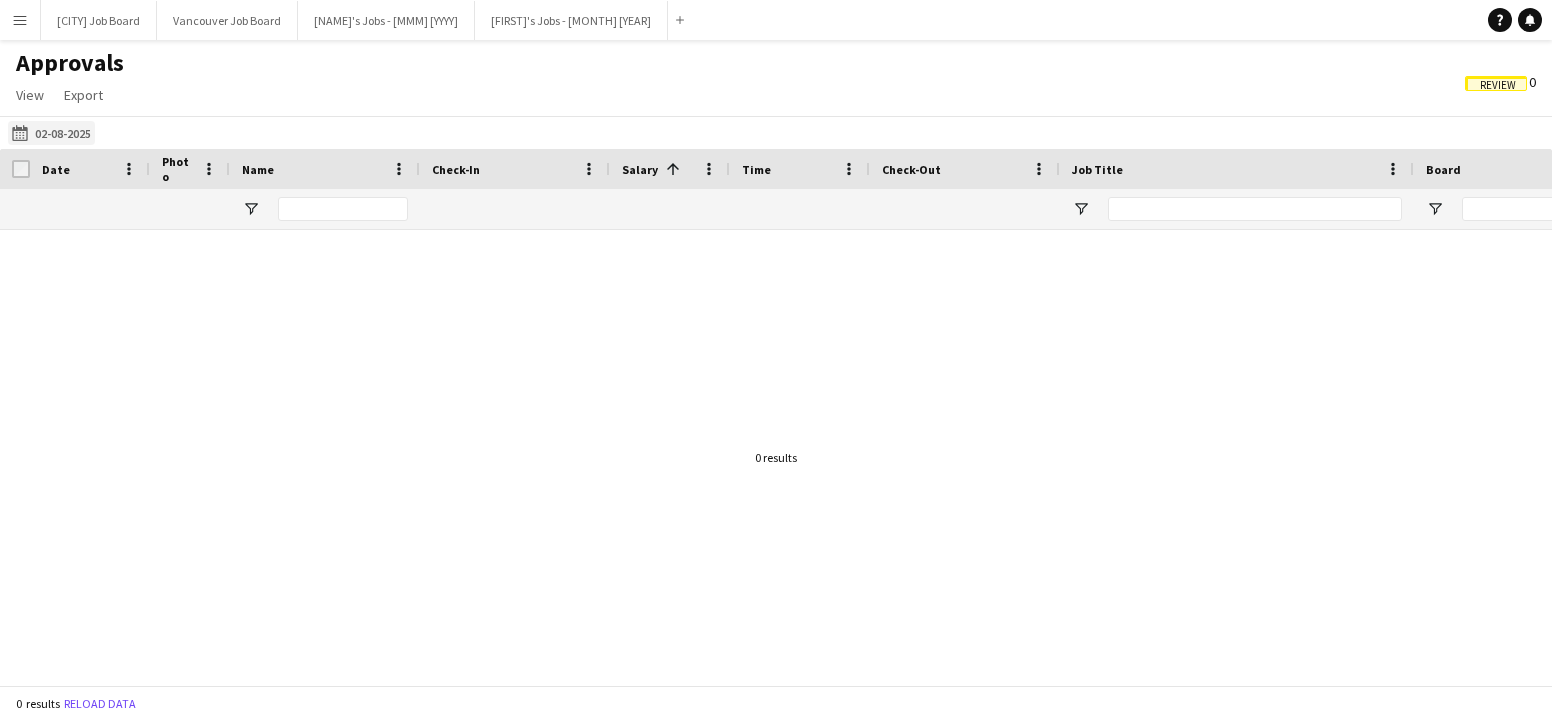 click on "[DATE]
[DATE]" 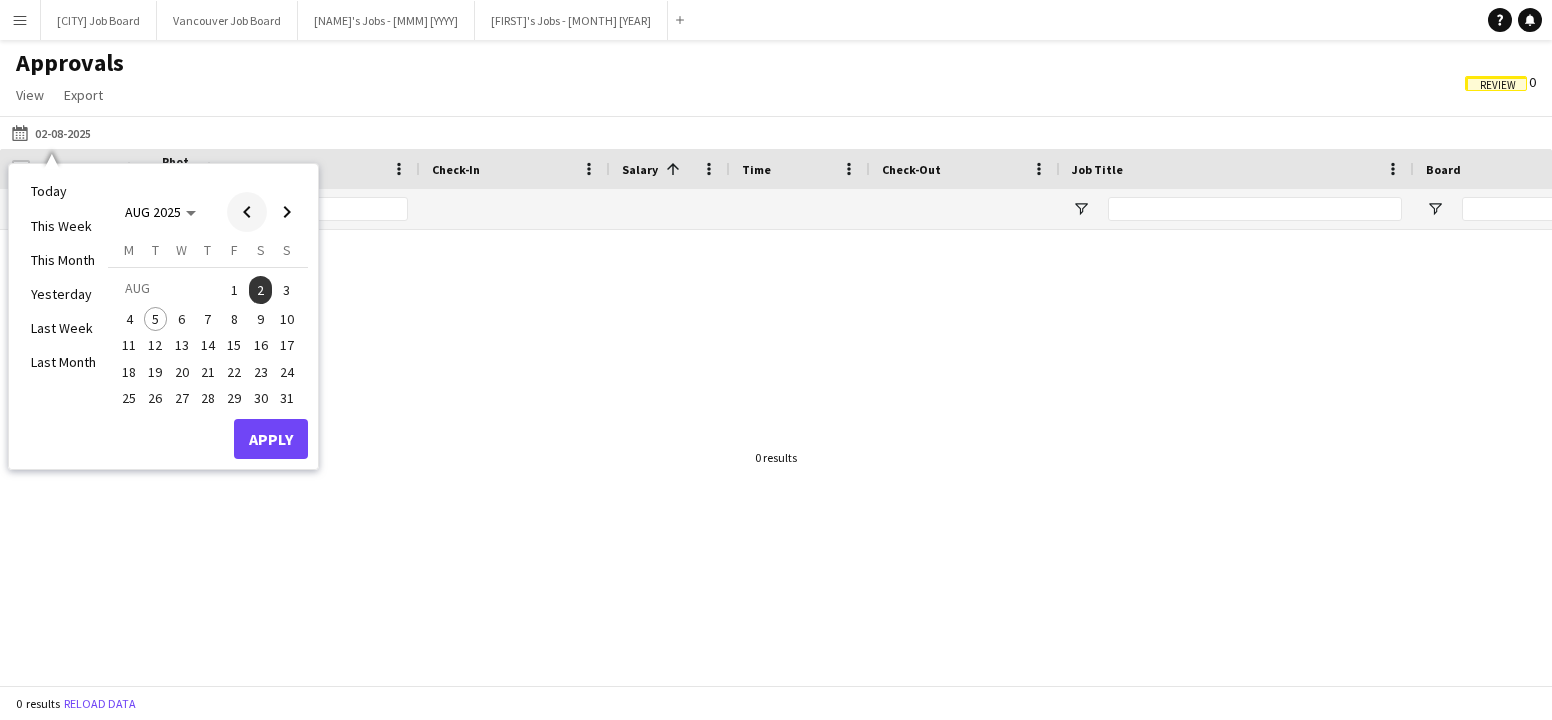 click at bounding box center [247, 212] 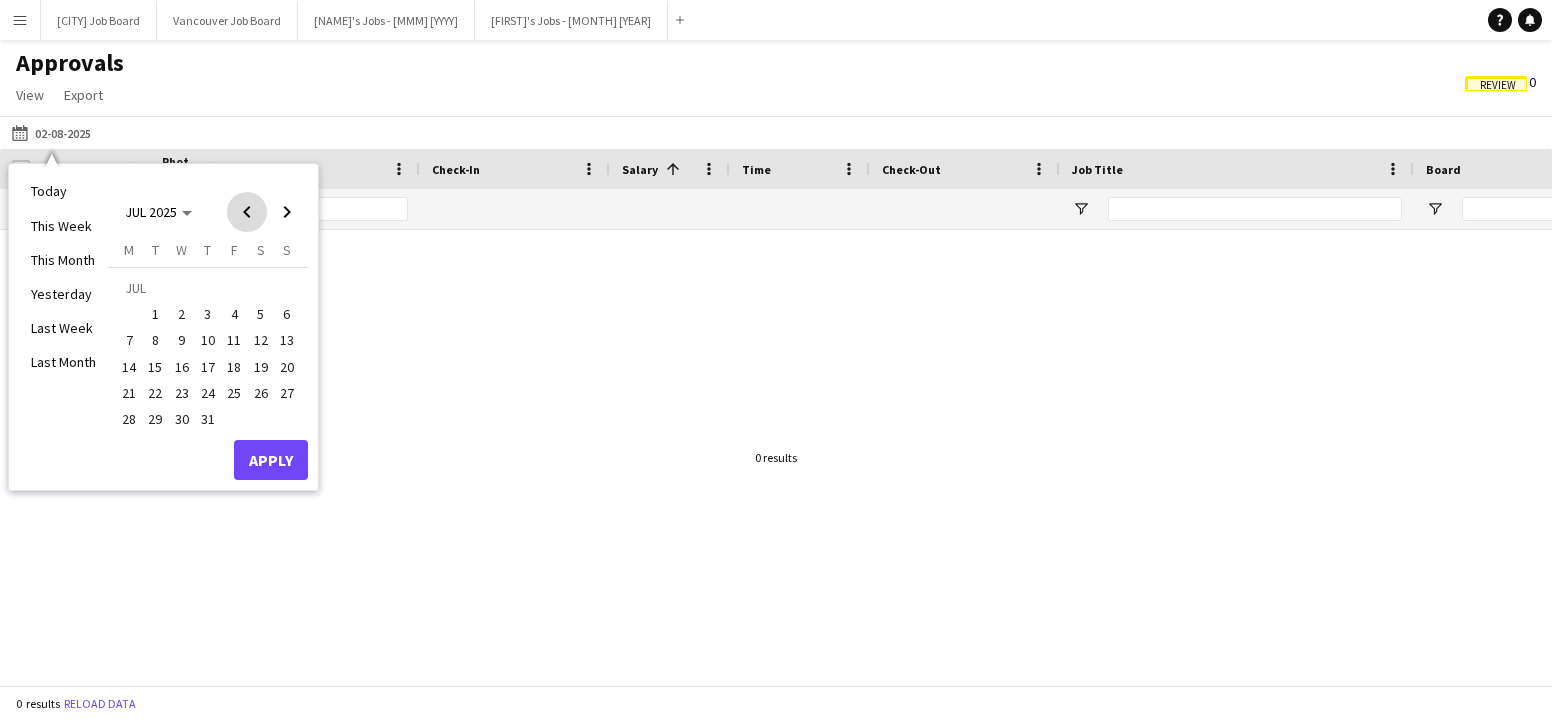 click at bounding box center (247, 212) 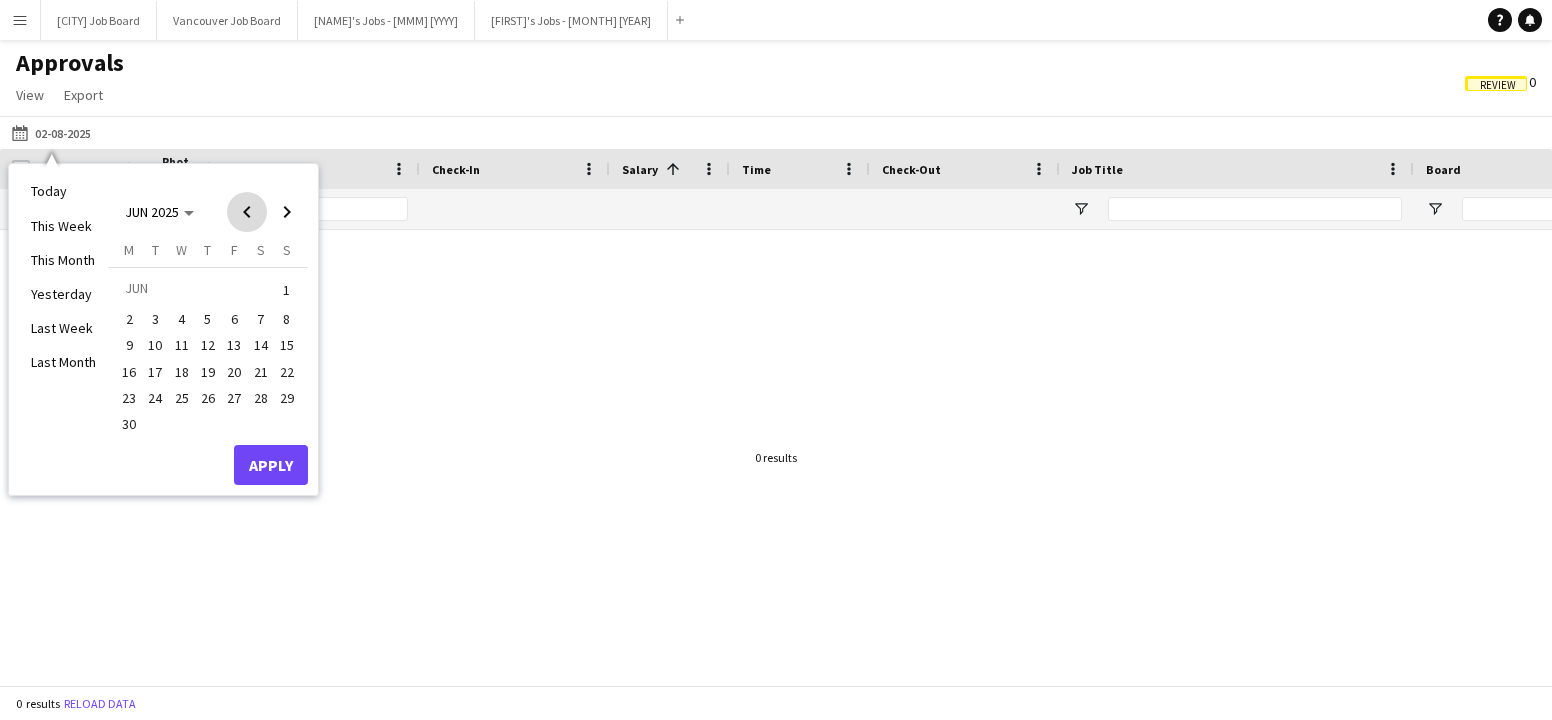 click at bounding box center [247, 212] 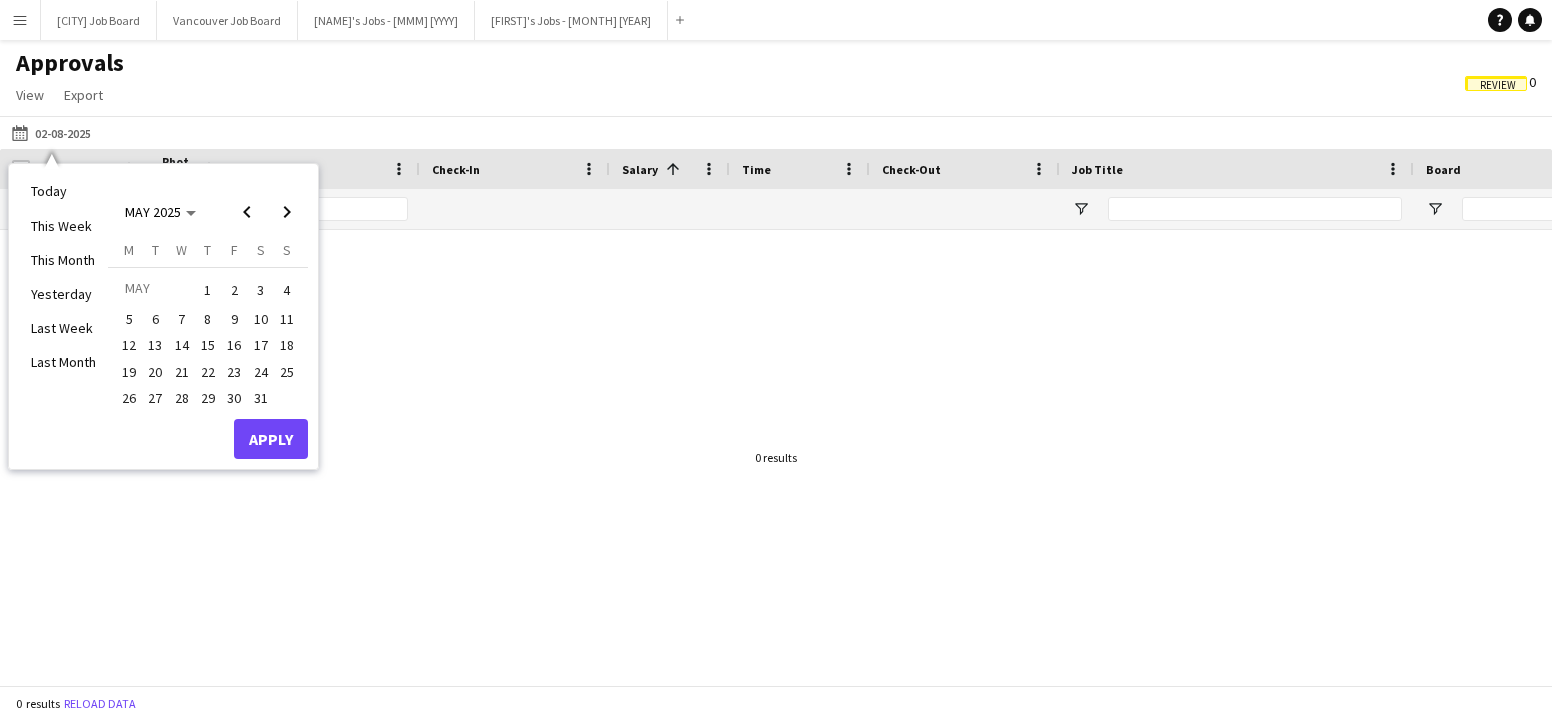 drag, startPoint x: 234, startPoint y: 388, endPoint x: 254, endPoint y: 410, distance: 29.732138 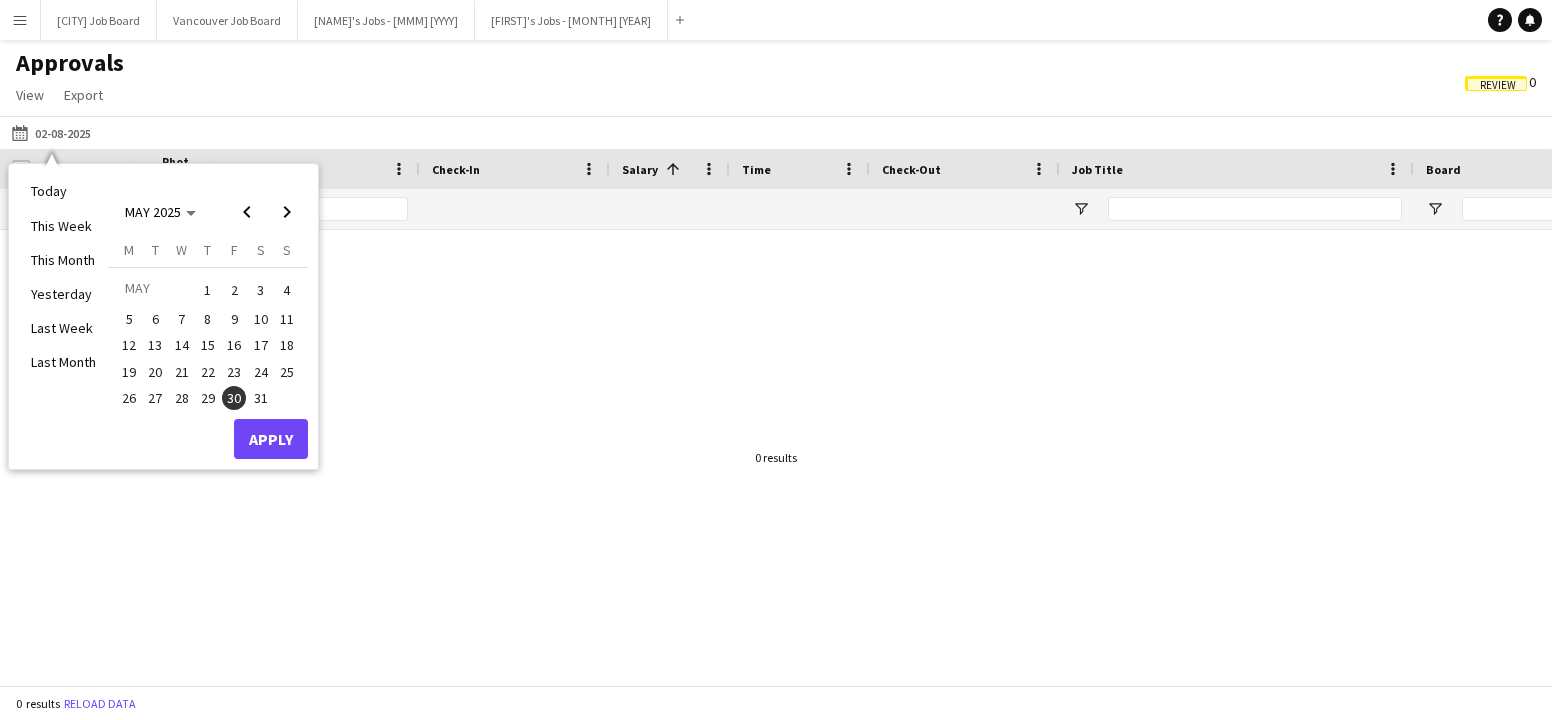 click on "Apply" at bounding box center [271, 439] 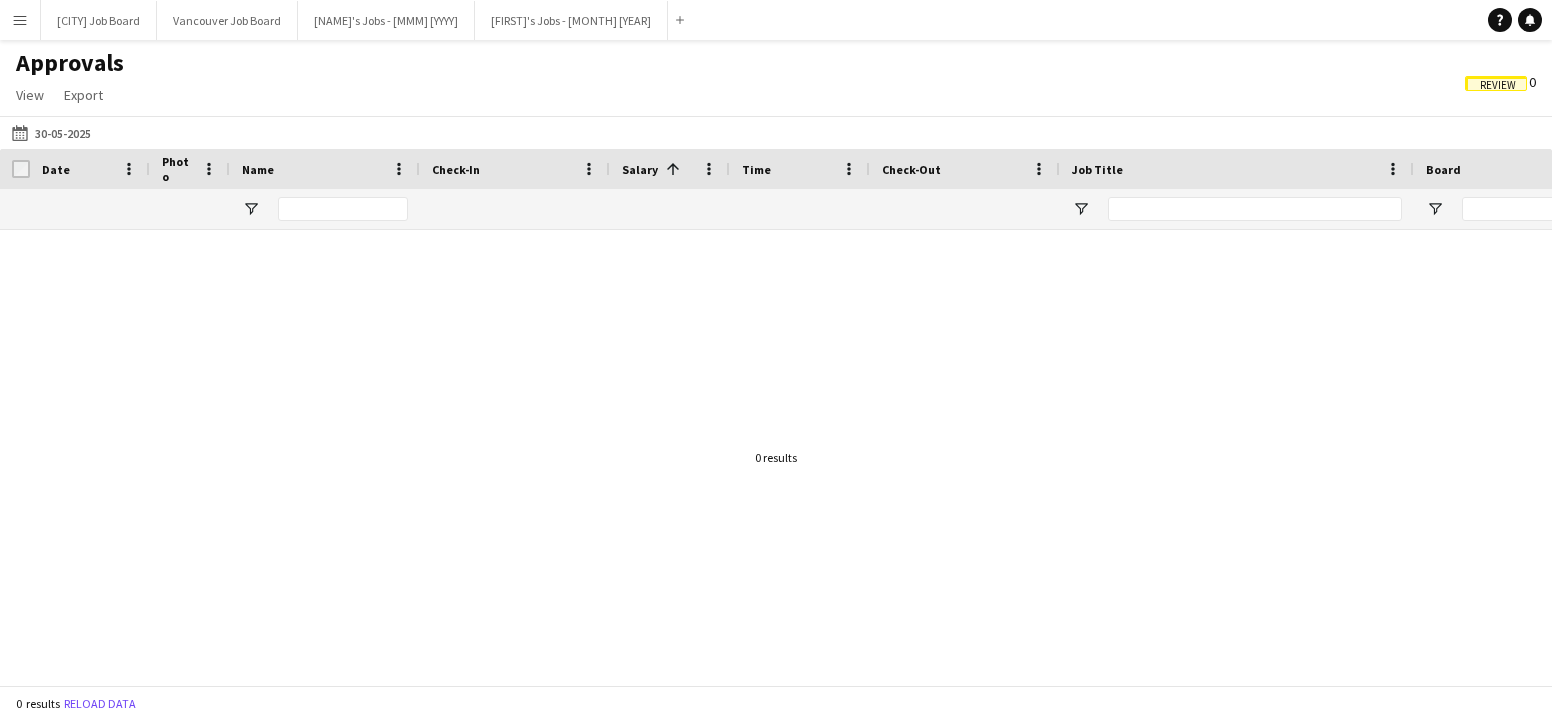 scroll, scrollTop: 0, scrollLeft: 0, axis: both 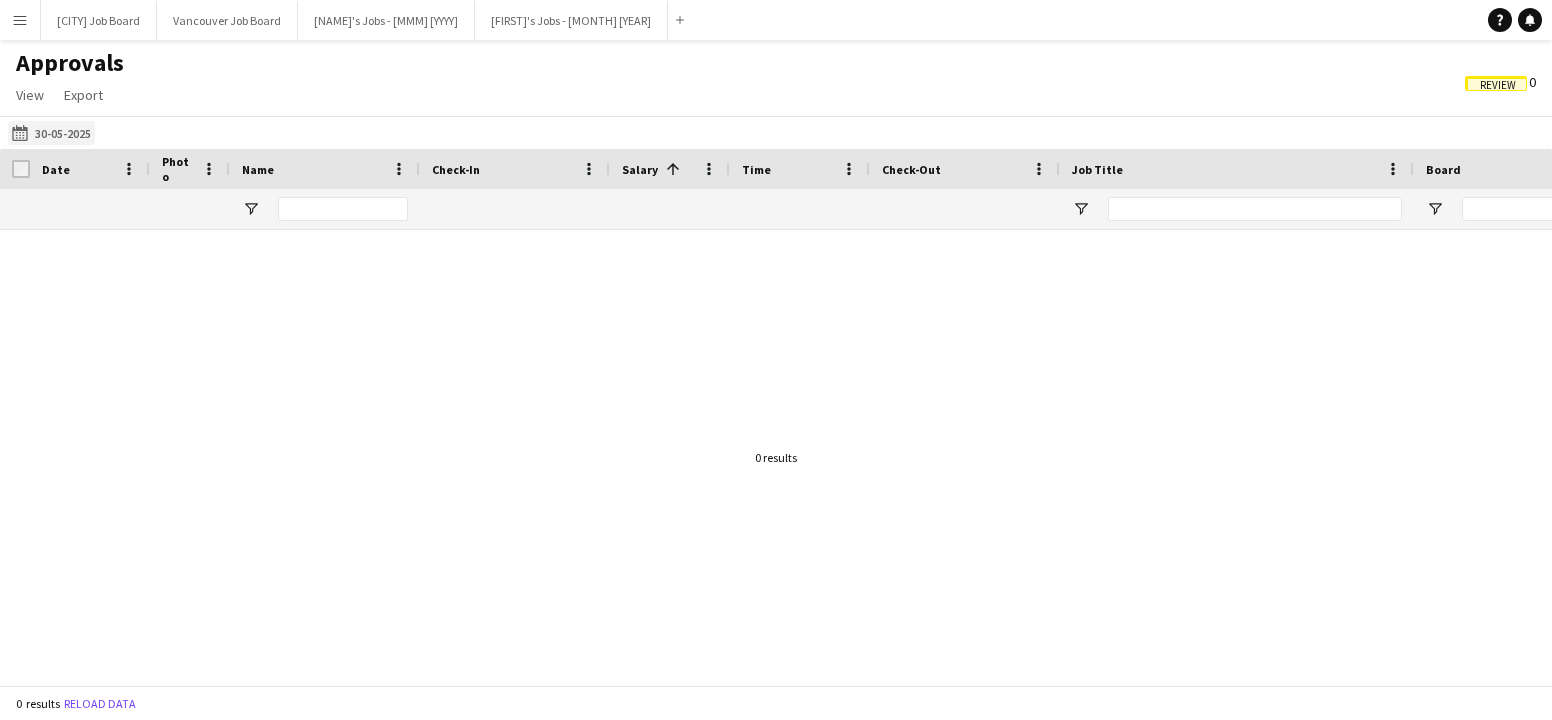 click on "[DATE]
[DATE]" 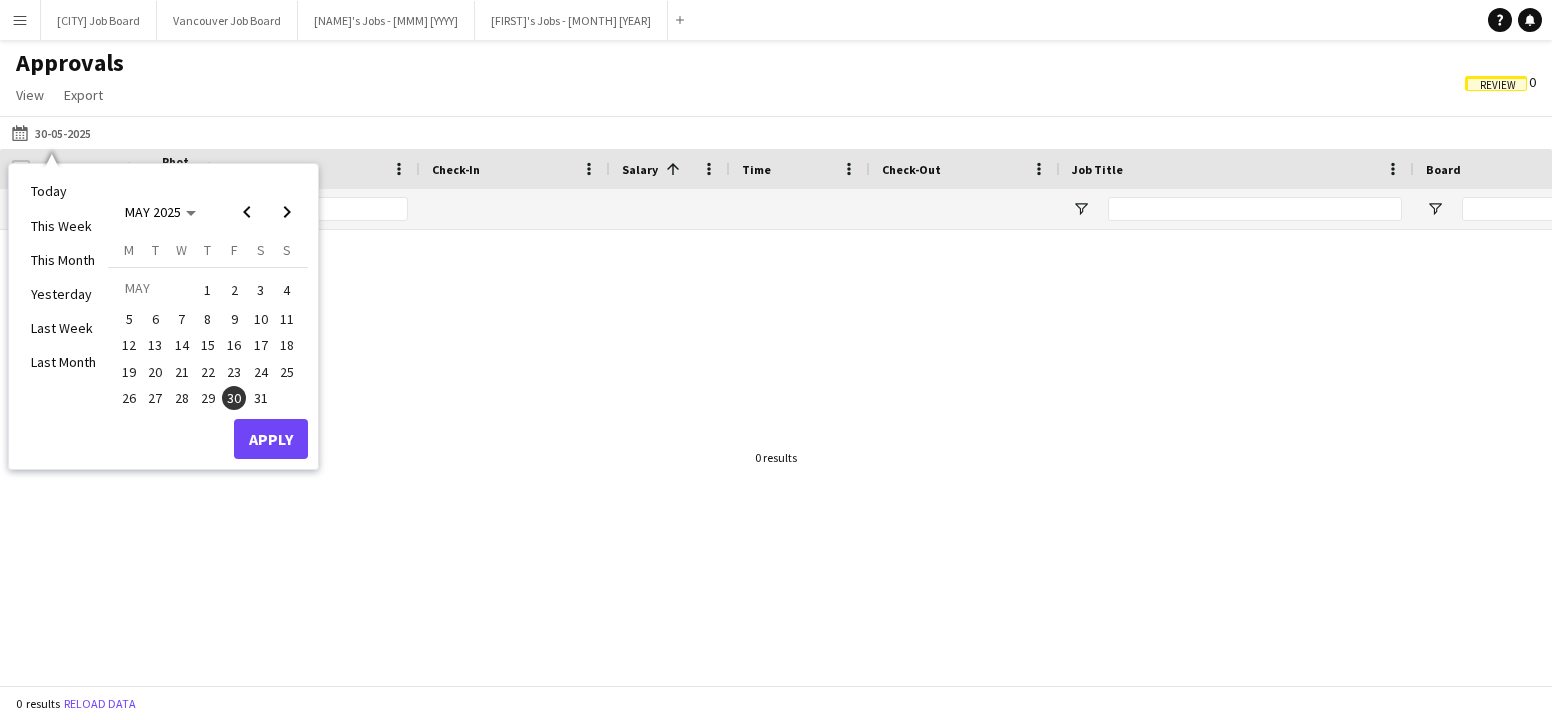 click on "30" at bounding box center [234, 398] 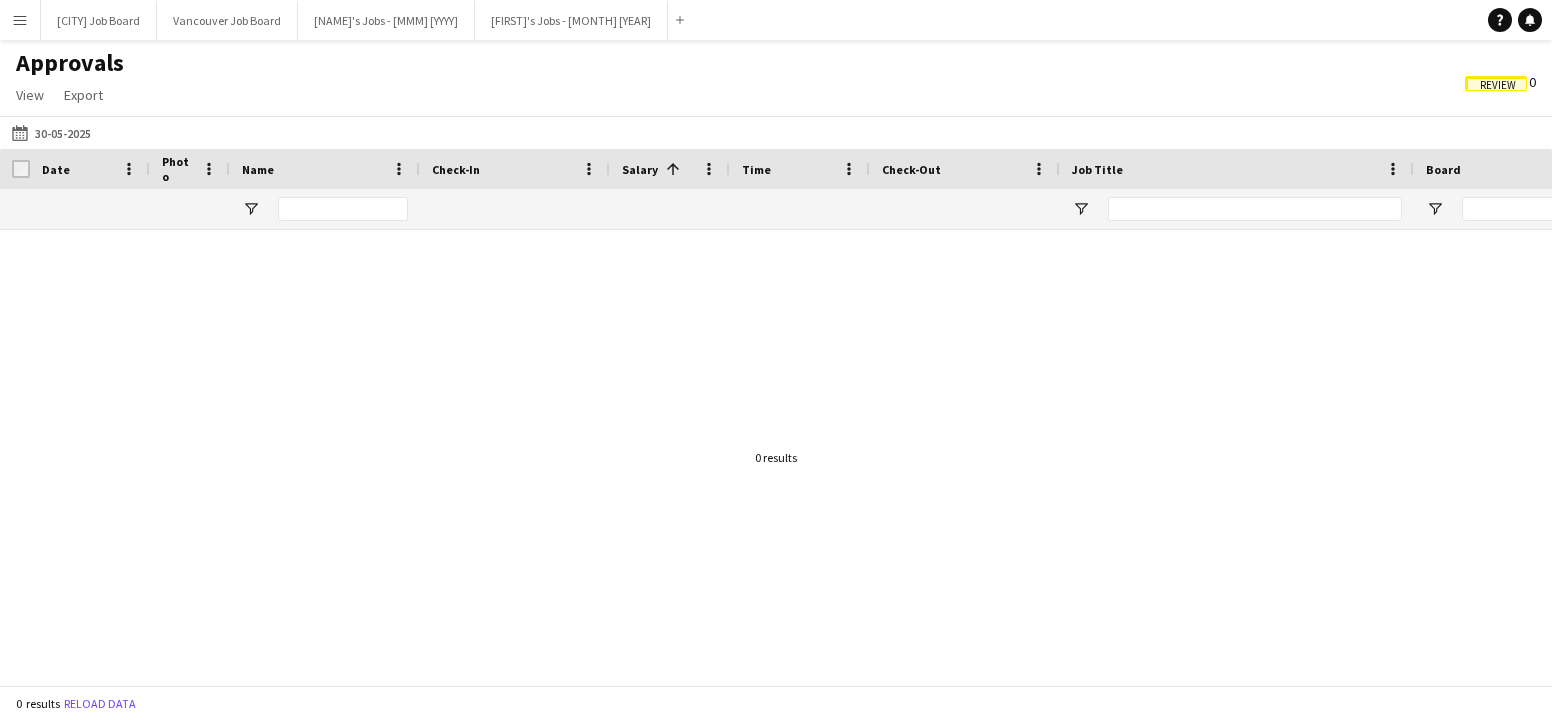 click on "Review" 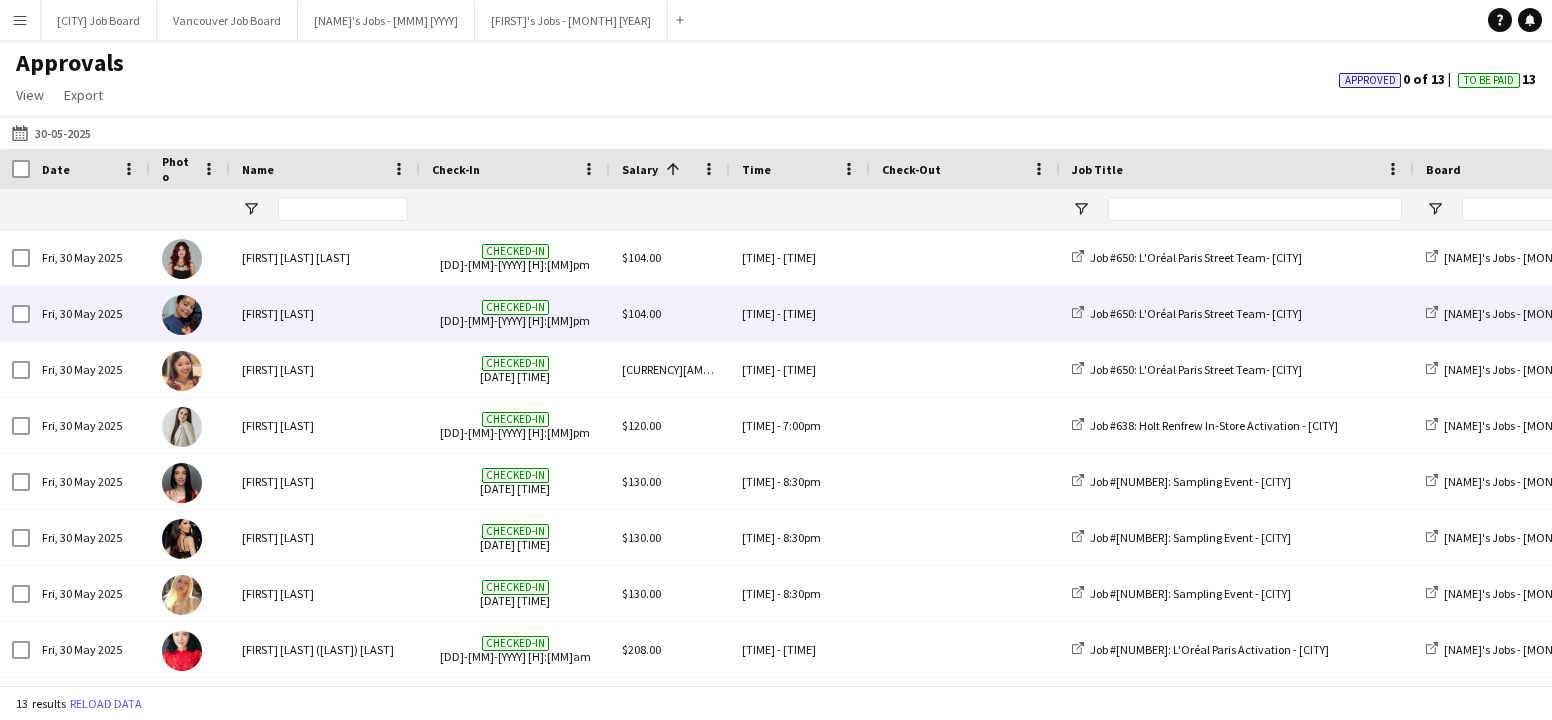 scroll, scrollTop: 22, scrollLeft: 0, axis: vertical 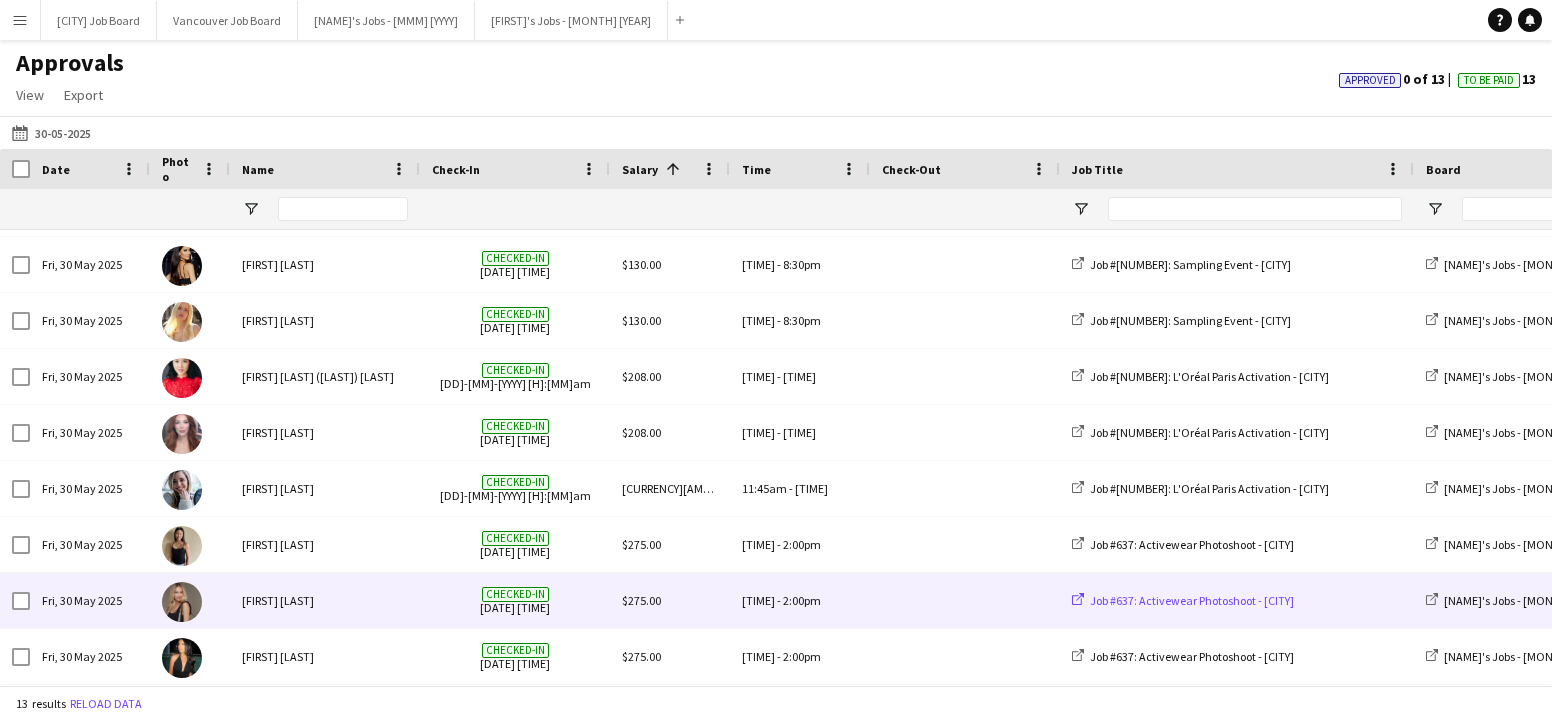 click on "Job #637: Activewear Photoshoot - [CITY]" at bounding box center (1192, 600) 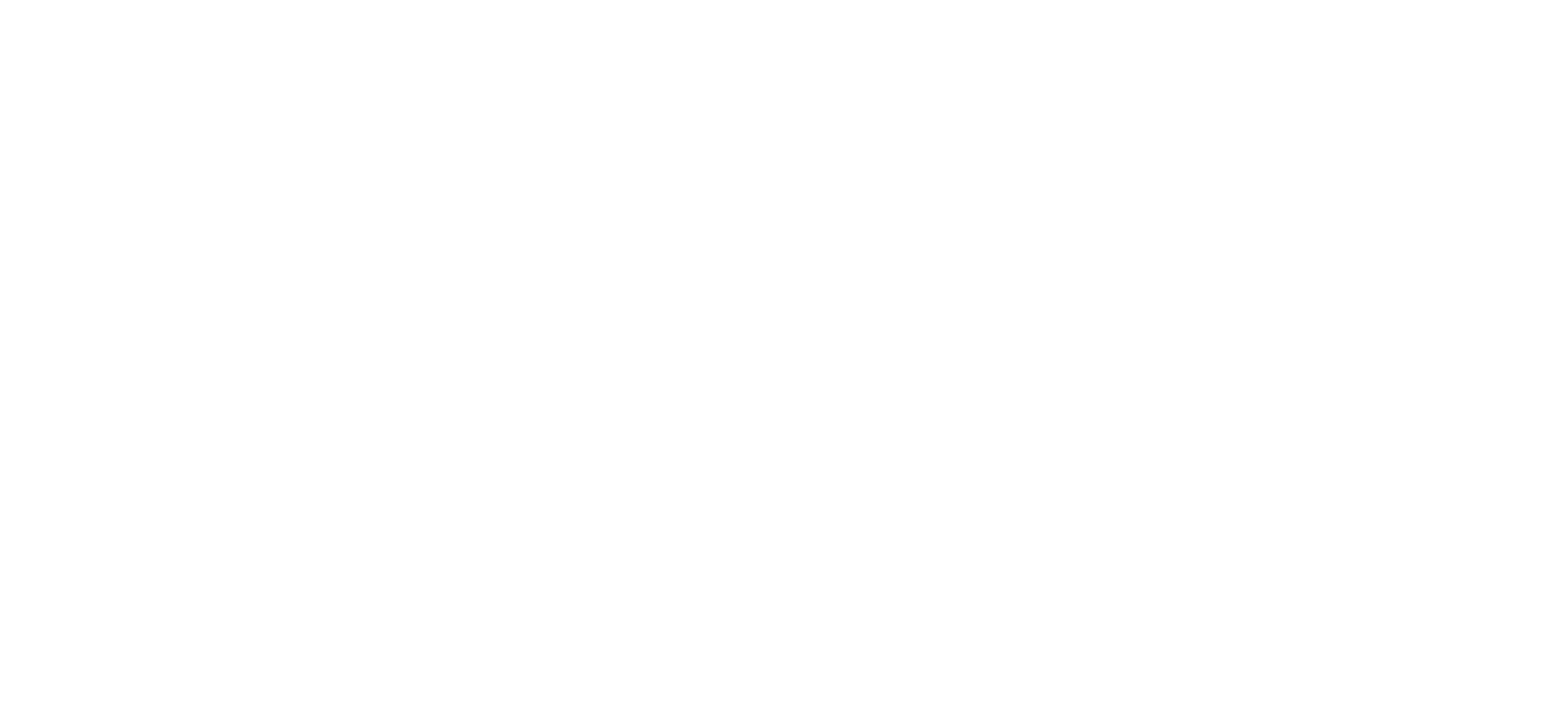 scroll, scrollTop: 0, scrollLeft: 0, axis: both 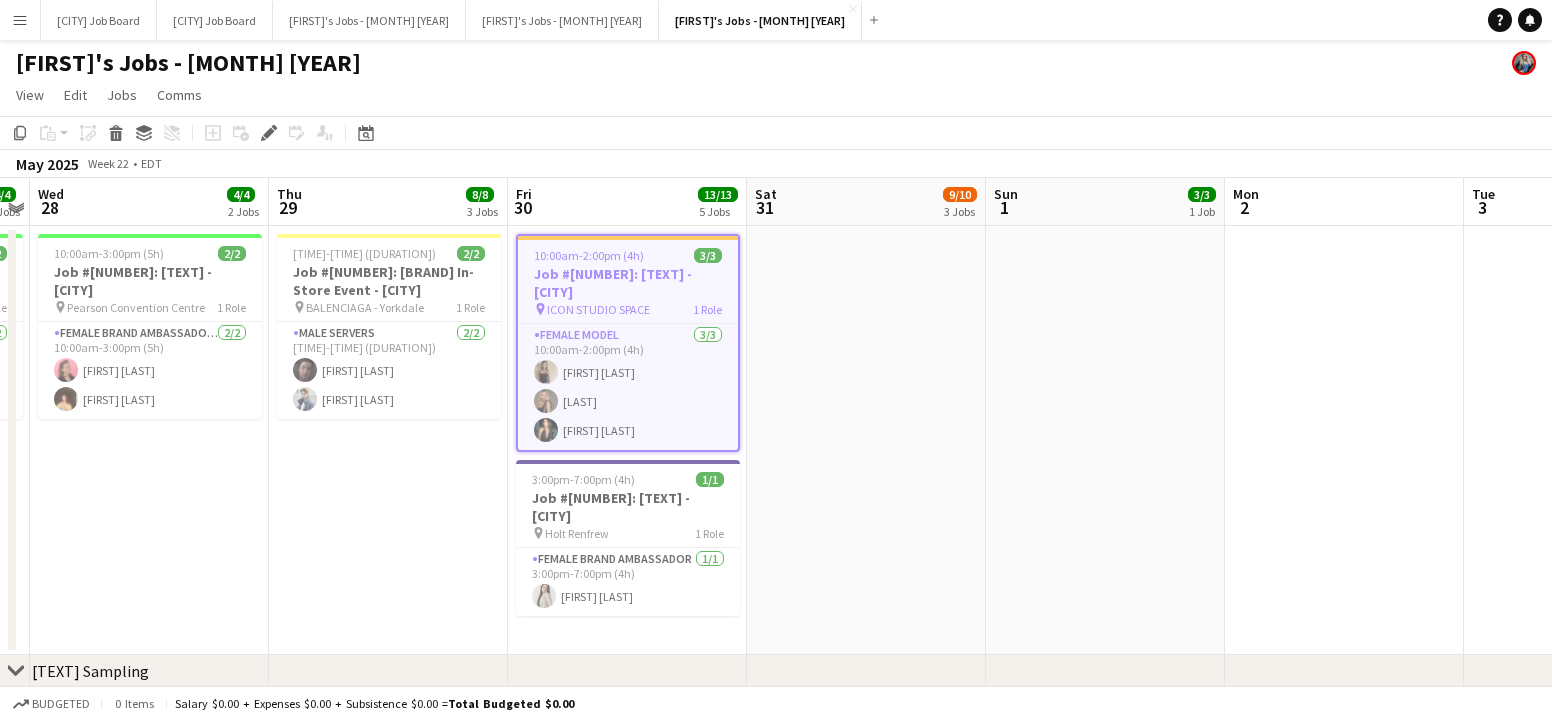 drag, startPoint x: 619, startPoint y: 375, endPoint x: 885, endPoint y: 340, distance: 268.29276 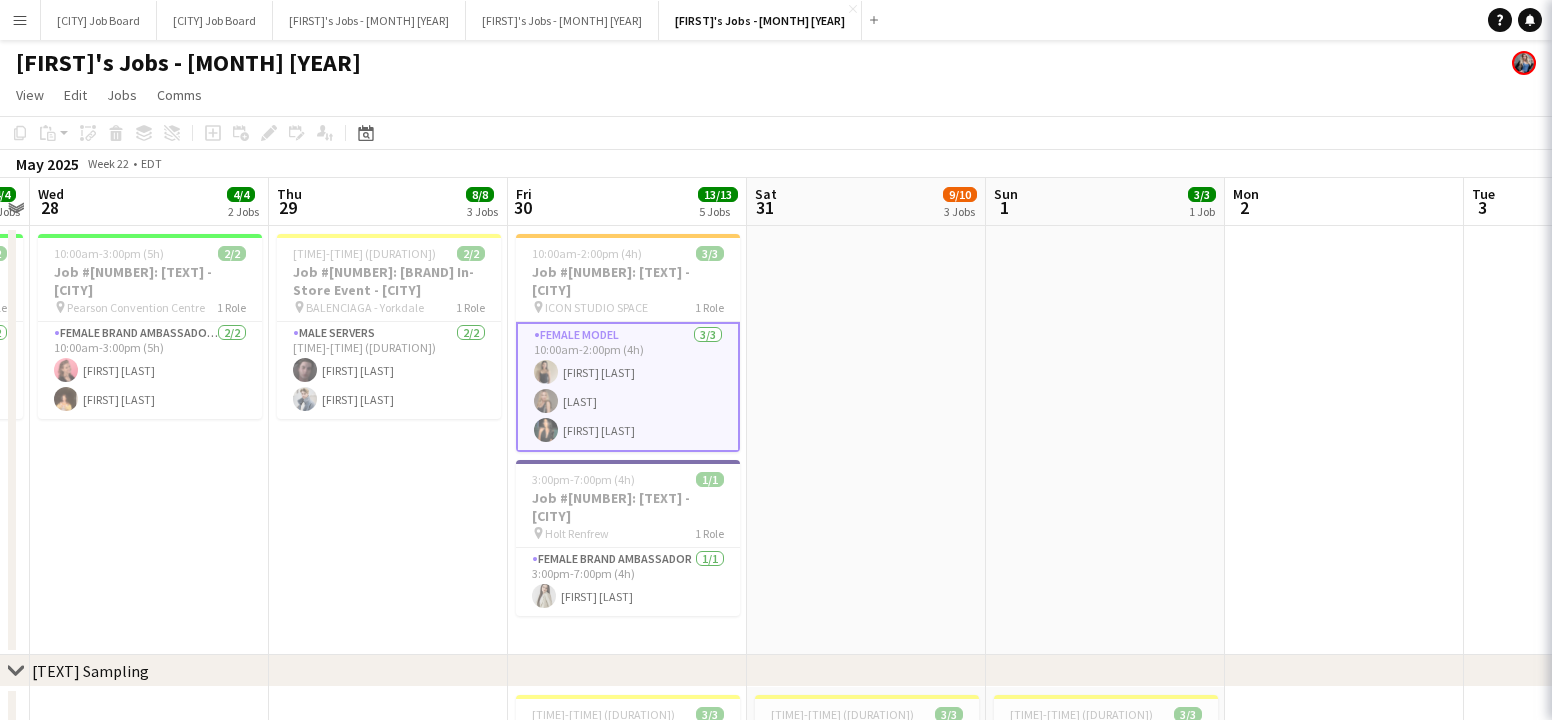 scroll, scrollTop: 0, scrollLeft: 686, axis: horizontal 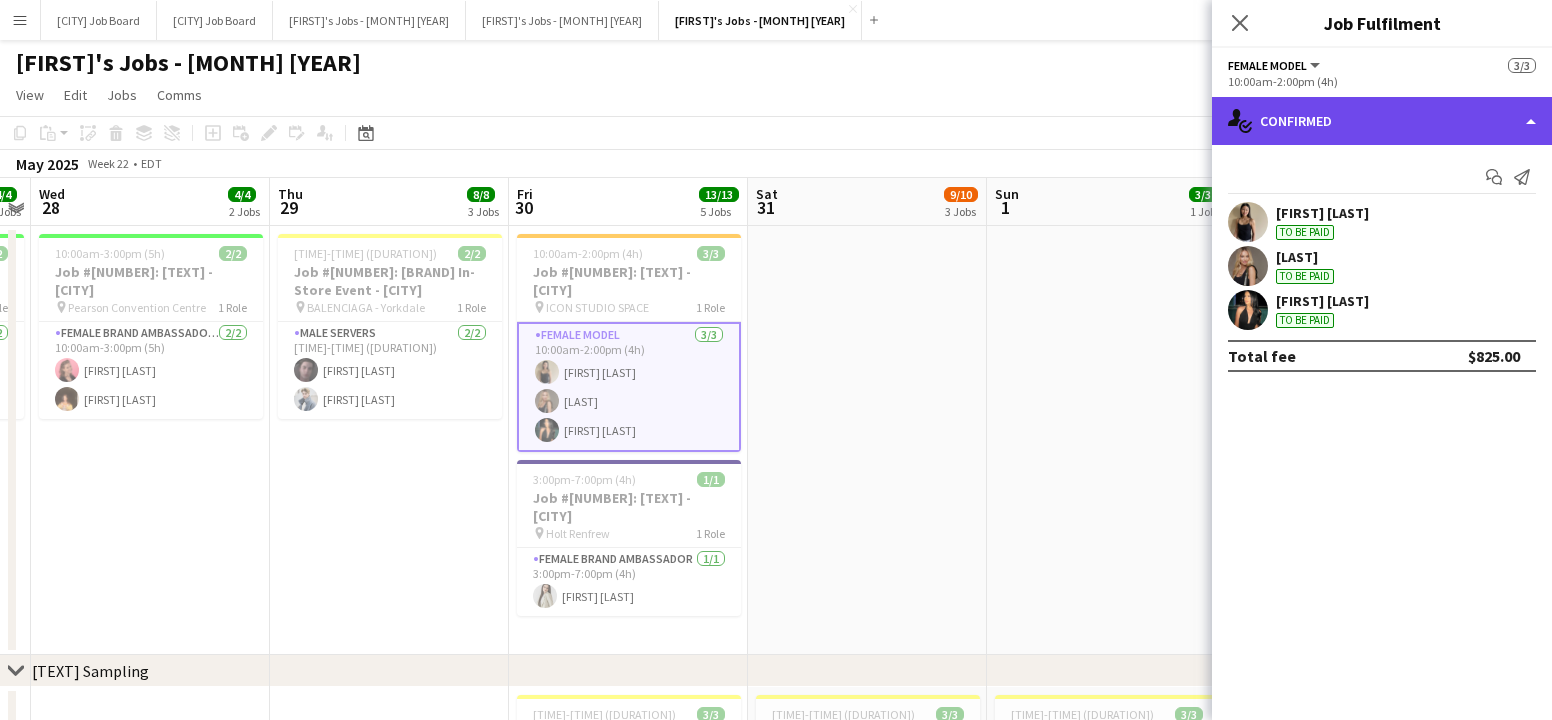 click on "single-neutral-actions-check-2
Confirmed" 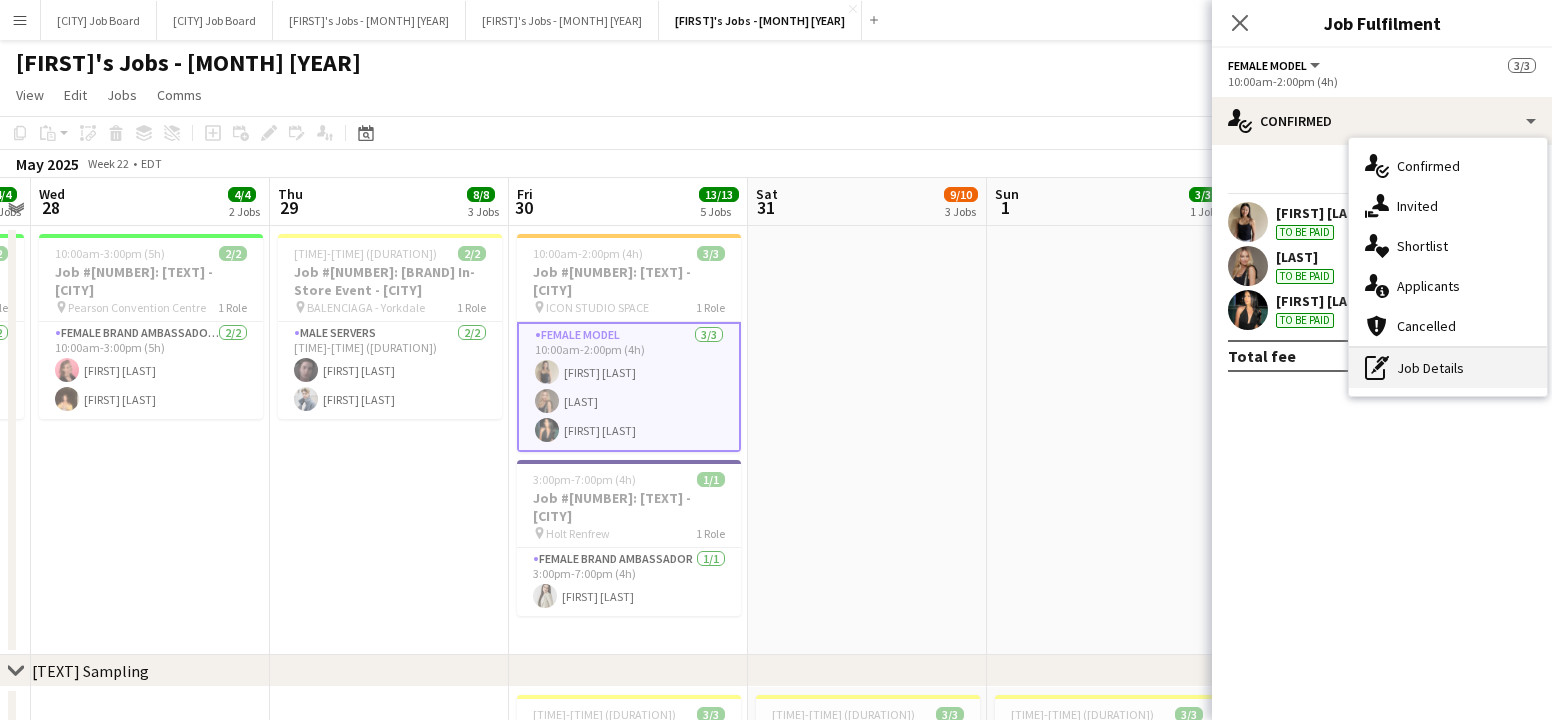 click on "pen-write
Job Details" at bounding box center (1448, 368) 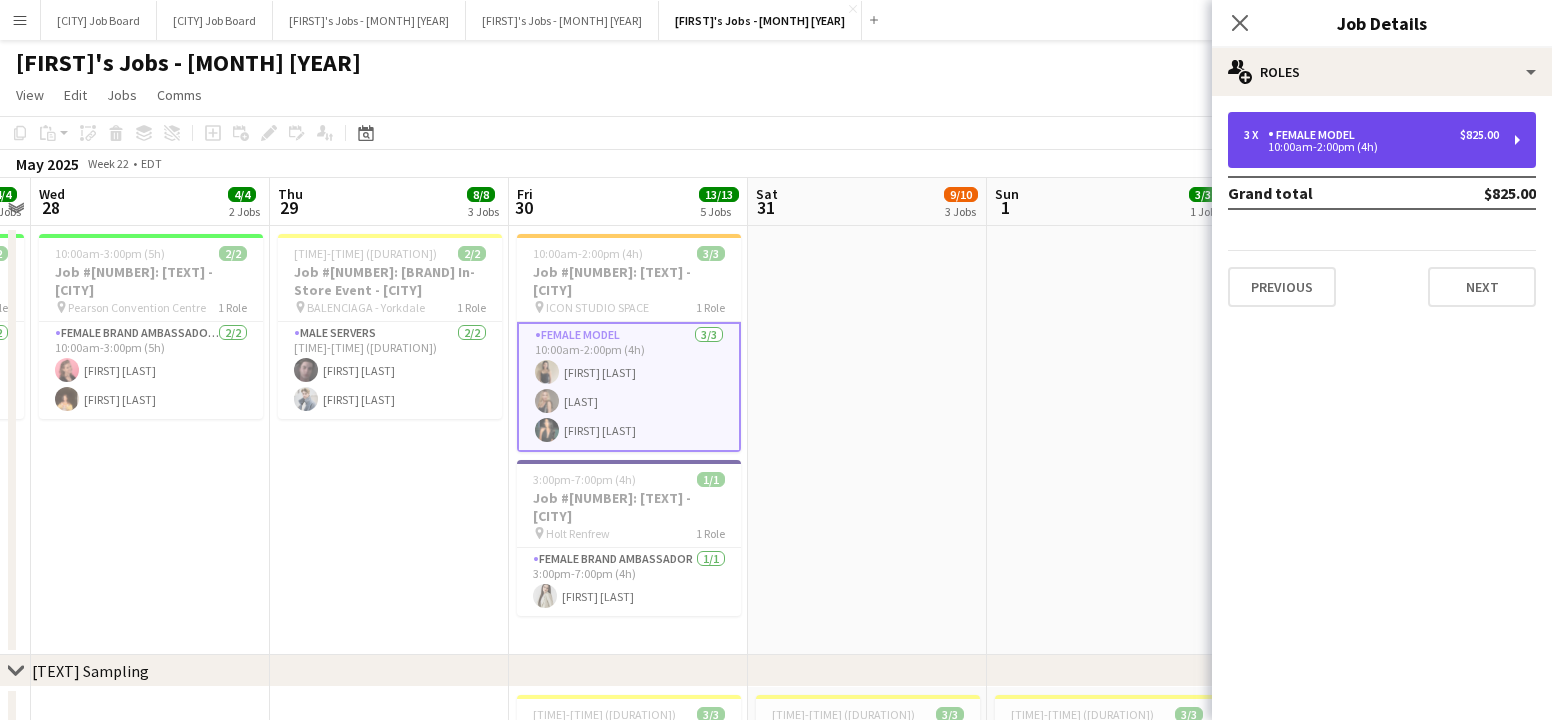 click on "3 x   Female Model   $825.00   10:00am-2:00pm (4h)" at bounding box center (1382, 140) 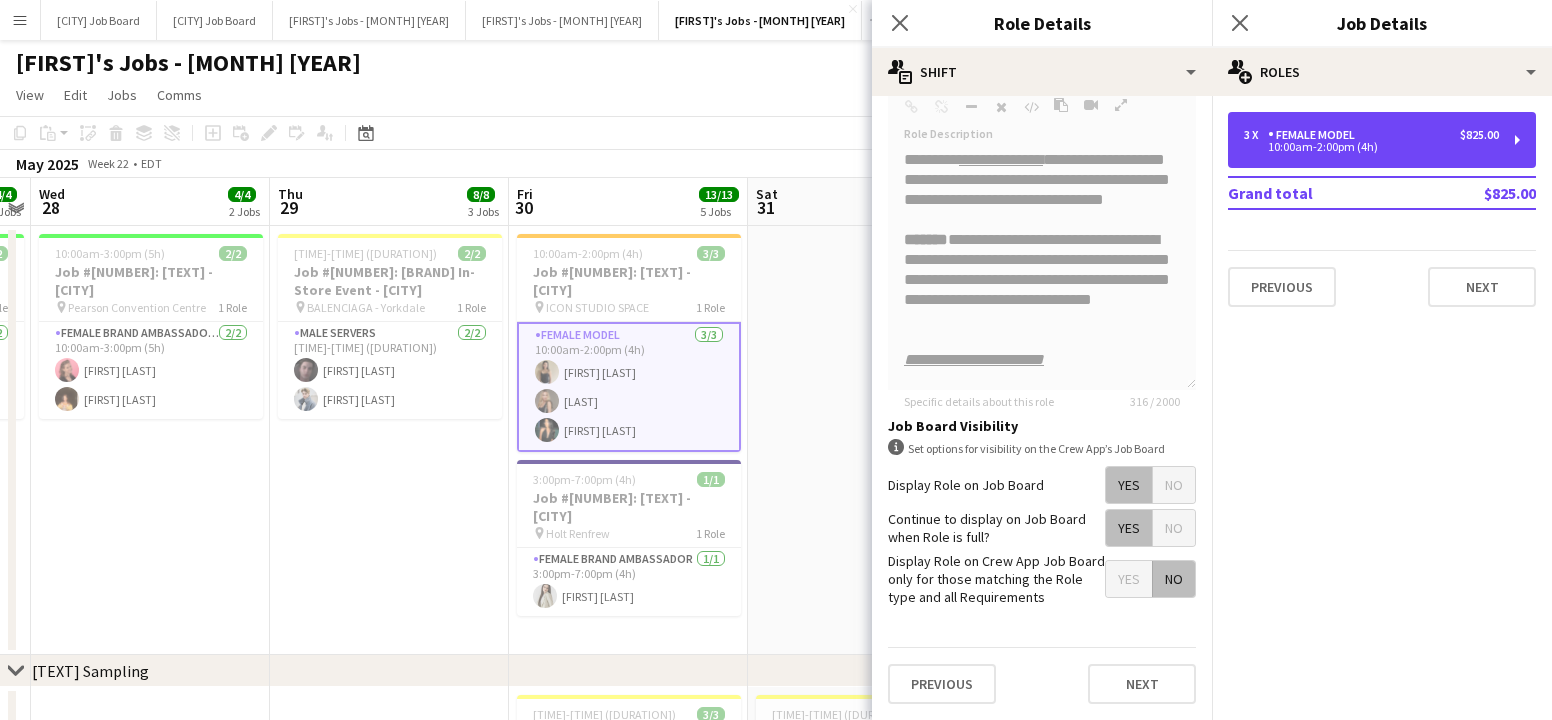 scroll, scrollTop: 622, scrollLeft: 0, axis: vertical 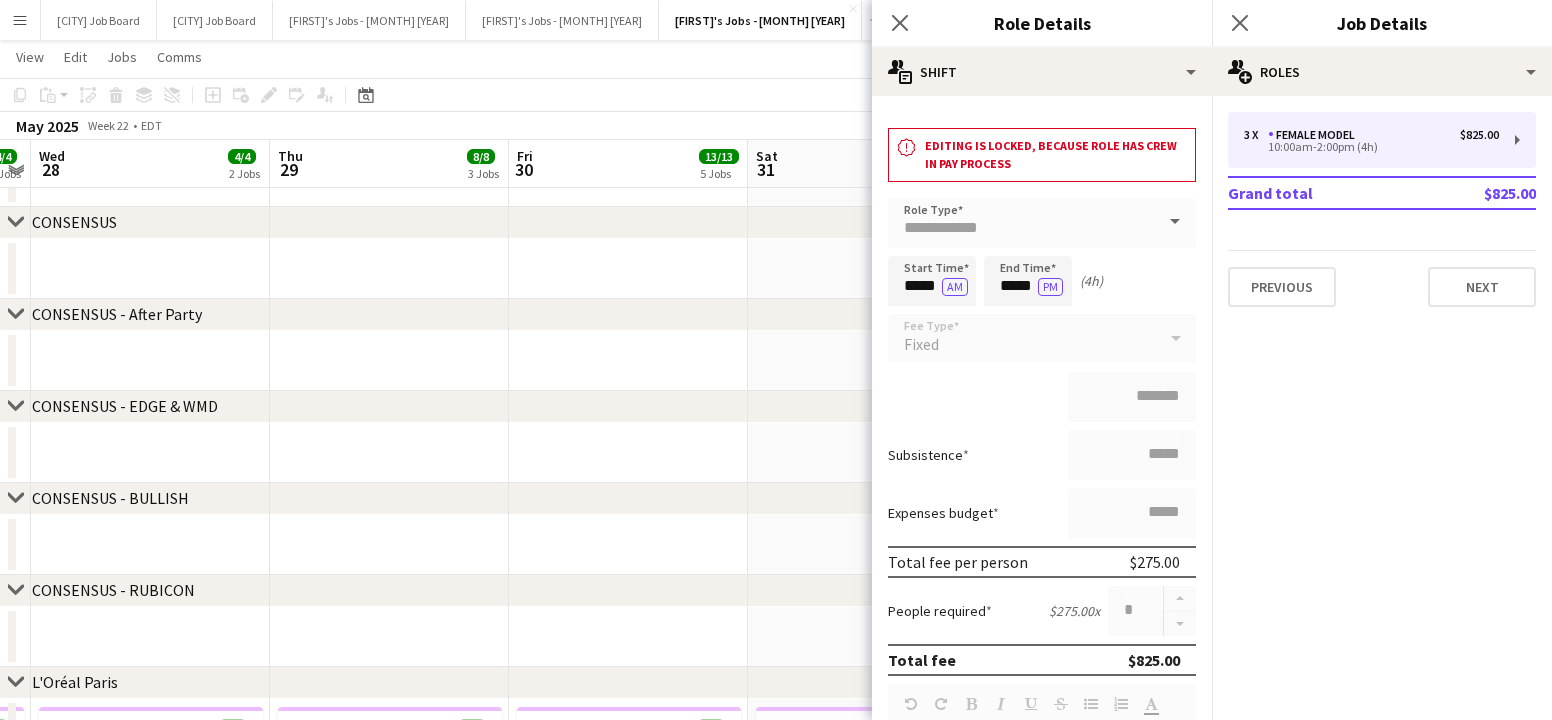 click at bounding box center [867, 361] 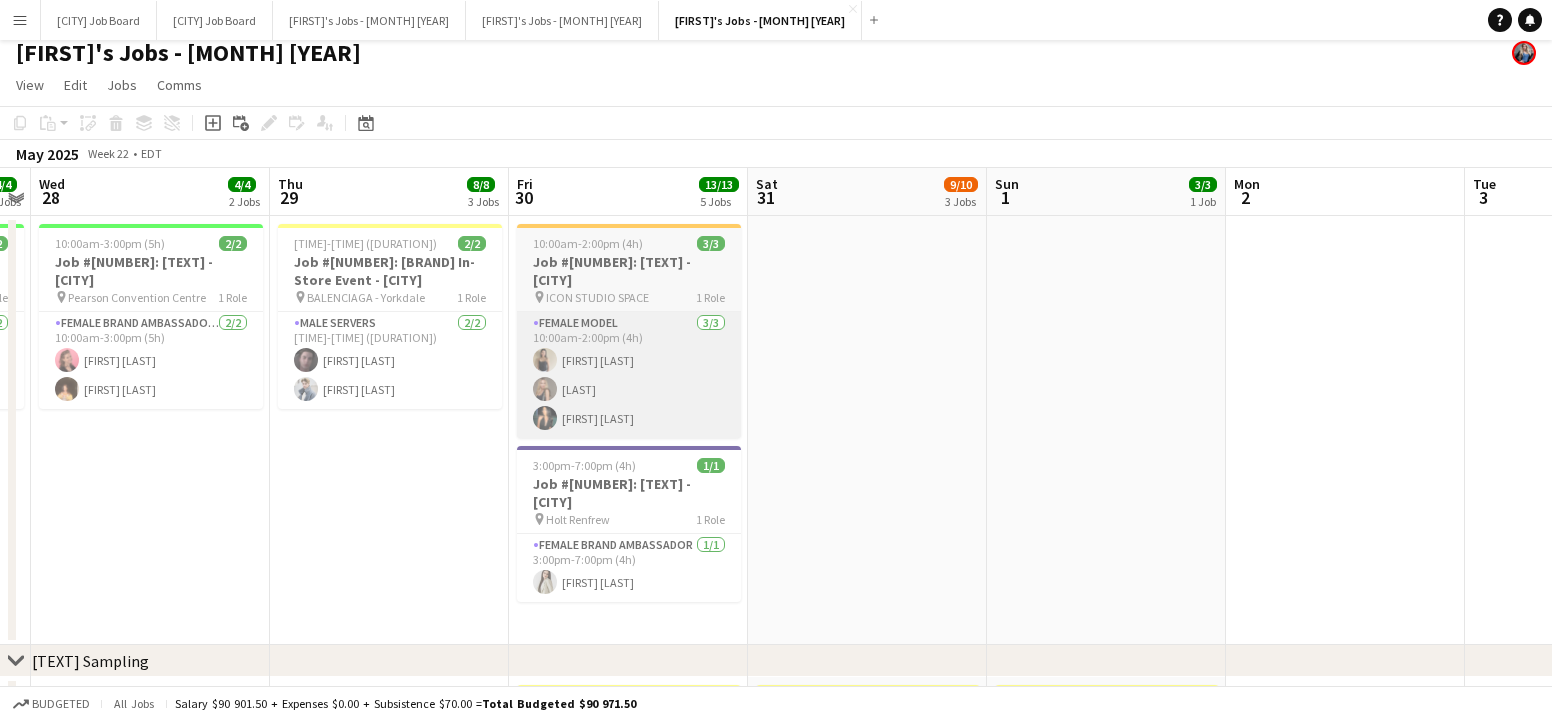 scroll, scrollTop: -2, scrollLeft: 0, axis: vertical 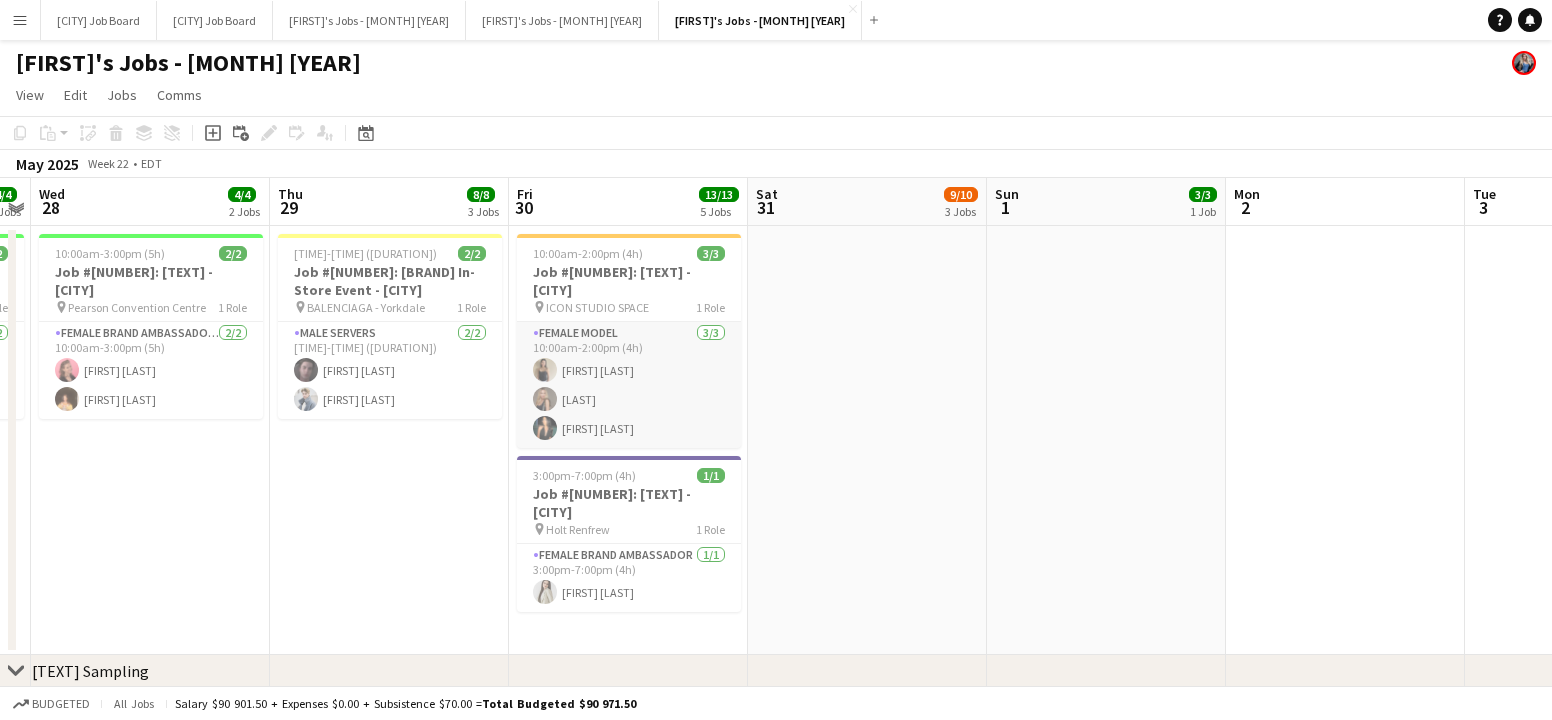 click on "Female Model   3/3   10:00am-2:00pm (4h)
Emily Ng IRA ADAMENKO Catrin Mansur" at bounding box center [629, 385] 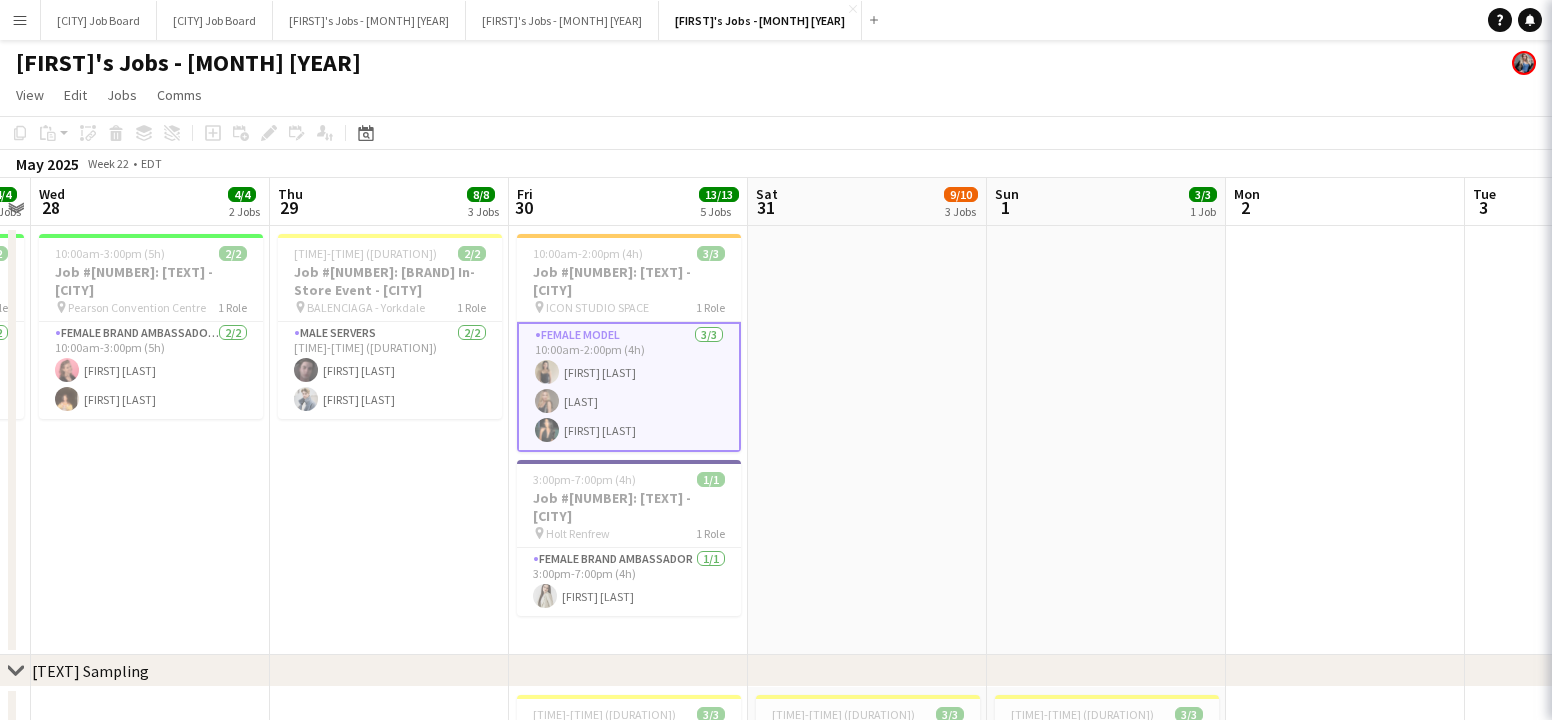 scroll, scrollTop: 10, scrollLeft: 0, axis: vertical 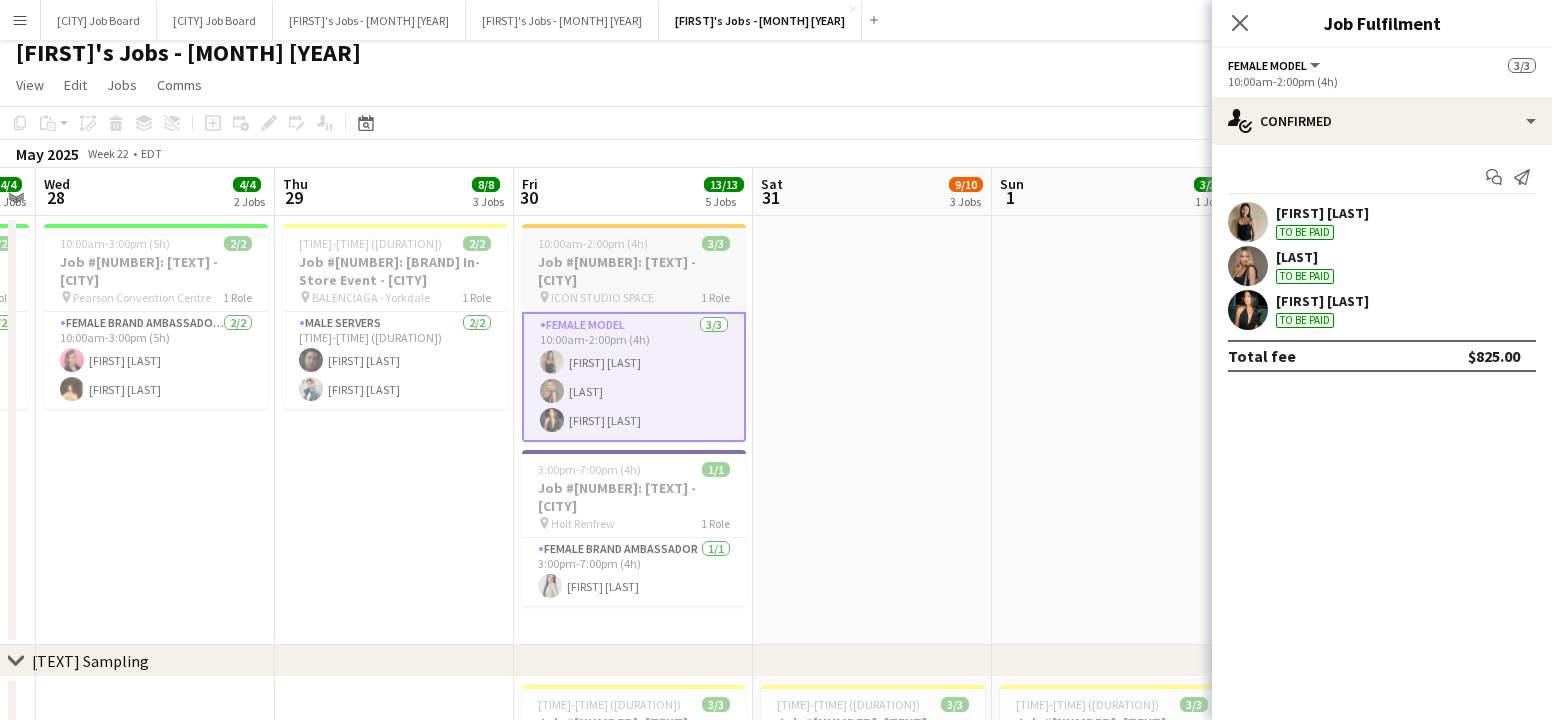 click on "10:00am-2:00pm (4h)    3/3" at bounding box center [634, 243] 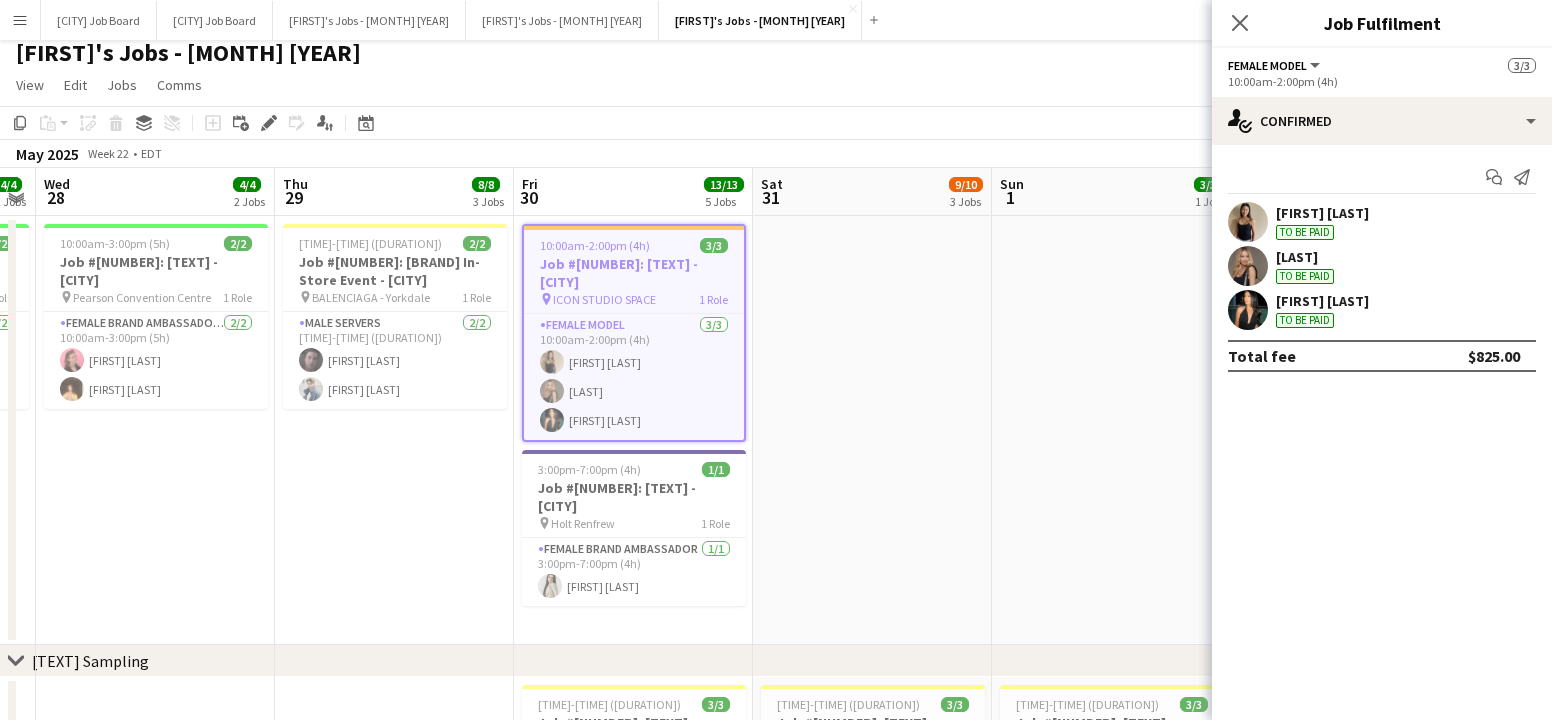 click at bounding box center (872, 430) 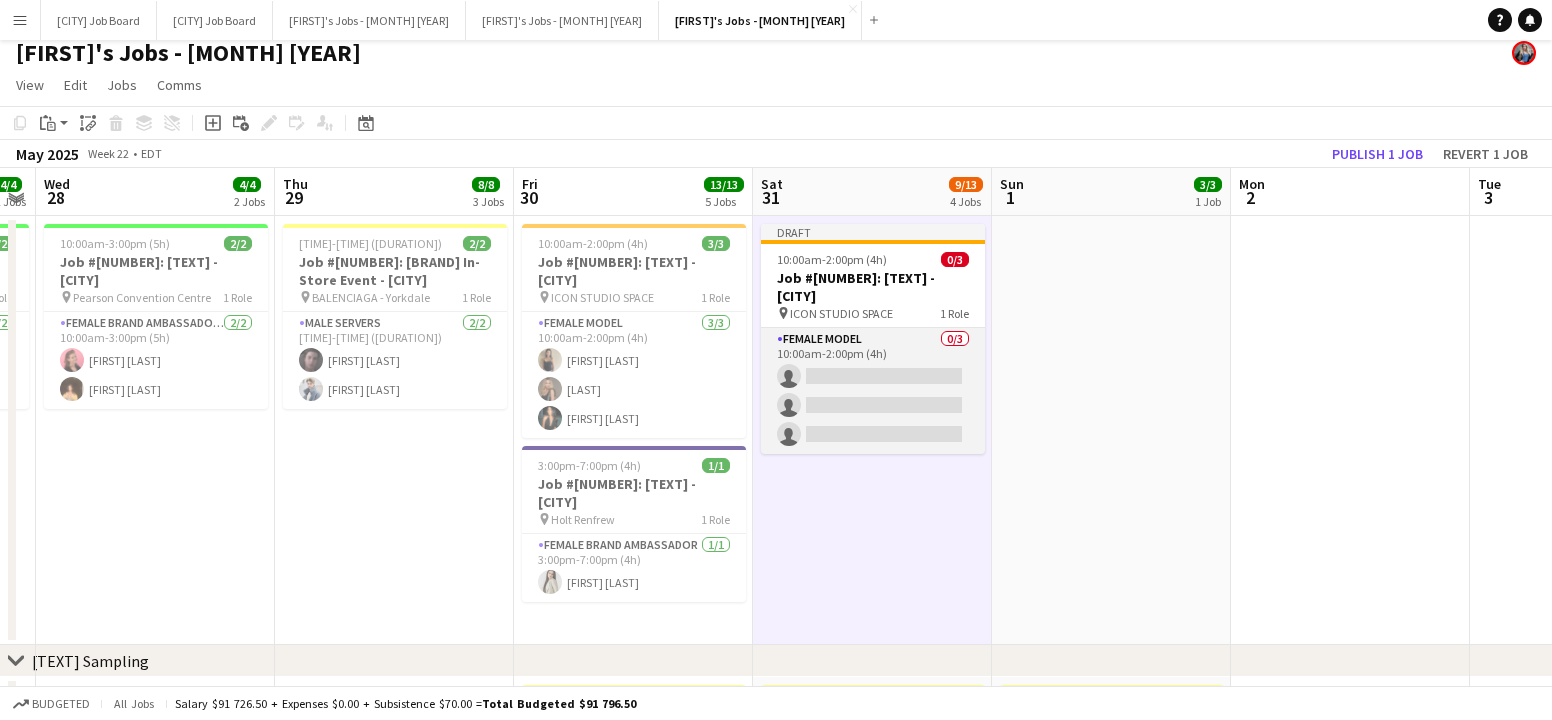 click on "Female Model   0/3   10:00am-2:00pm (4h)
single-neutral-actions
single-neutral-actions
single-neutral-actions" at bounding box center [873, 391] 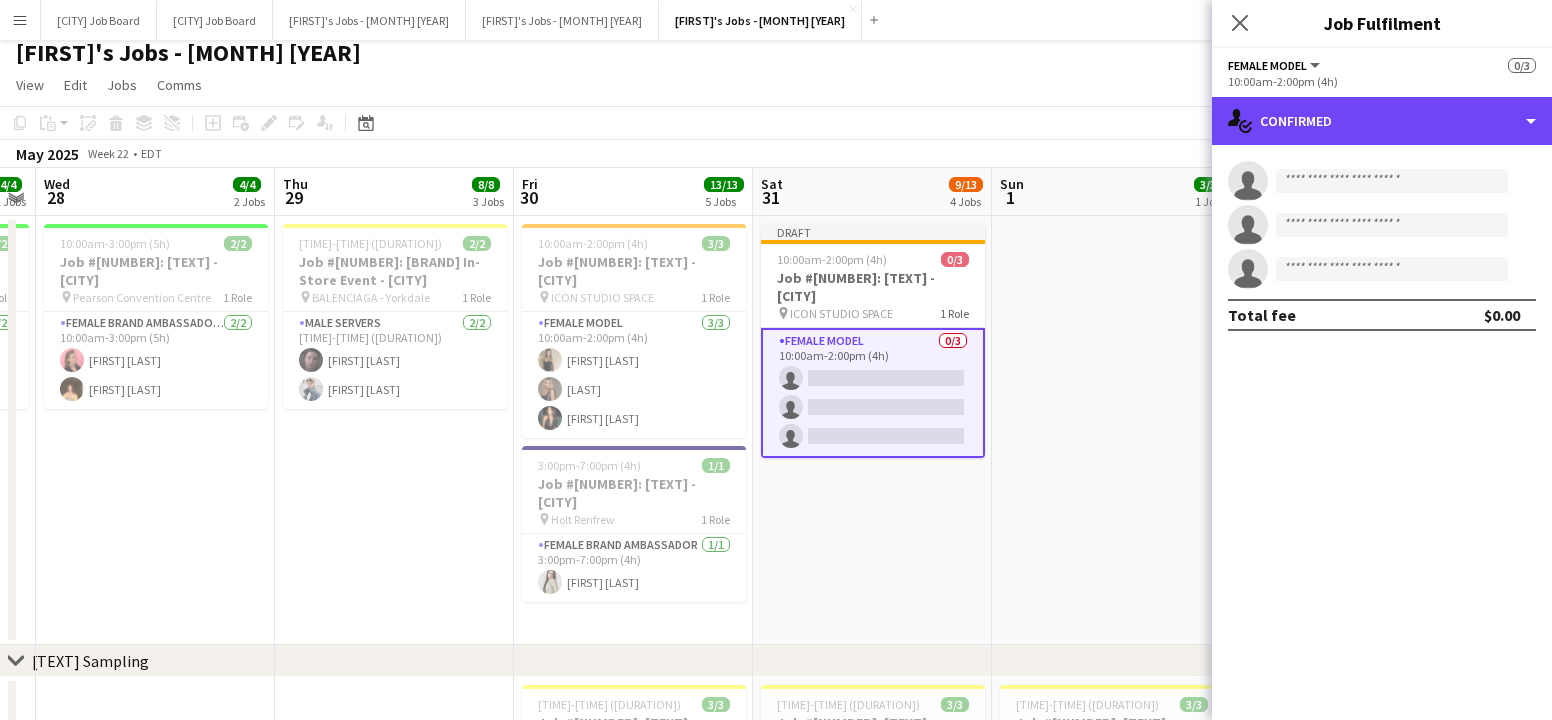 drag, startPoint x: 1313, startPoint y: 139, endPoint x: 1315, endPoint y: 171, distance: 32.06244 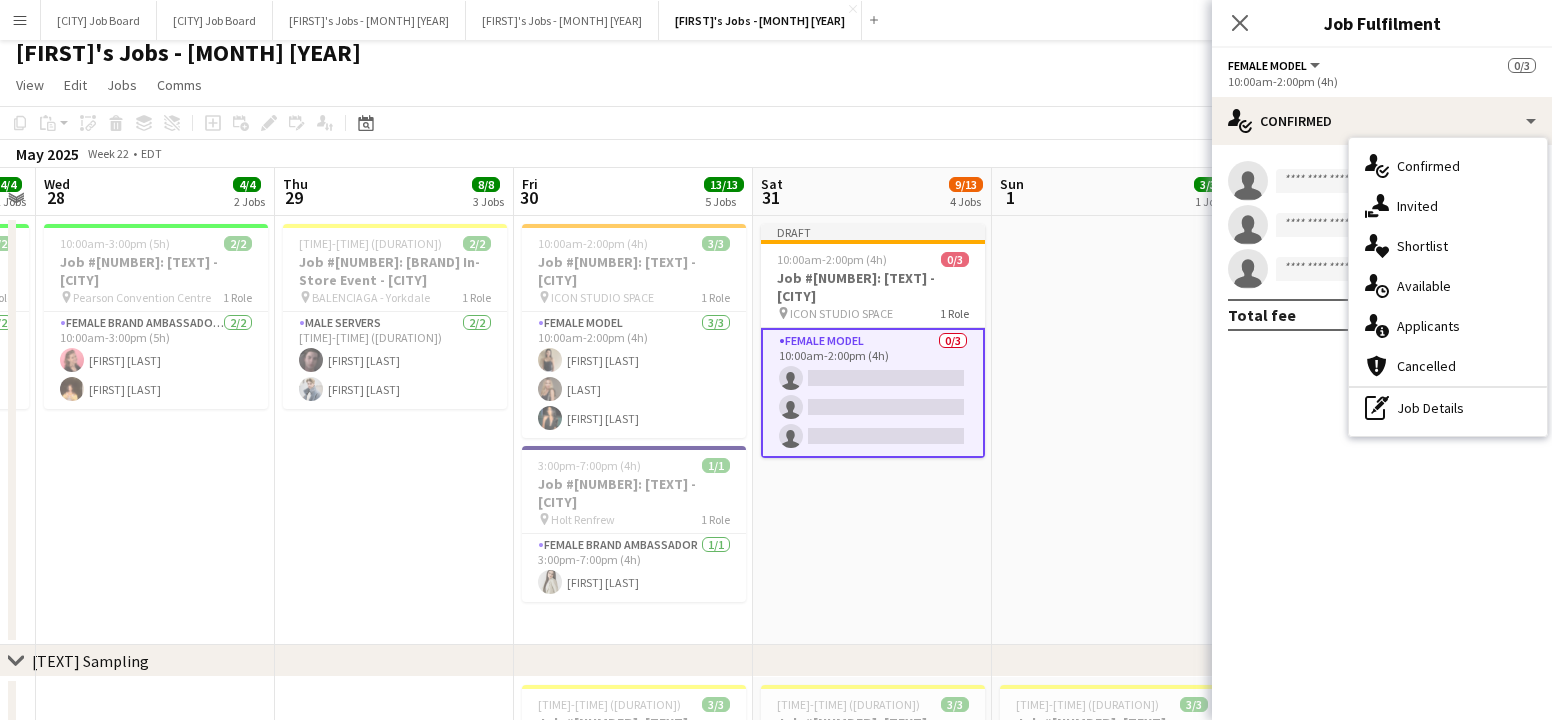 drag, startPoint x: 1416, startPoint y: 407, endPoint x: 1339, endPoint y: 190, distance: 230.25638 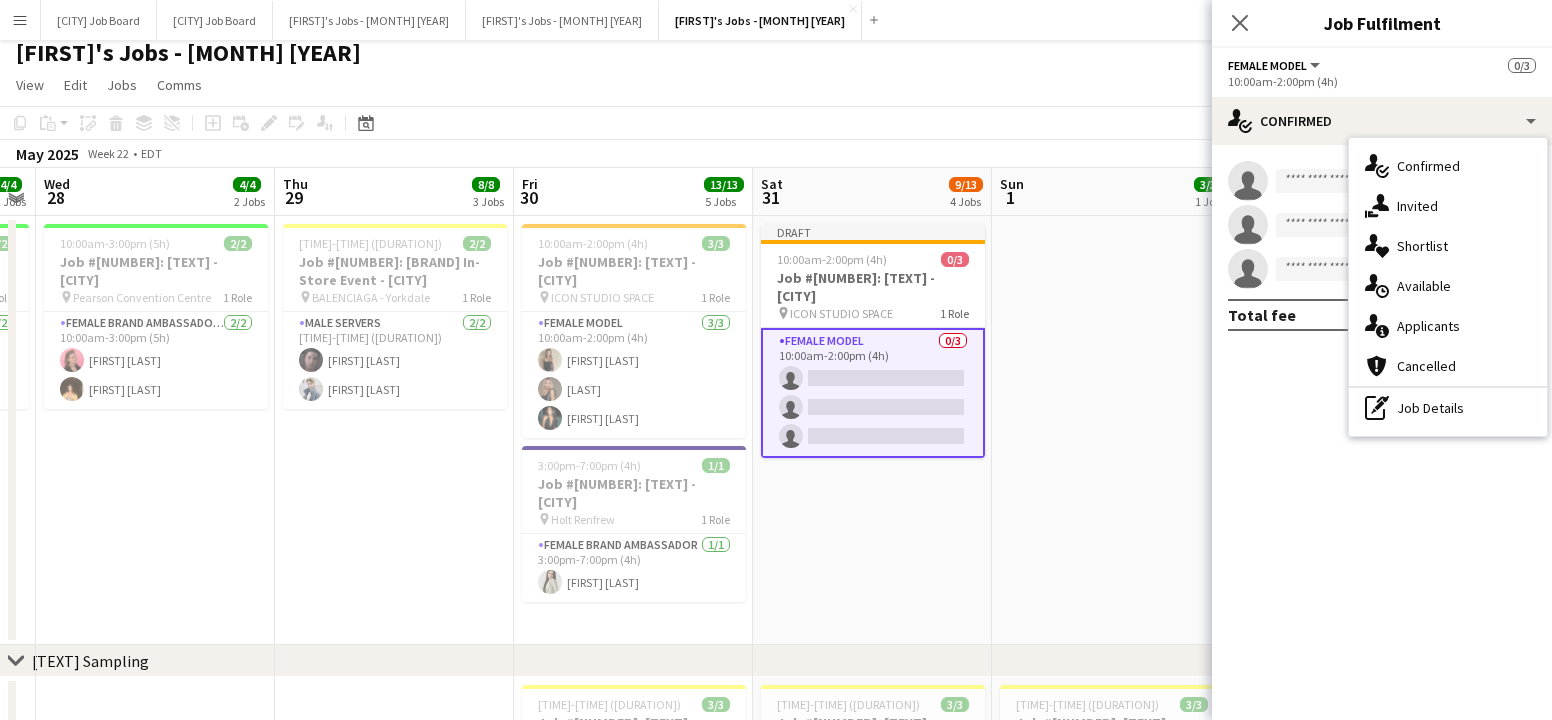 click on "pen-write
Job Details" at bounding box center (1448, 408) 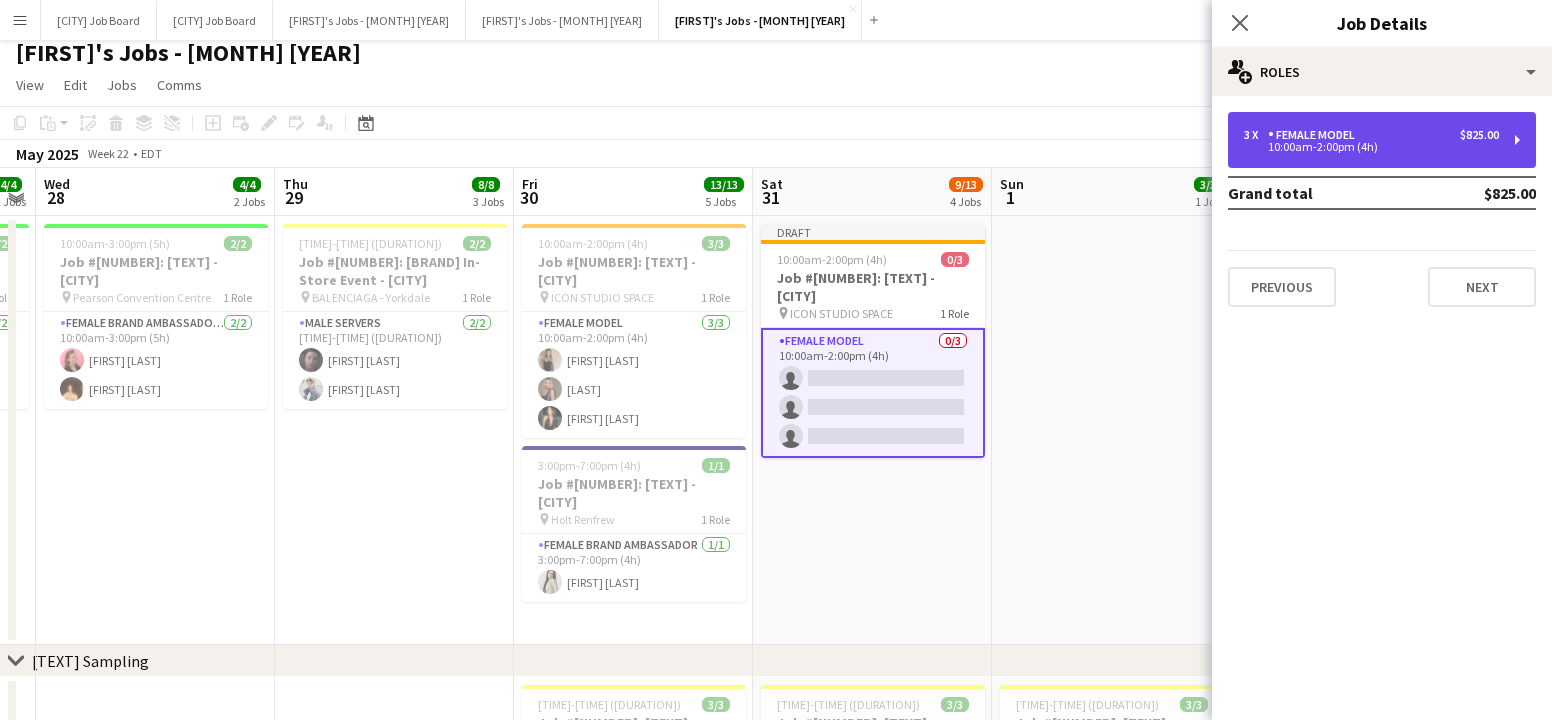 click on "3 x   Female Model   $825.00   10:00am-2:00pm (4h)" at bounding box center (1382, 140) 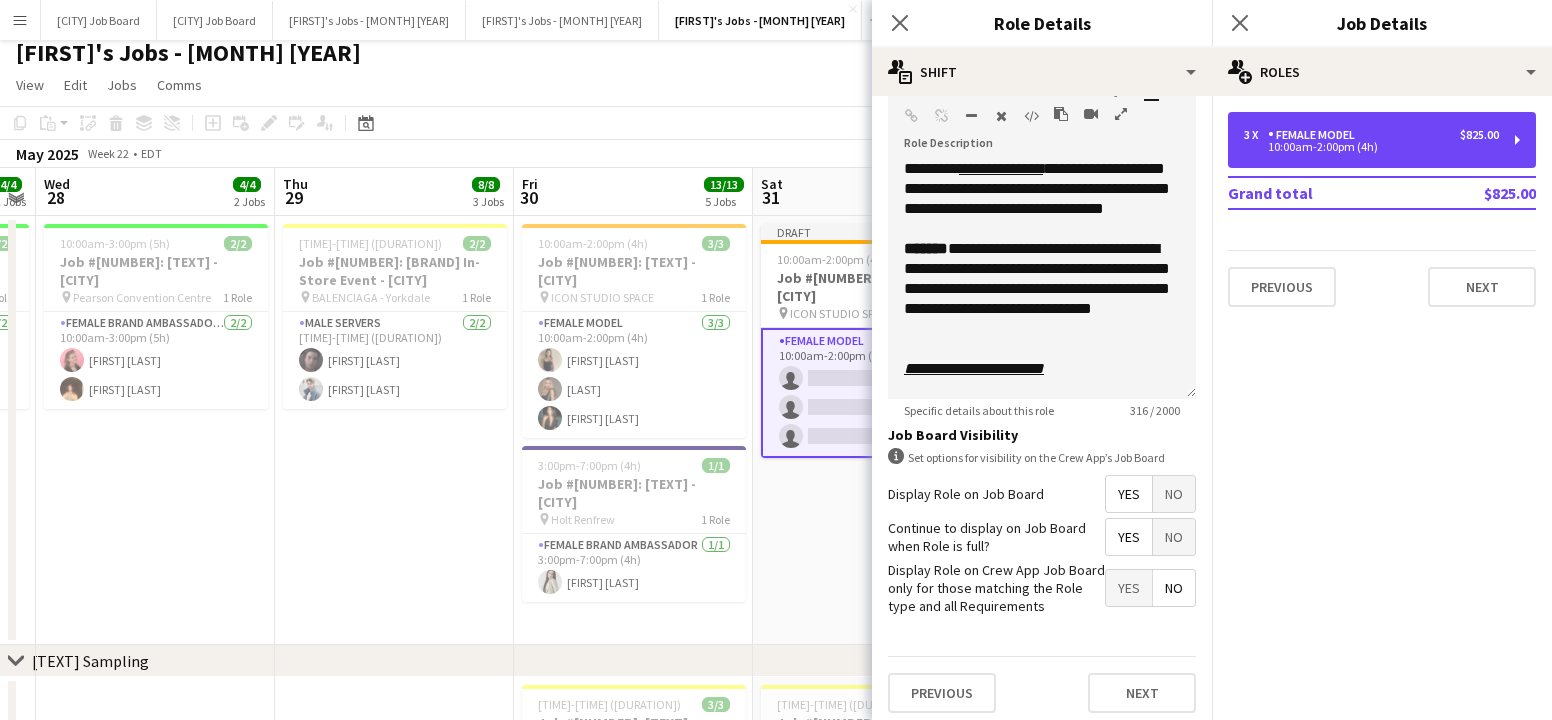 scroll, scrollTop: 514, scrollLeft: 0, axis: vertical 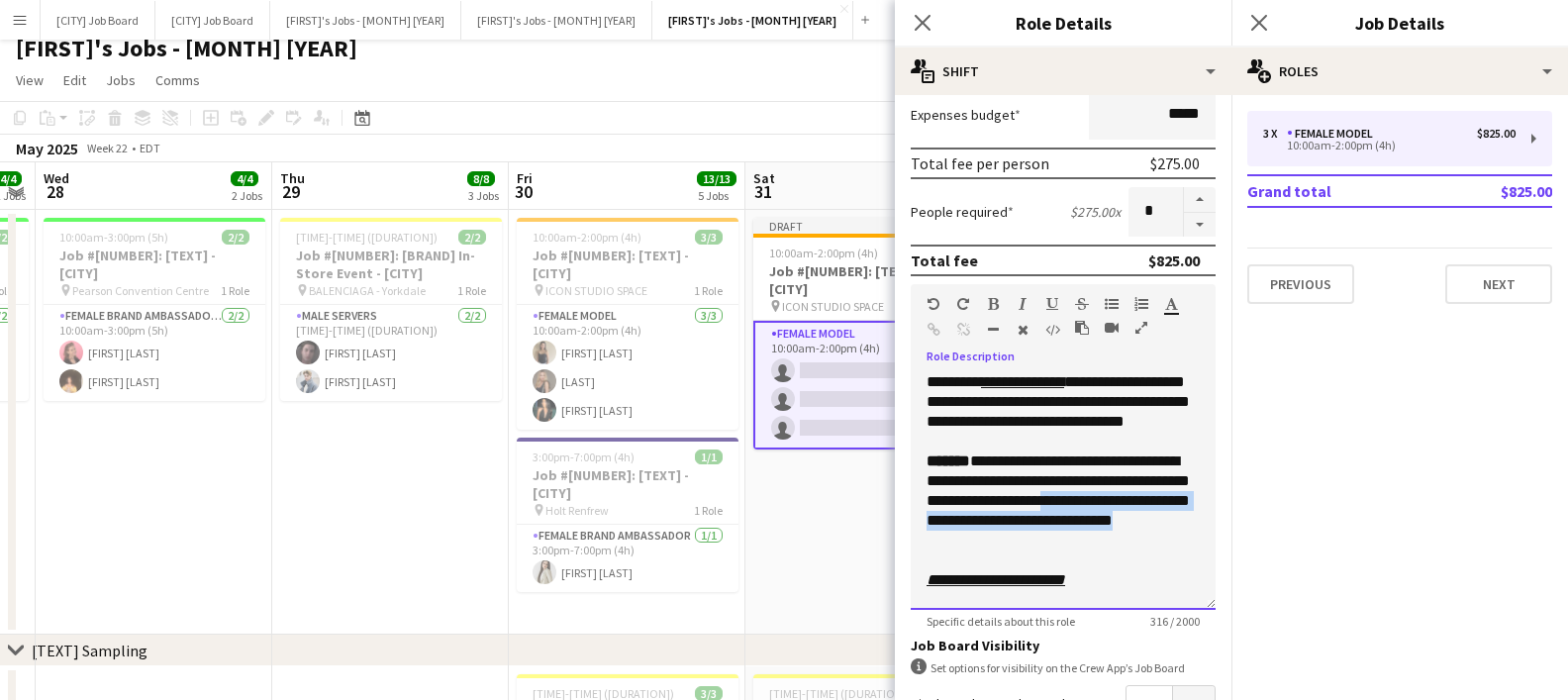 drag, startPoint x: 931, startPoint y: 526, endPoint x: 1105, endPoint y: 540, distance: 174.56231 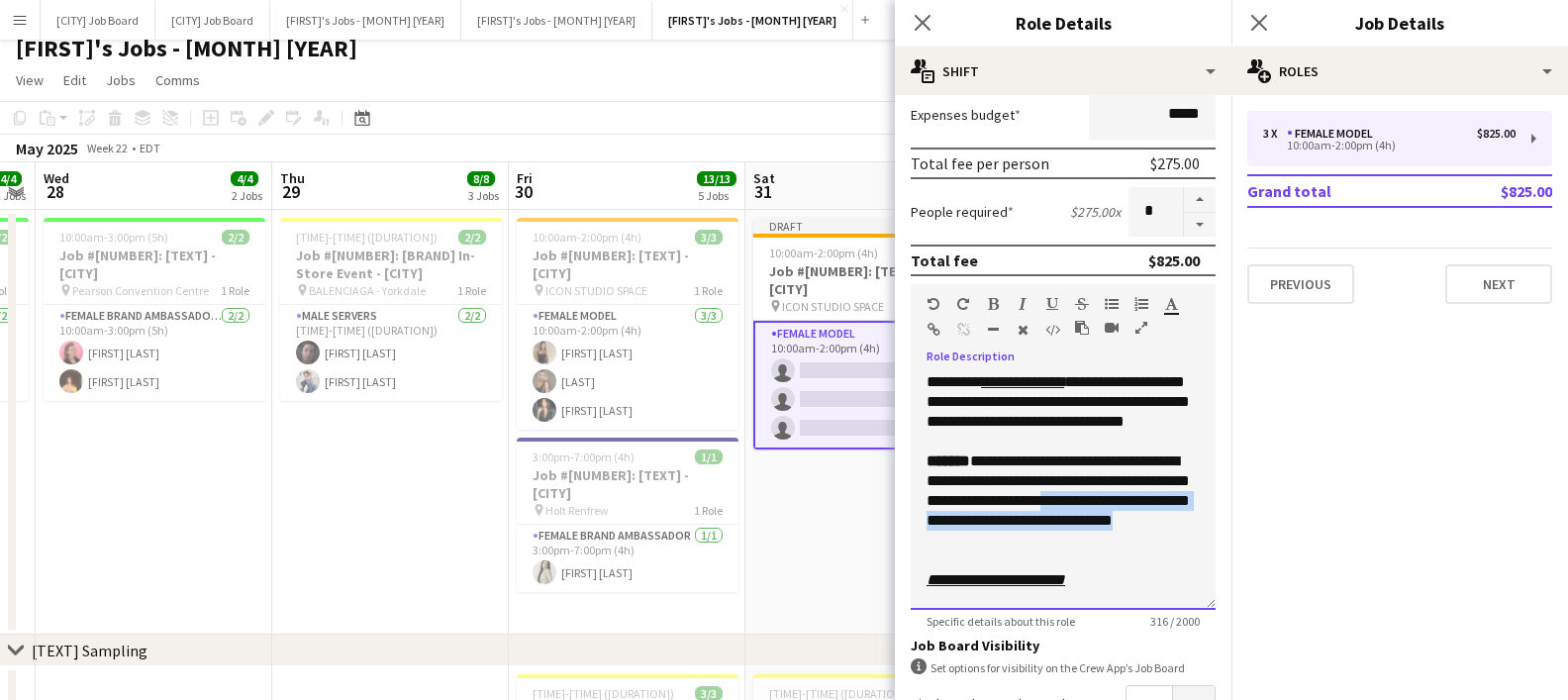 copy on "**********" 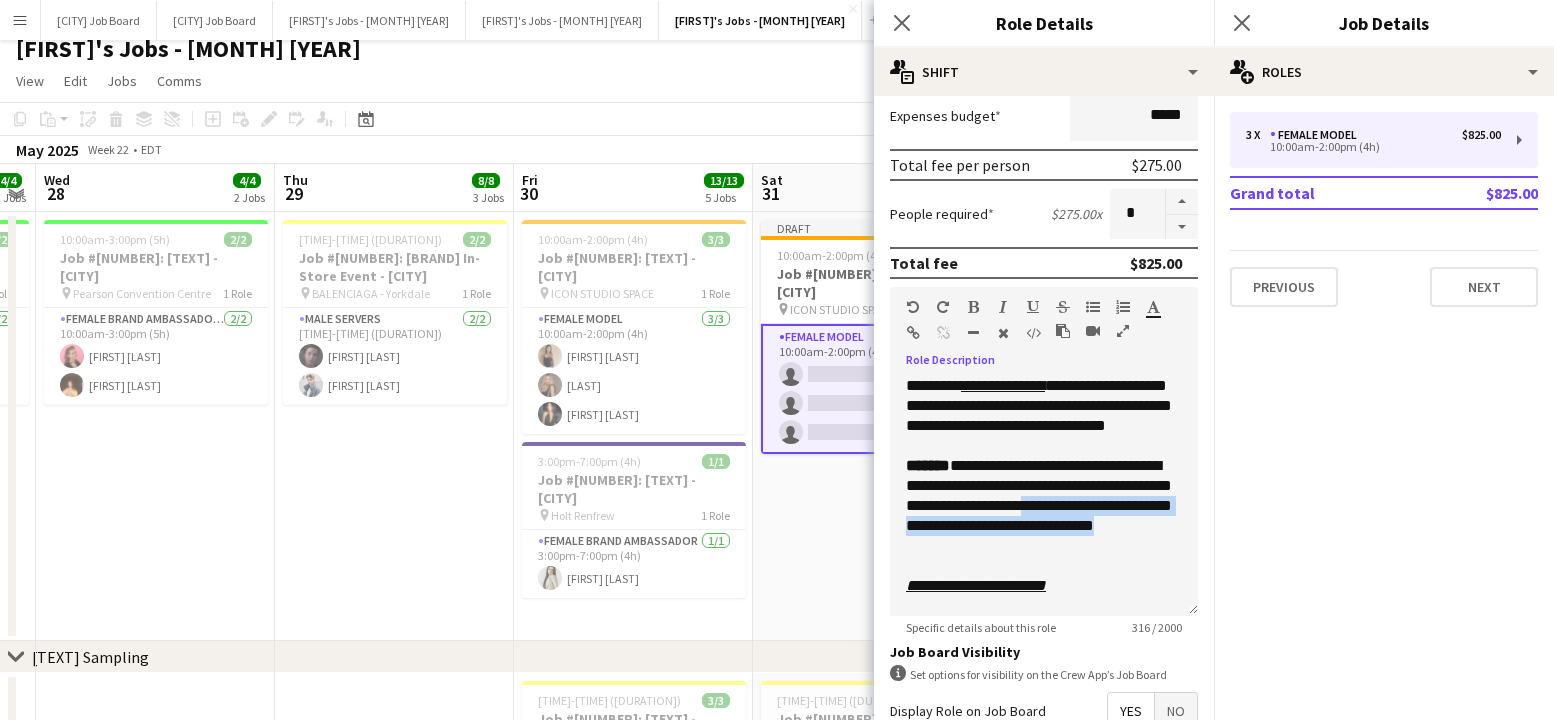 click on "Copy
Paste
Paste
Command
V Paste with crew
Command
Shift
V
Paste linked Job
Delete
Group
Ungroup
Add job
Add linked Job
Edit
Edit linked Job
Applicants
Date picker
AUG 2025 AUG 2025 Monday M Tuesday T Wednesday W Thursday T Friday F Saturday S Sunday S  AUG   1   2   3   4   5   6   7   8   9   10   11   12   13   14   15   16   17   18   19   20   21   22   23   24   25" 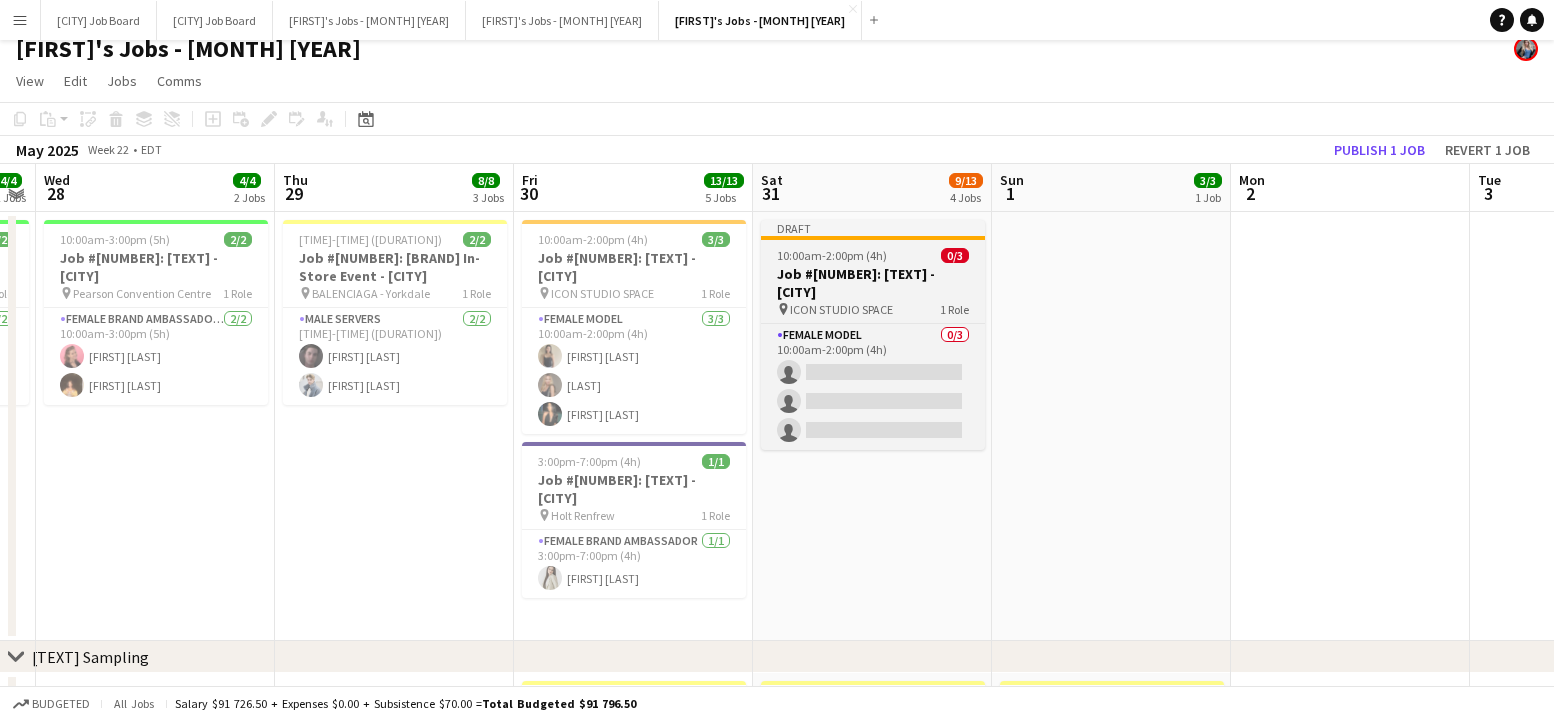 click on "Draft   10:00am-2:00pm (4h)    0/3   Job #637: Activewear Photoshoot - TORONTO
pin
ICON STUDIO SPACE   1 Role   Female Model   0/3   10:00am-2:00pm (4h)
single-neutral-actions
single-neutral-actions
single-neutral-actions" at bounding box center (873, 335) 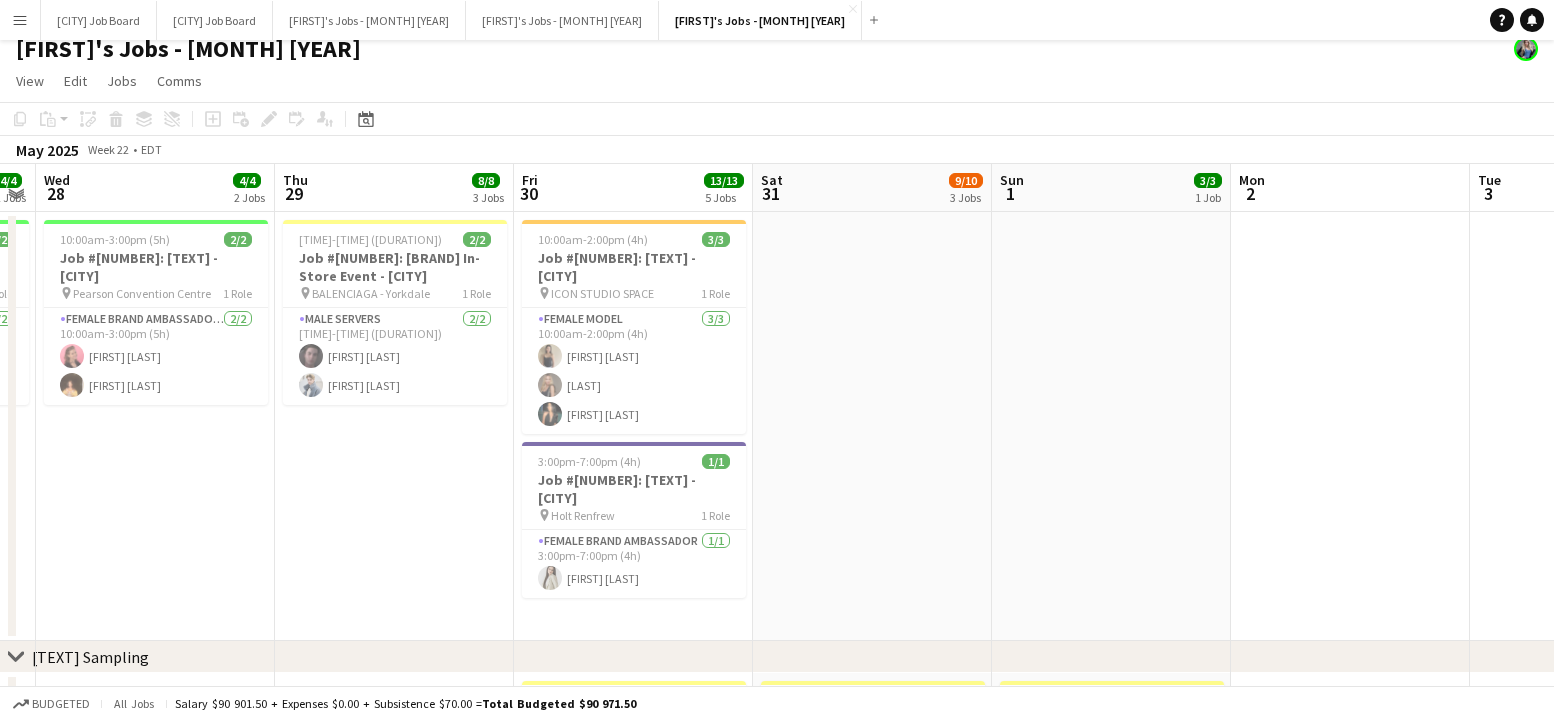 click on "Menu" at bounding box center (20, 20) 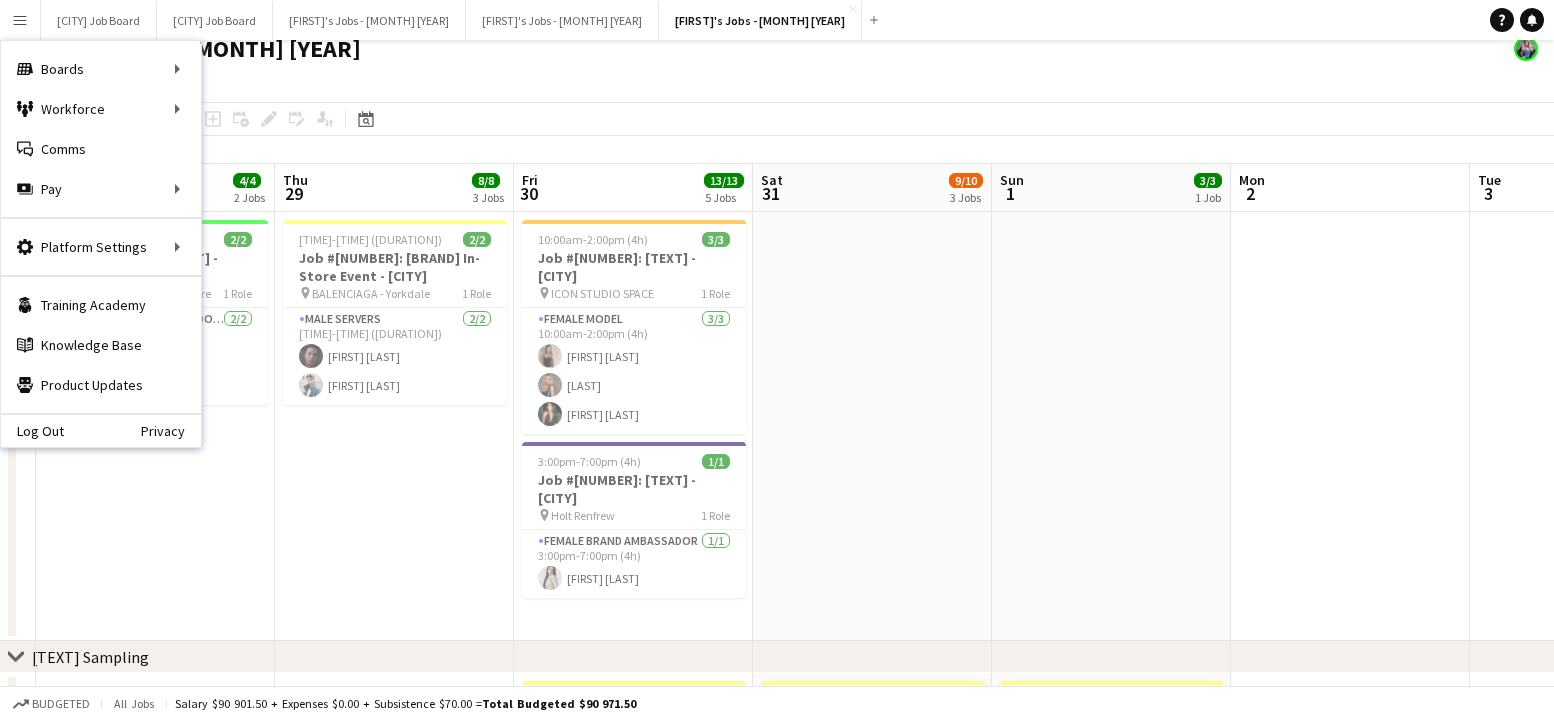 click on "View  Day view expanded Day view collapsed Month view Date picker Jump to today Expand Linked Jobs Collapse Linked Jobs  Edit  Copy
Command
C  Paste  Without Crew
Command
V With Crew
Command
Shift
V Paste as linked job  Group  Group Ungroup  Jobs  New Job Edit Job Delete Job New Linked Job Edit Linked Jobs Job fulfilment Promote Role Copy Role URL  Comms  Notify confirmed crew Create chat" 